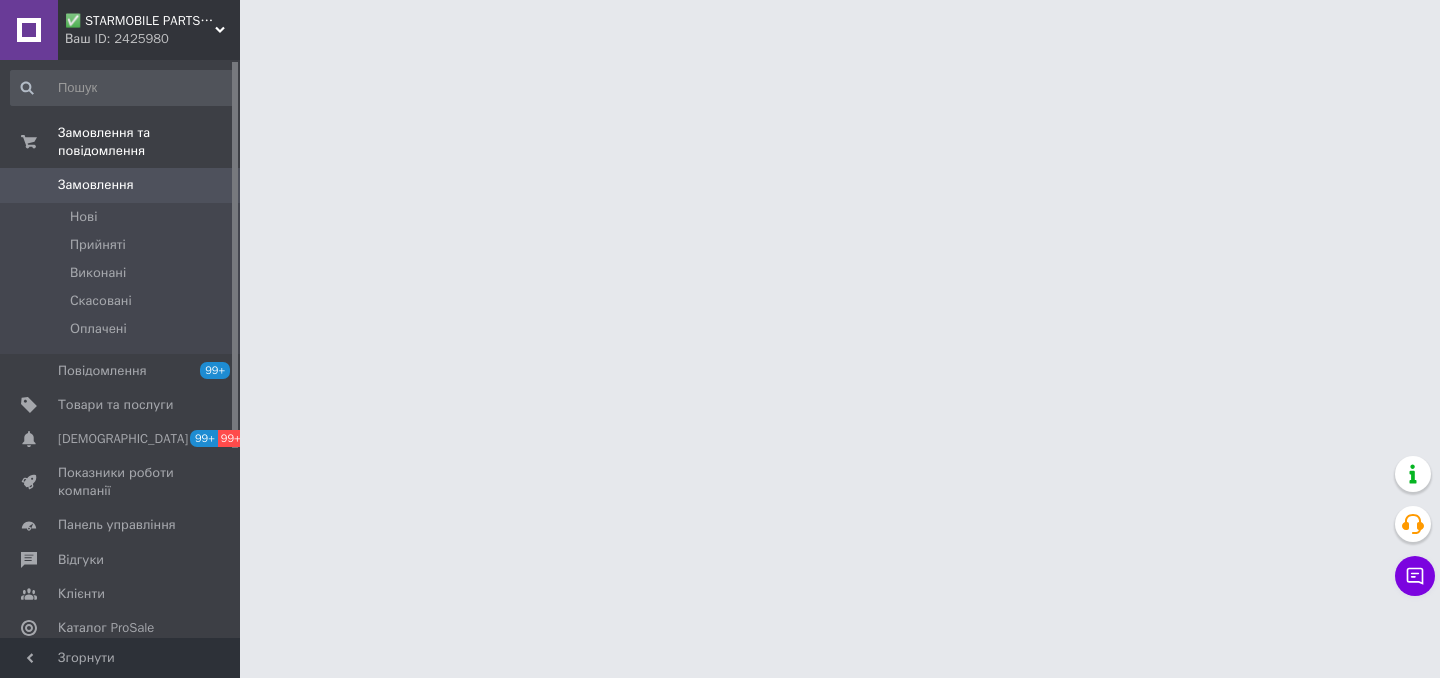 scroll, scrollTop: 0, scrollLeft: 0, axis: both 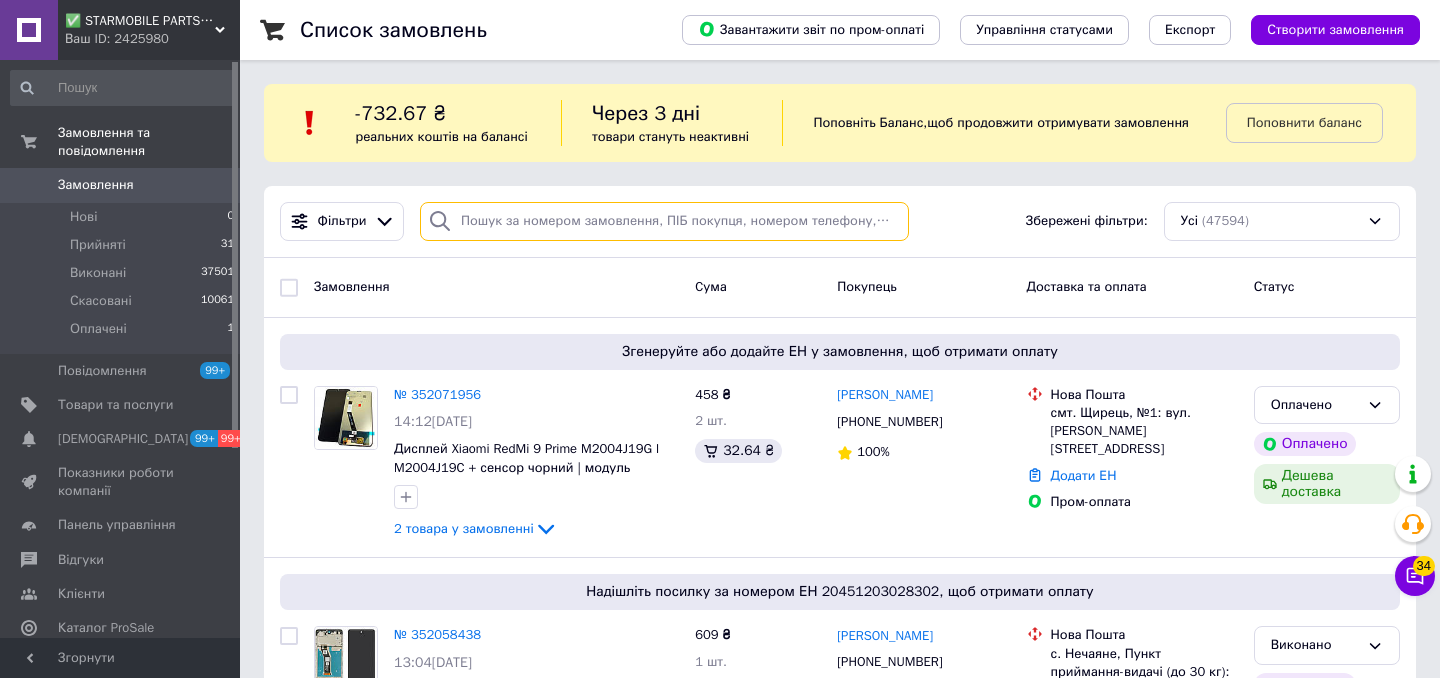click at bounding box center [664, 221] 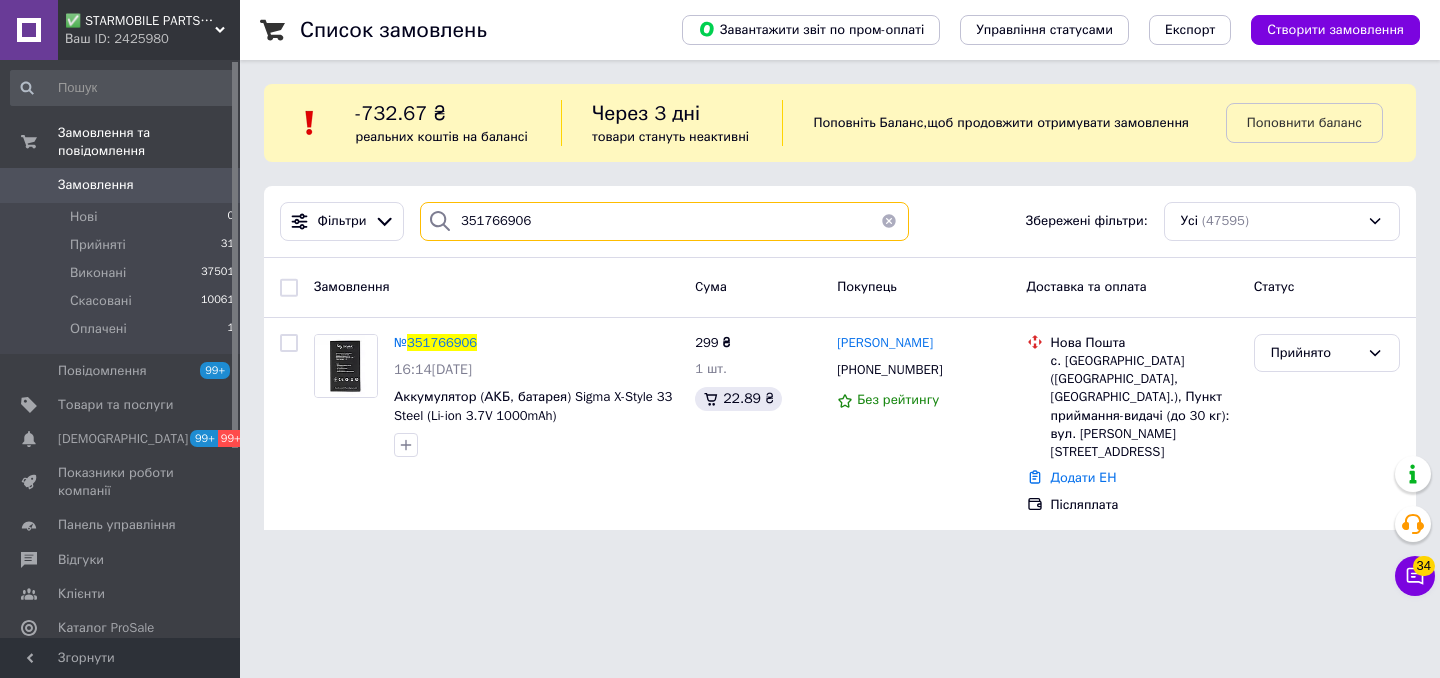 type on "351766906" 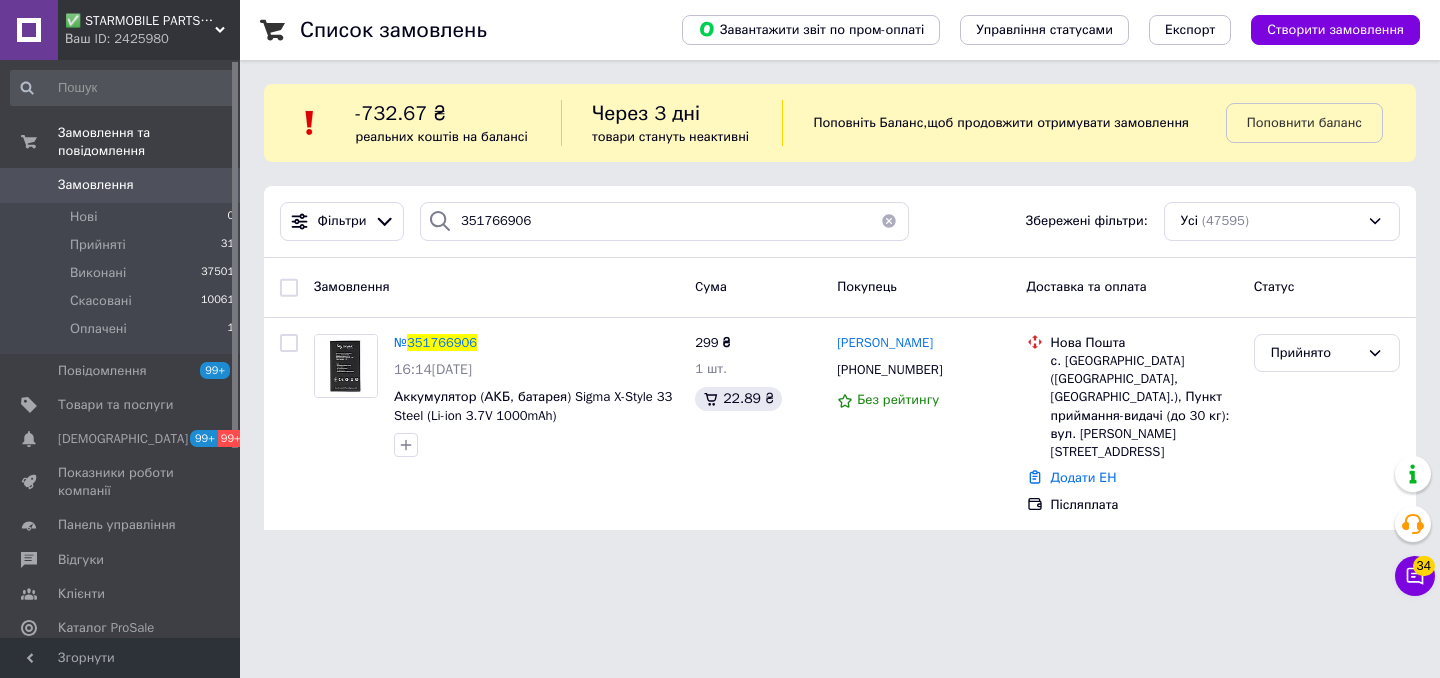 click on "Замовлення" at bounding box center [121, 185] 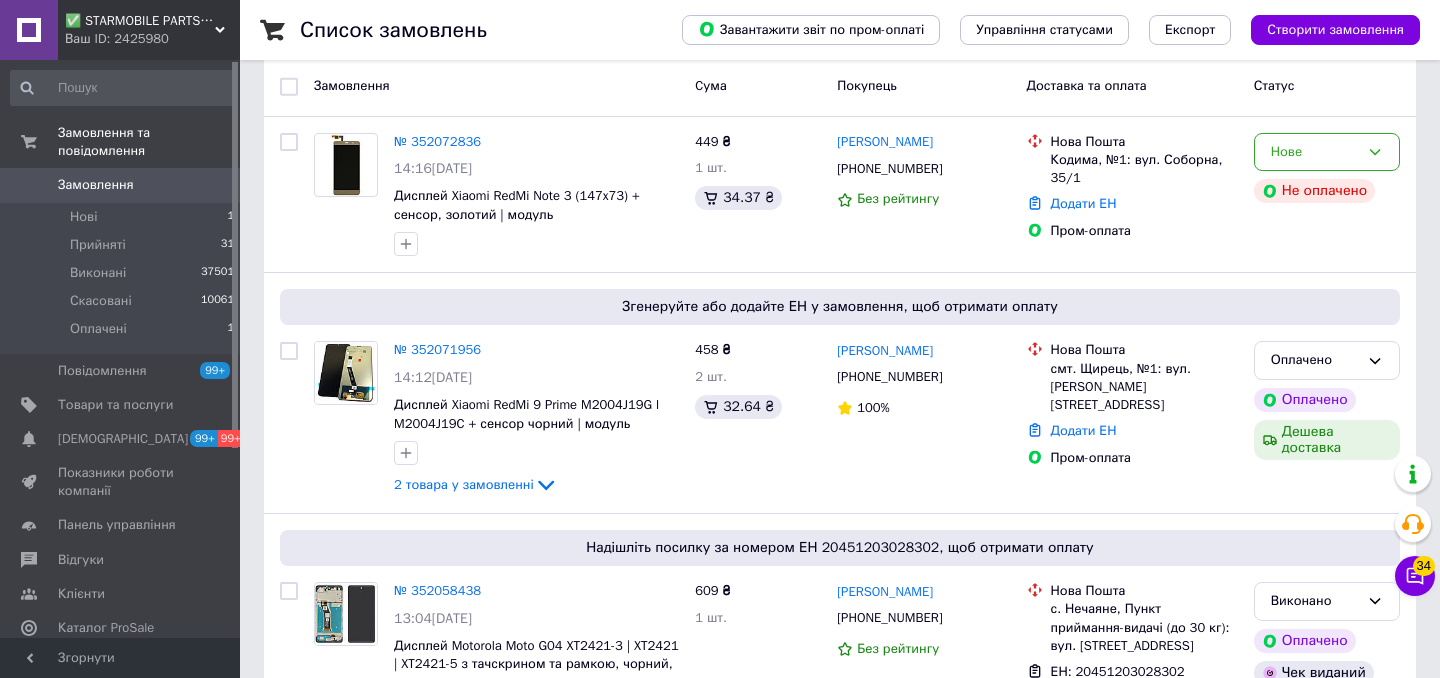 scroll, scrollTop: 331, scrollLeft: 0, axis: vertical 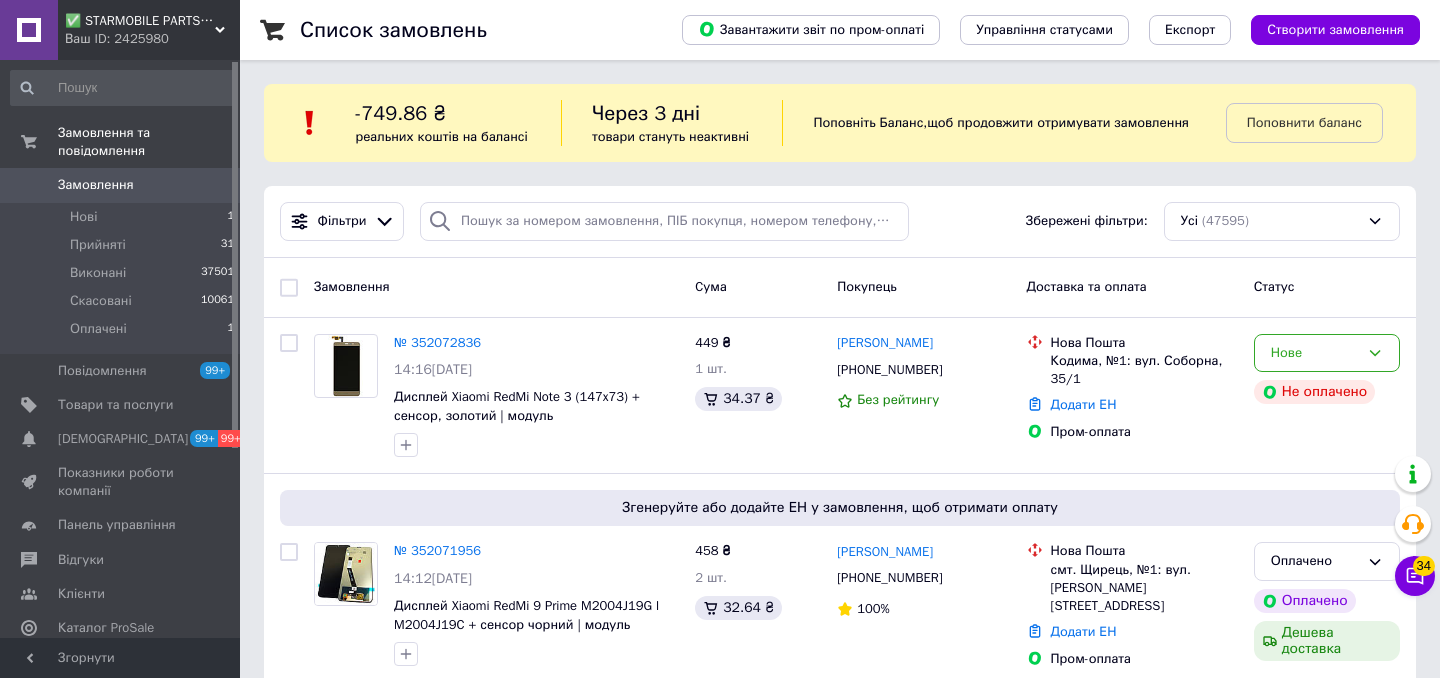 click on "Замовлення 0" at bounding box center [123, 185] 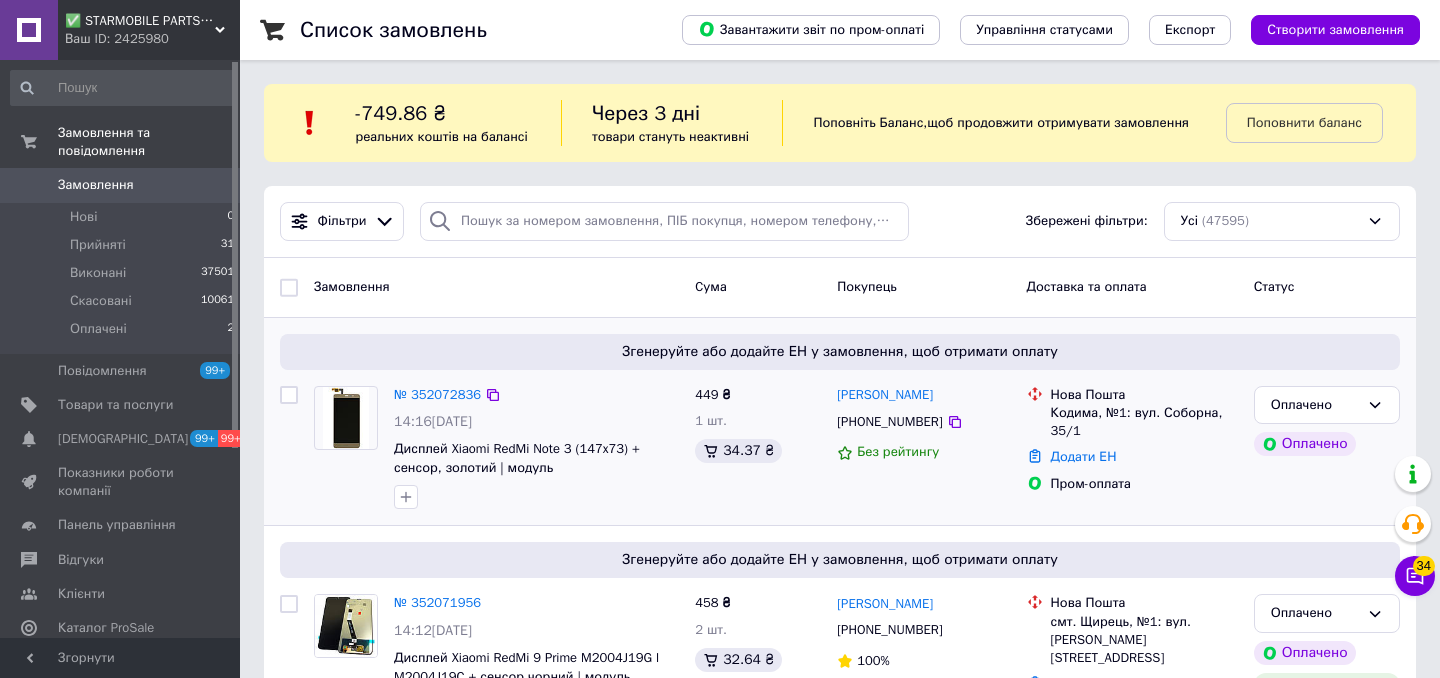 click on "№ 352072836 14:16, 10.07.2025 Дисплей Xiaomi RedMi Note 3 (147x73) + сенсор, золотий | модуль" at bounding box center [536, 448] 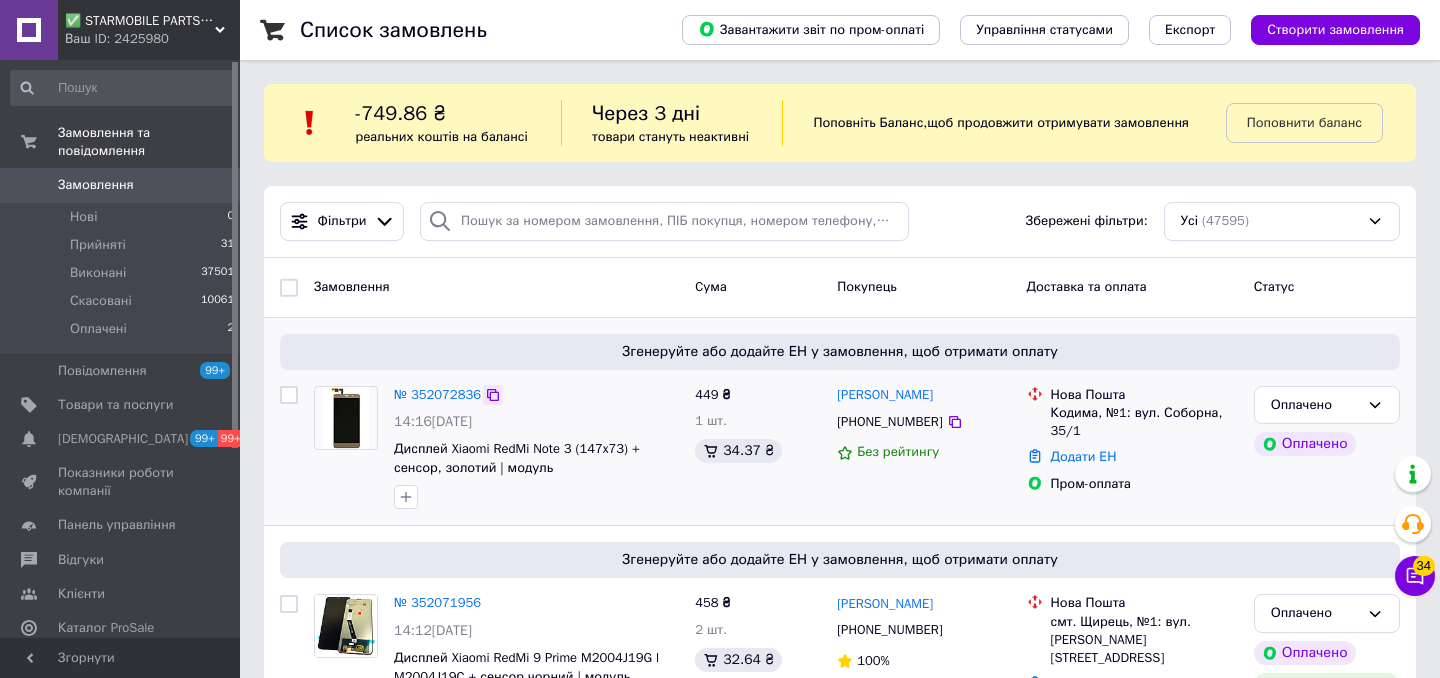 click 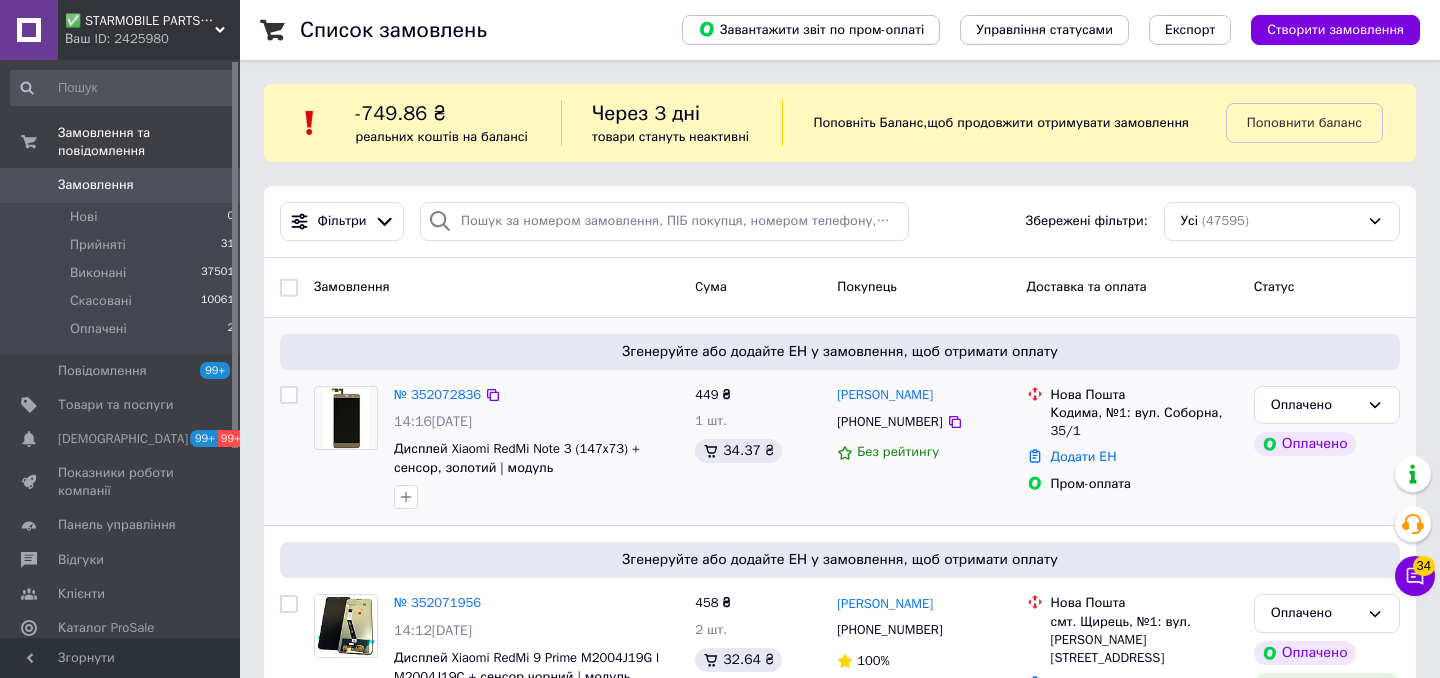 scroll, scrollTop: 150, scrollLeft: 0, axis: vertical 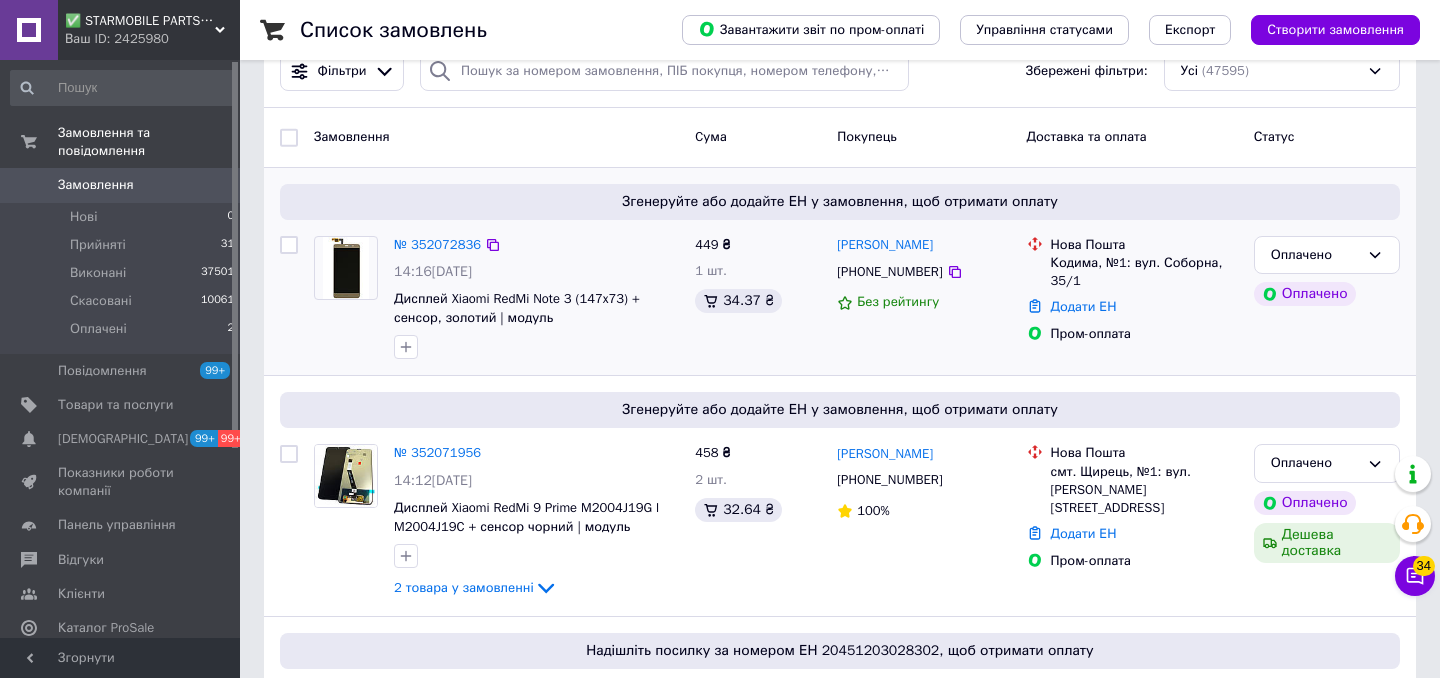 click on "Дисплей Xiaomi RedMi Note 3 (147x73) + сенсор, золотий | модуль" at bounding box center [536, 308] 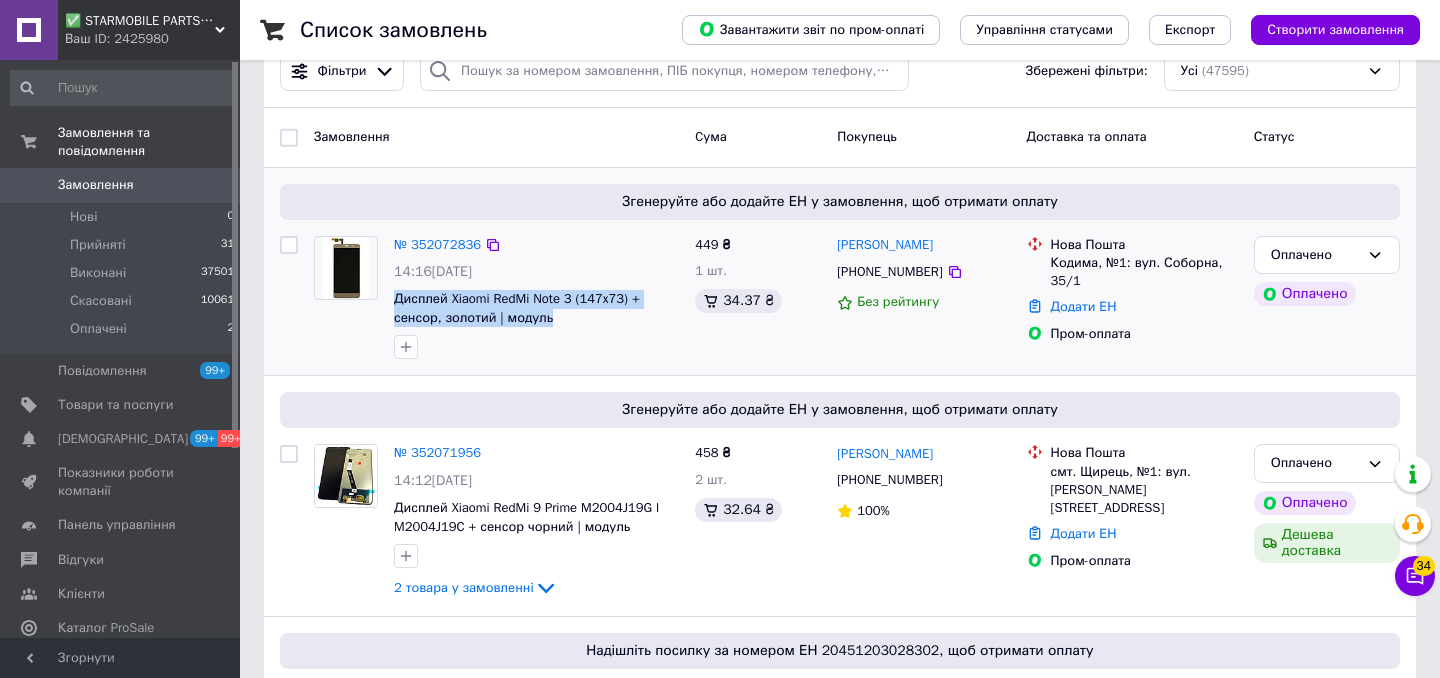 click on "Дисплей Xiaomi RedMi Note 3 (147x73) + сенсор, золотий | модуль" at bounding box center [536, 308] 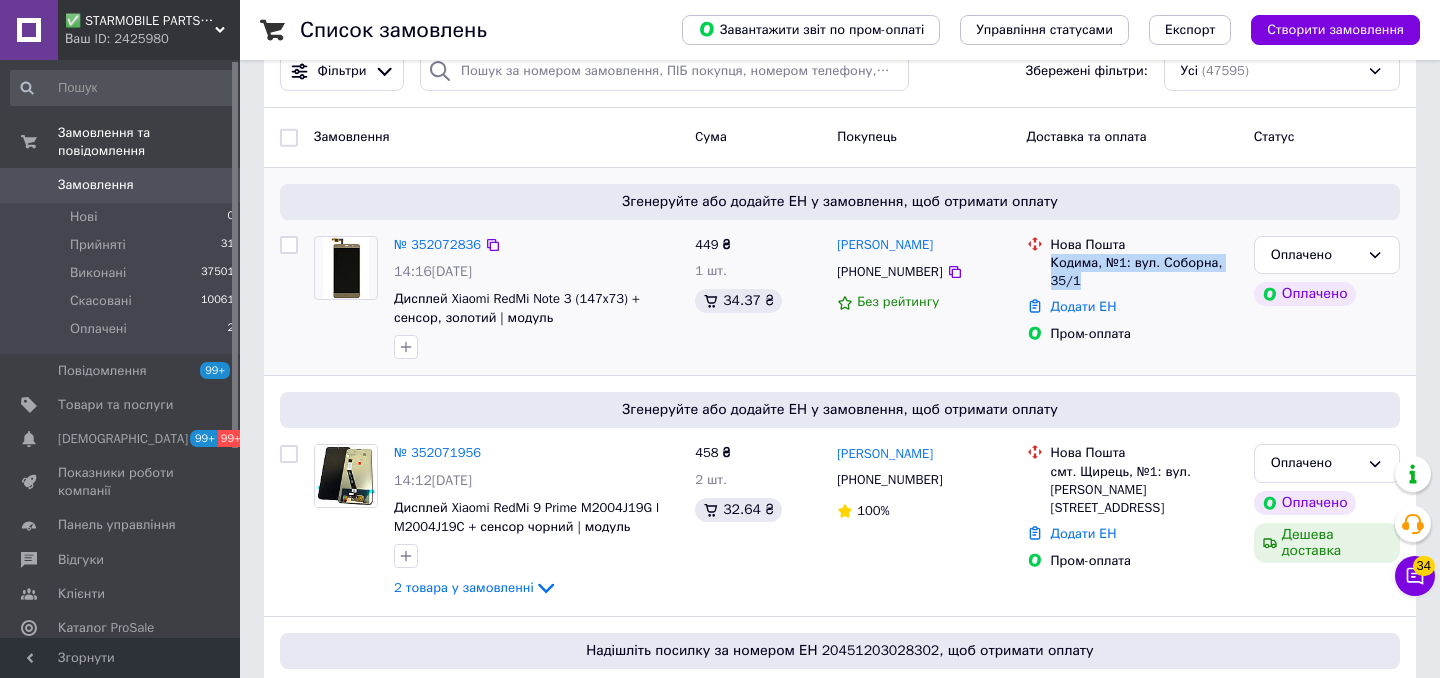 drag, startPoint x: 1092, startPoint y: 306, endPoint x: 1049, endPoint y: 280, distance: 50.24938 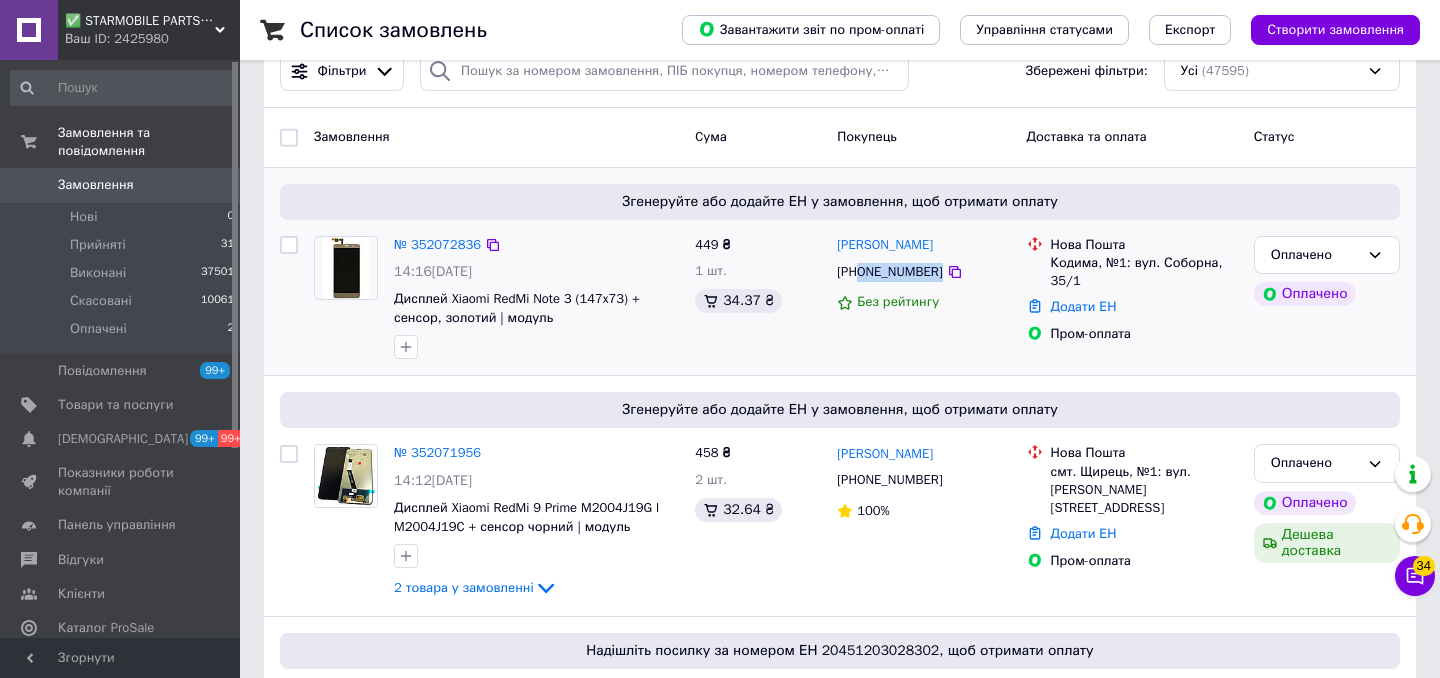copy on "0674210176" 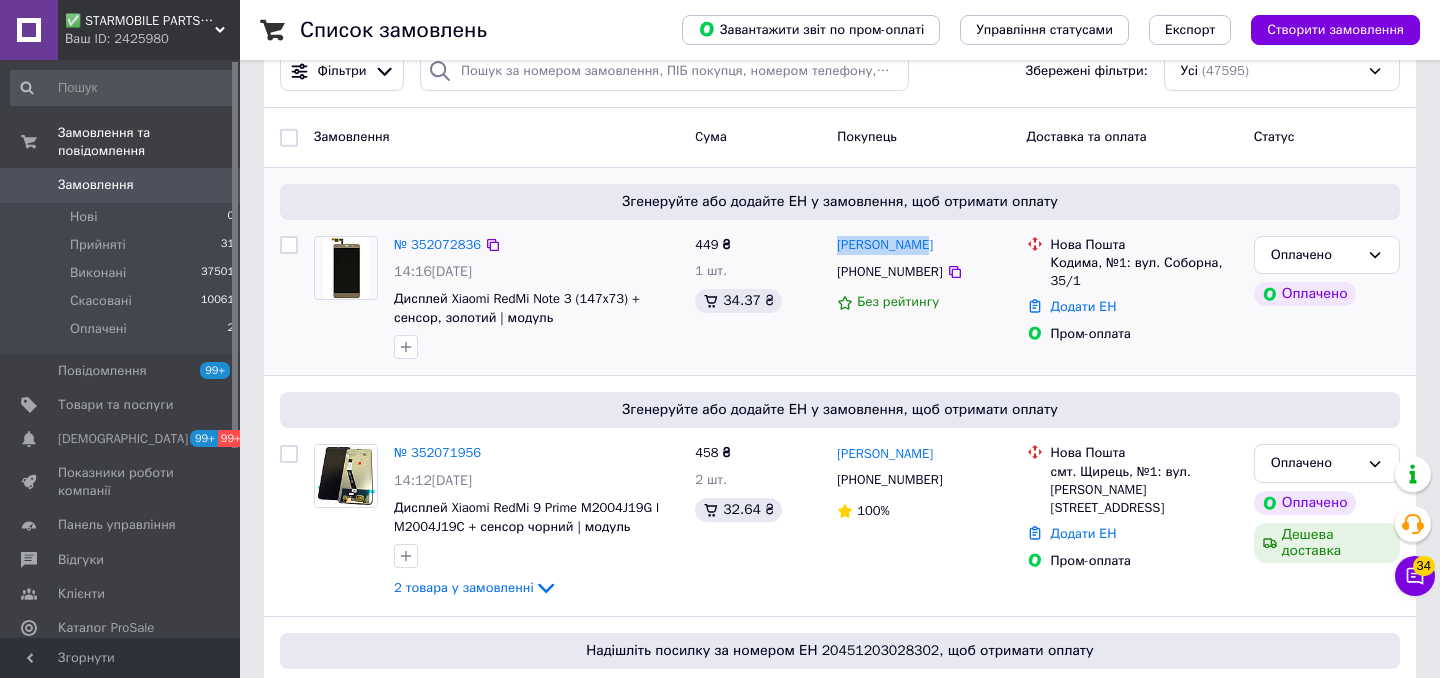 drag, startPoint x: 948, startPoint y: 268, endPoint x: 832, endPoint y: 264, distance: 116.06895 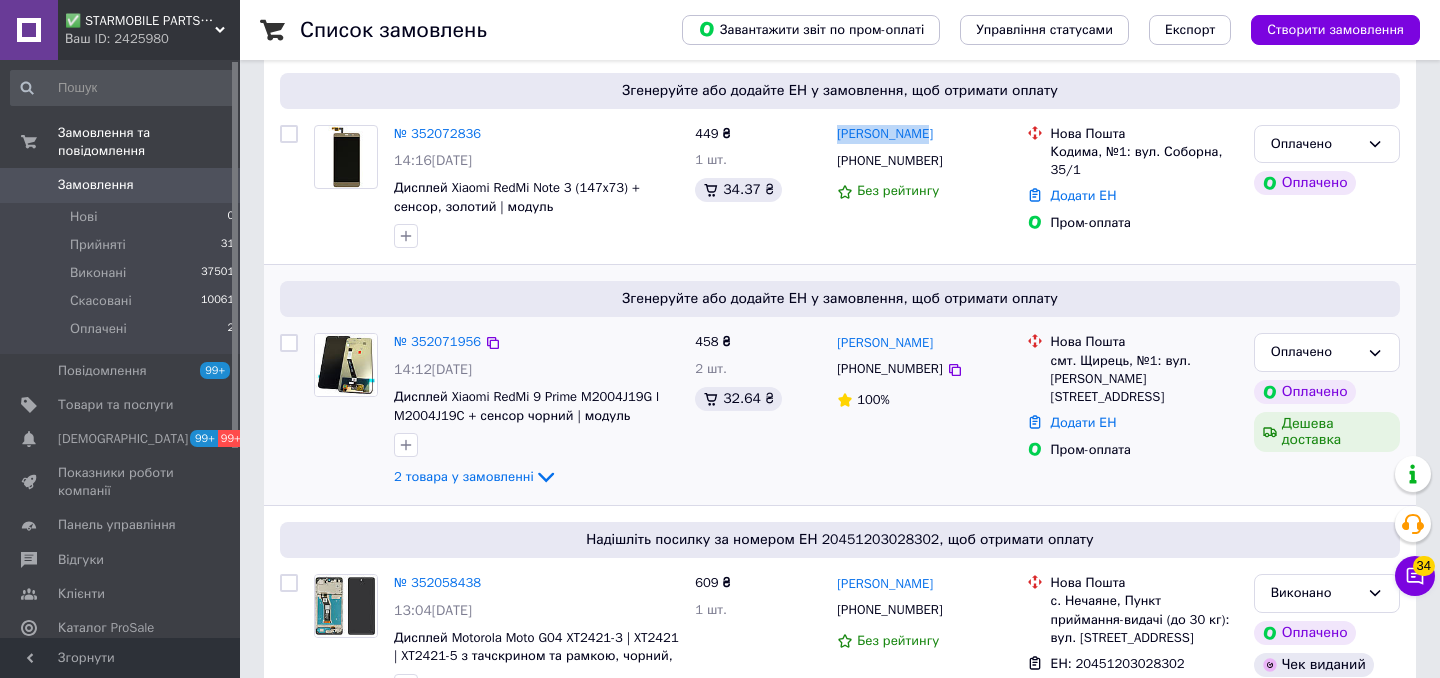 scroll, scrollTop: 253, scrollLeft: 0, axis: vertical 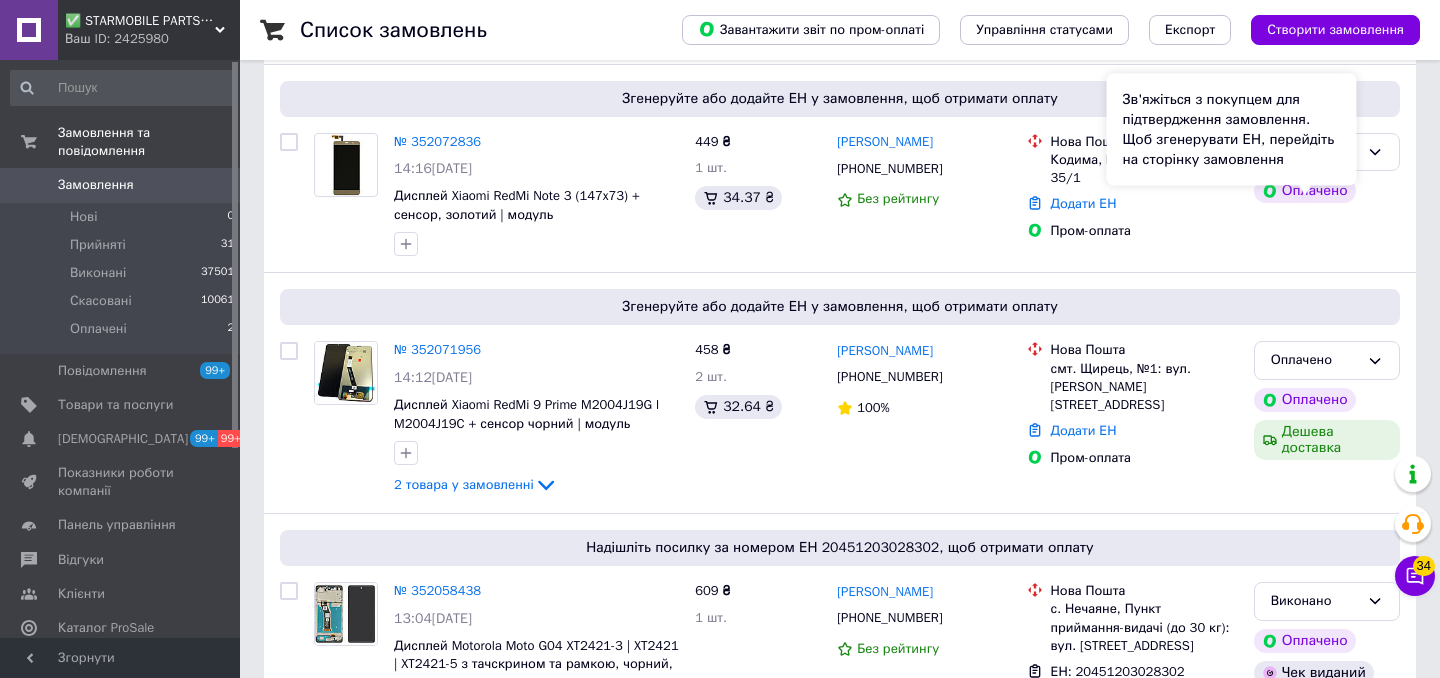 click on "Зв'яжіться з покупцем для підтвердження замовлення.
Щоб згенерувати ЕН, перейдіть на сторінку замовлення" at bounding box center [1232, 130] 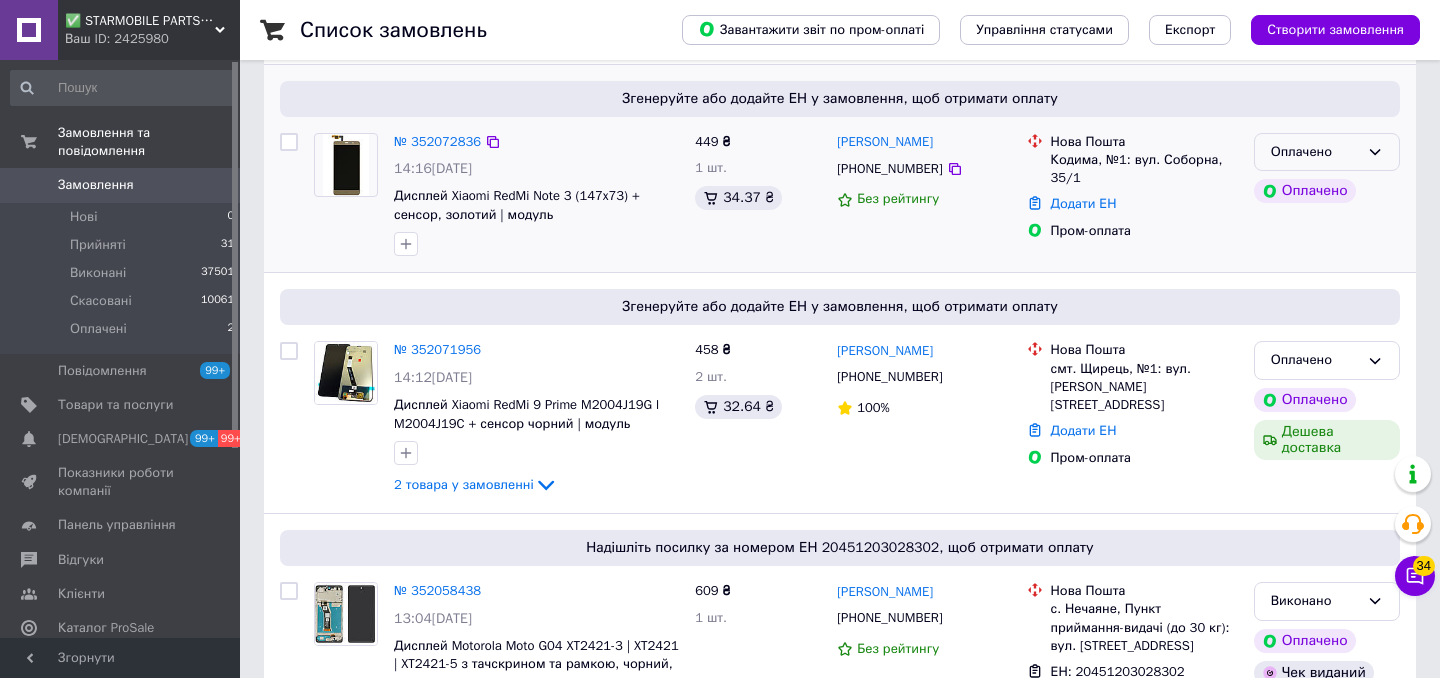 click on "Оплачено" at bounding box center [1327, 152] 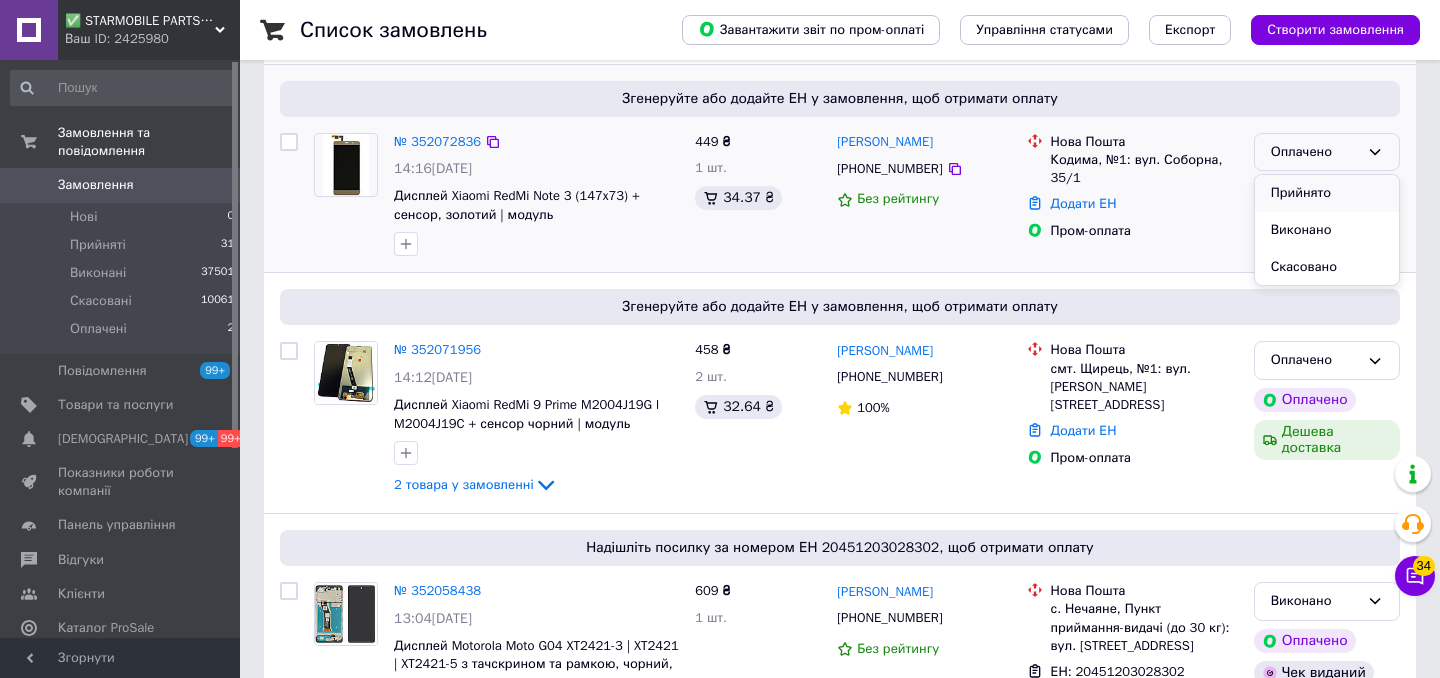 click on "Прийнято" at bounding box center (1327, 193) 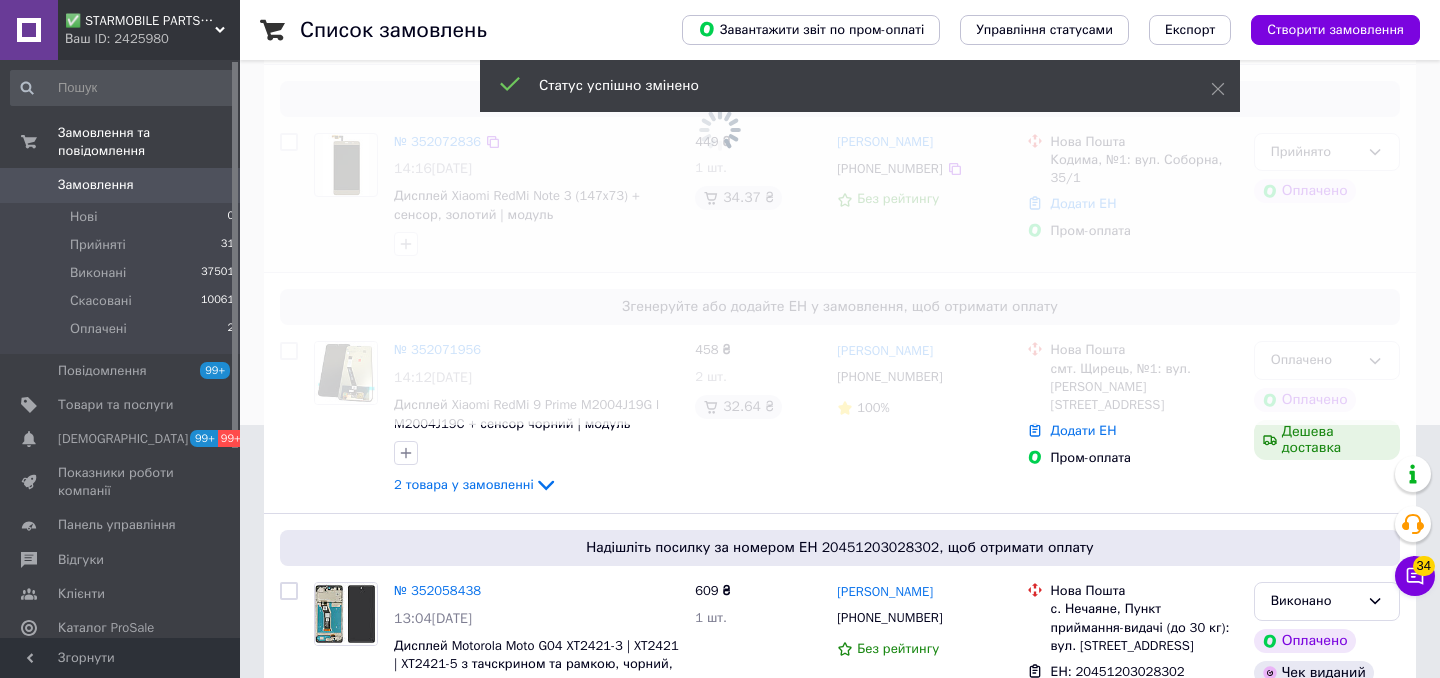 click at bounding box center [720, 86] 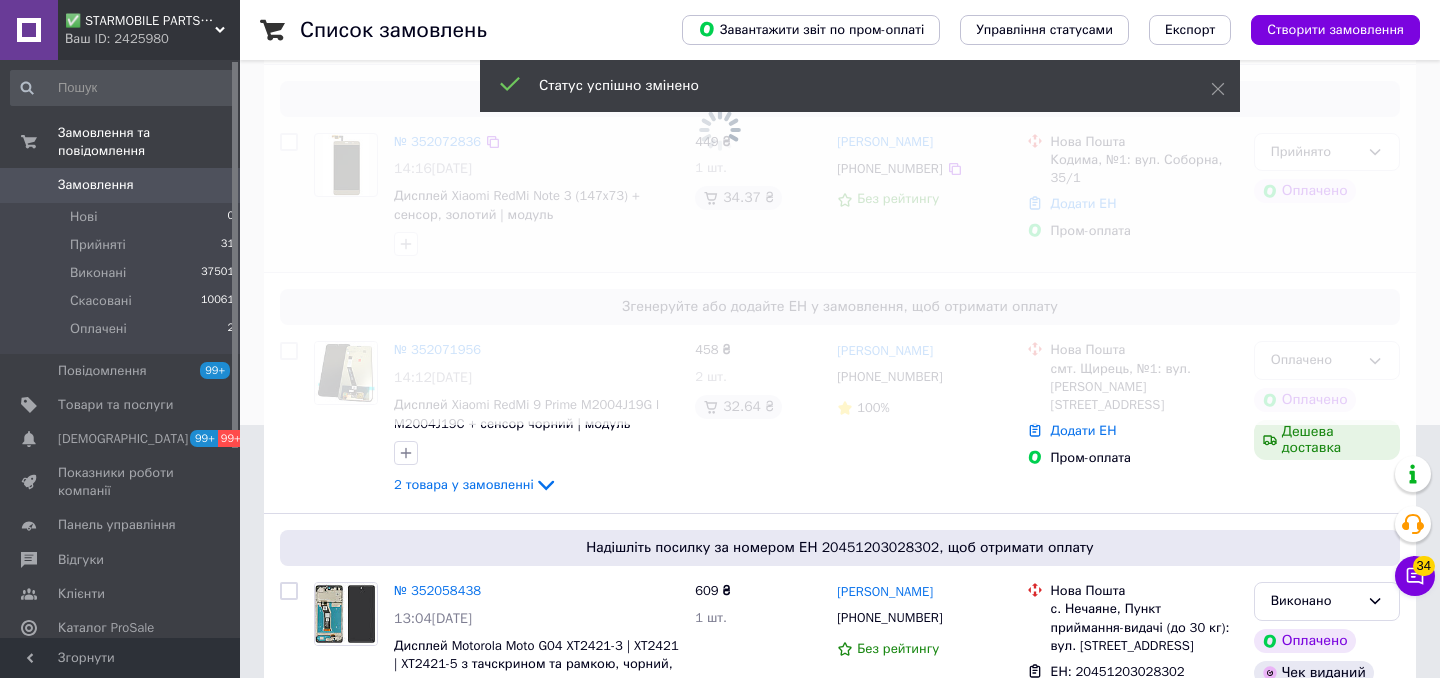 click at bounding box center [720, 86] 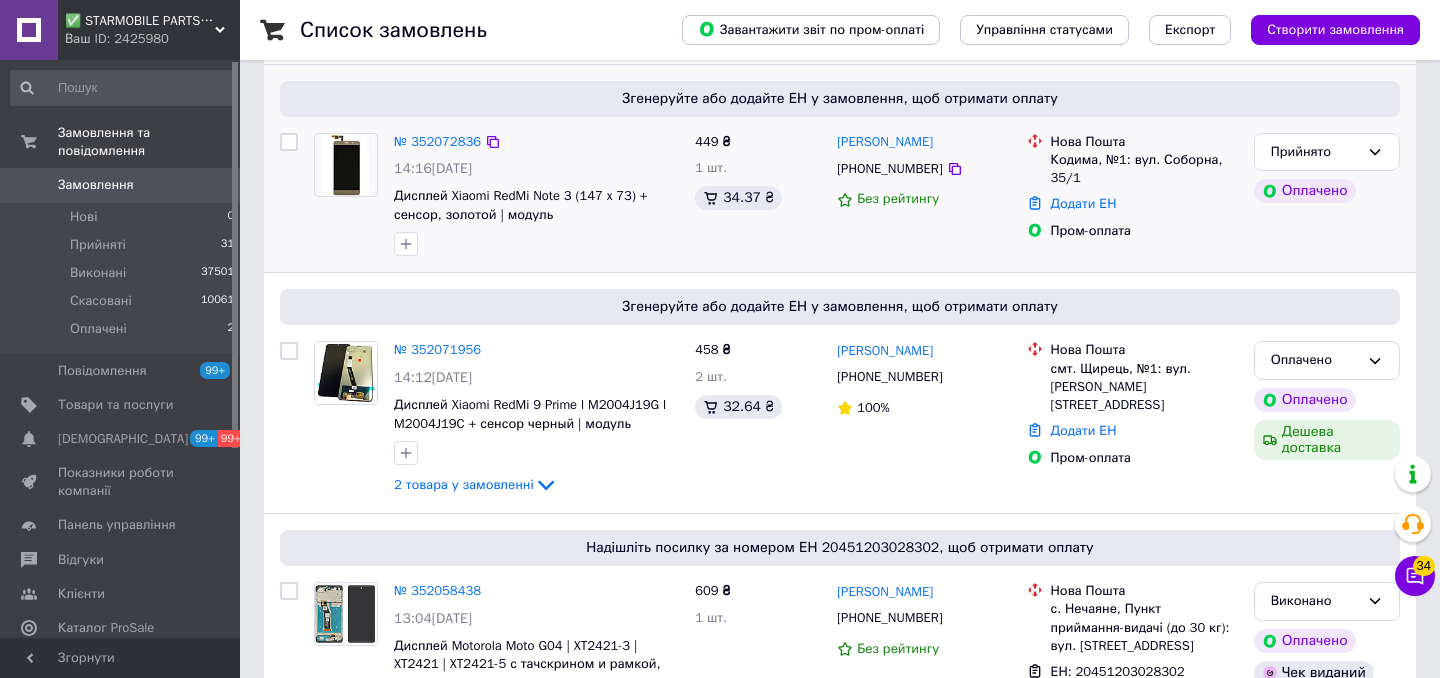 click on "Оплачено" at bounding box center [1315, 360] 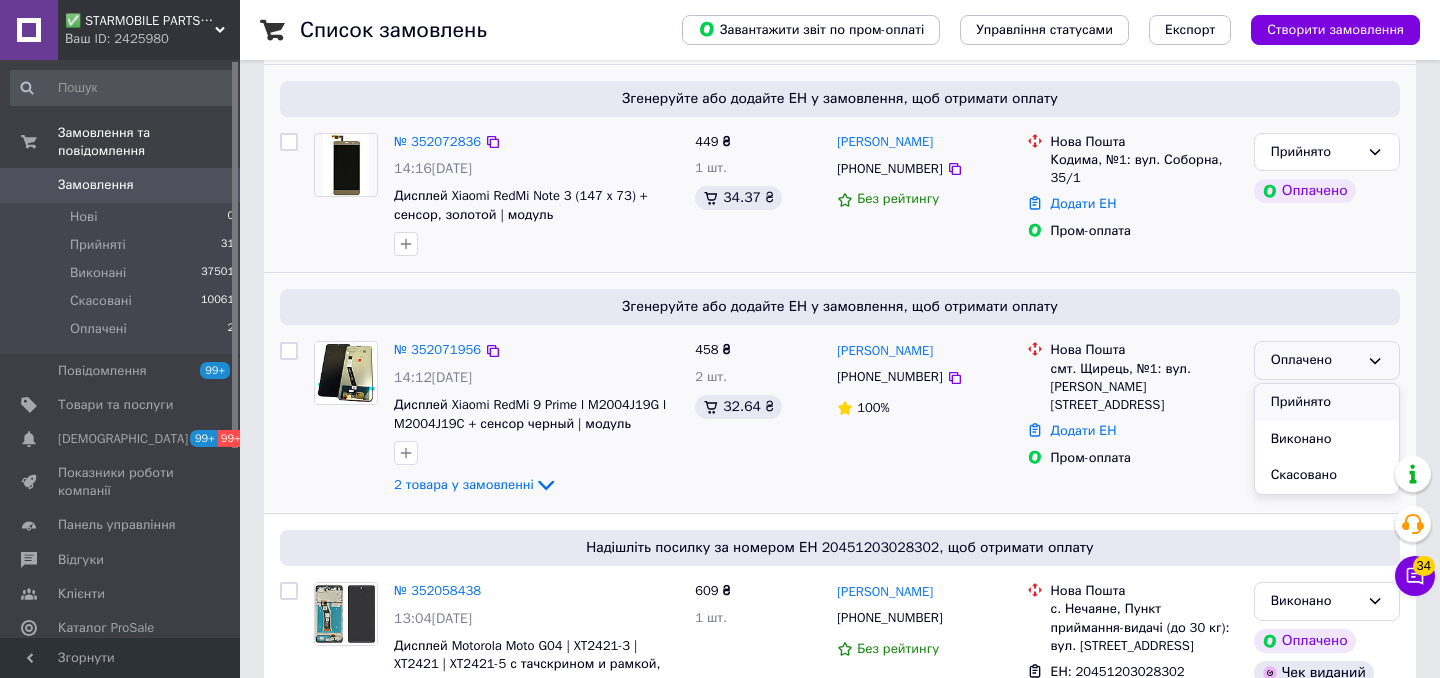 click on "Прийнято" at bounding box center (1327, 402) 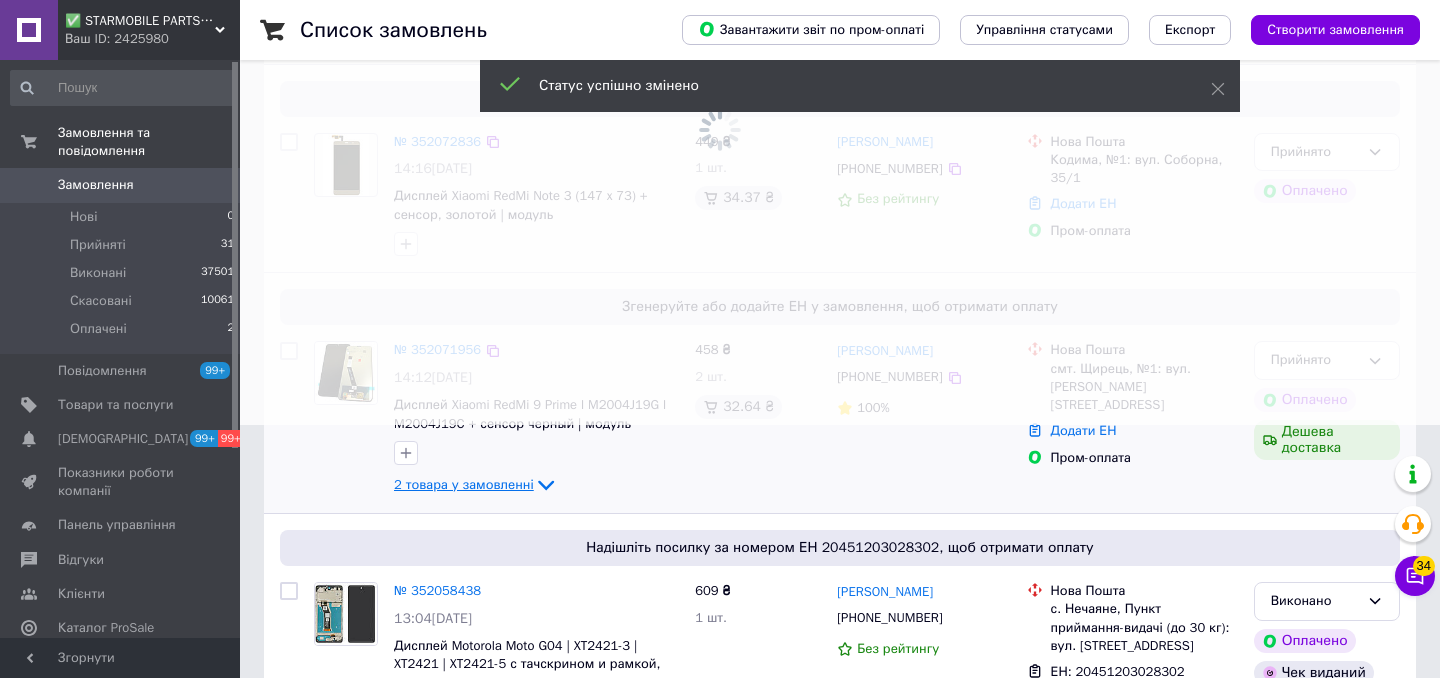 click on "2 товара у замовленні" at bounding box center [476, 484] 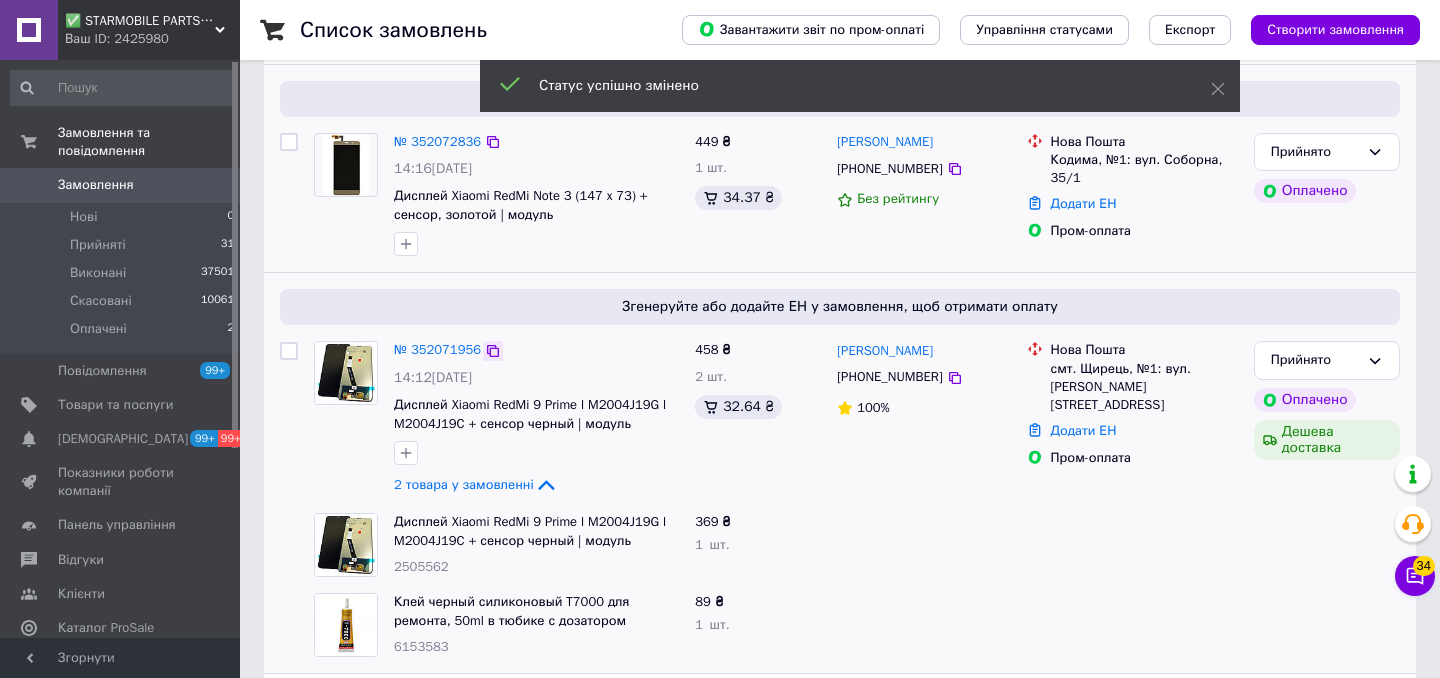 click 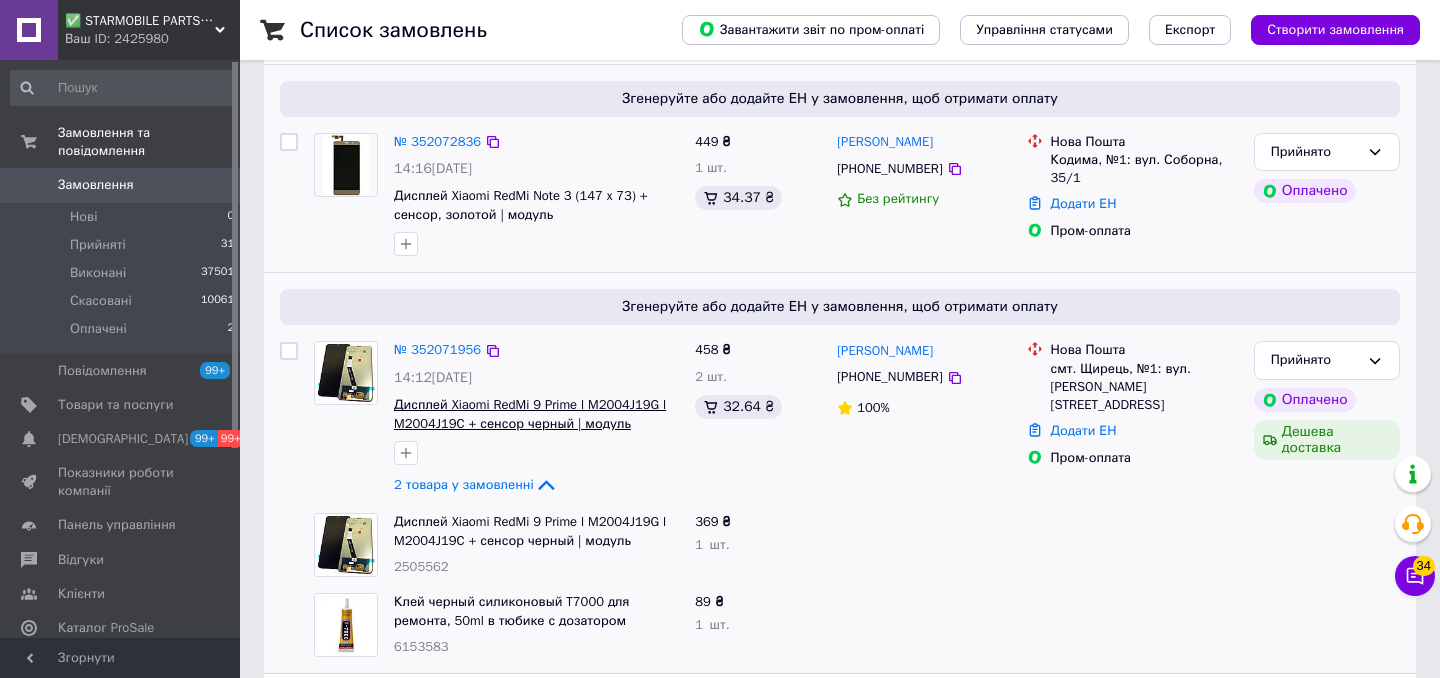 scroll, scrollTop: 388, scrollLeft: 0, axis: vertical 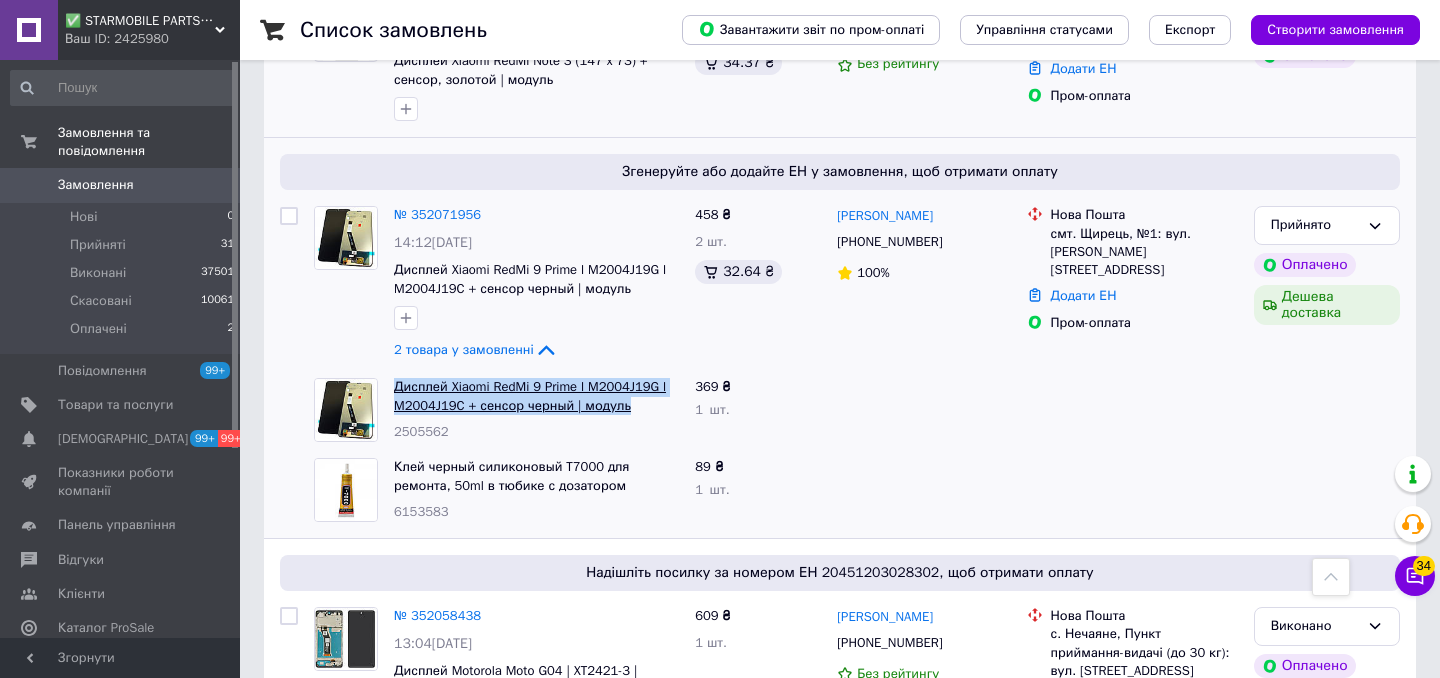 drag, startPoint x: 654, startPoint y: 430, endPoint x: 396, endPoint y: 411, distance: 258.69867 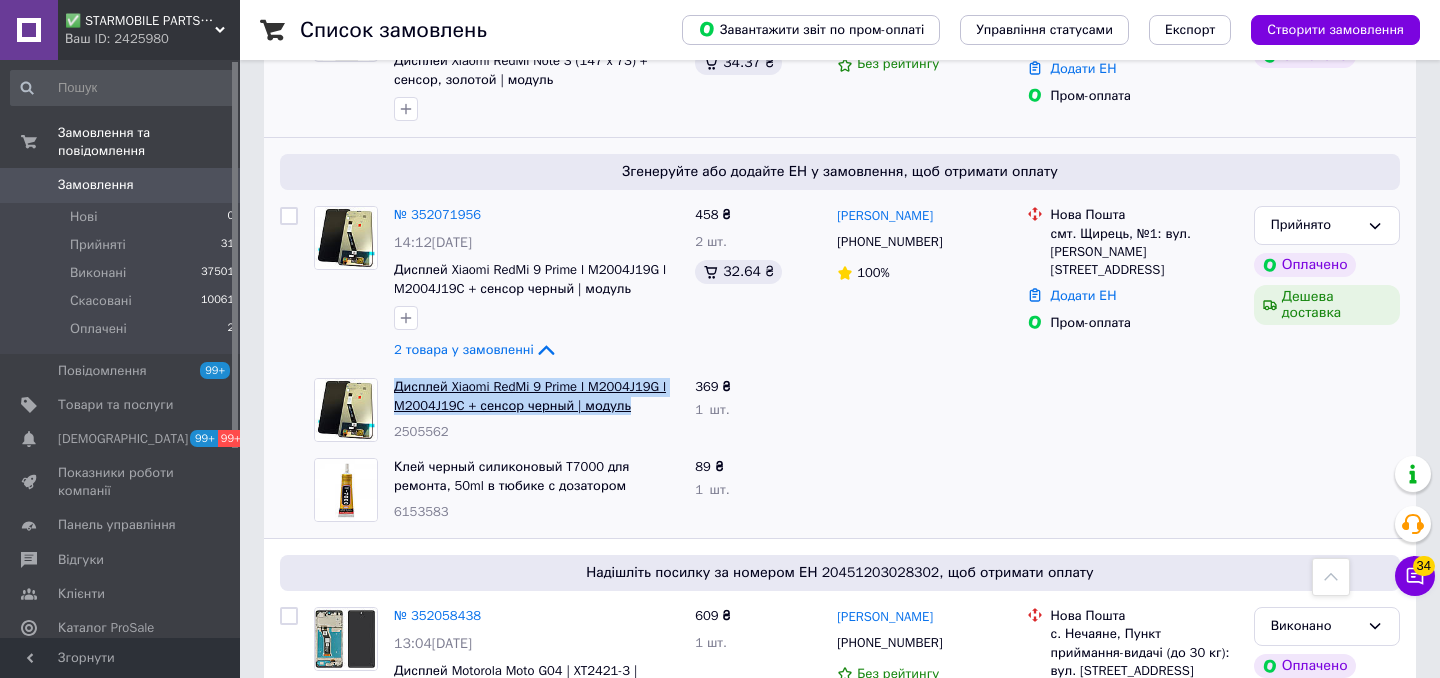 click on "Дисплей Xiaomi RedMi 9 Prime l M2004J19G l M2004J19C + сенсор черный | модуль" at bounding box center (536, 396) 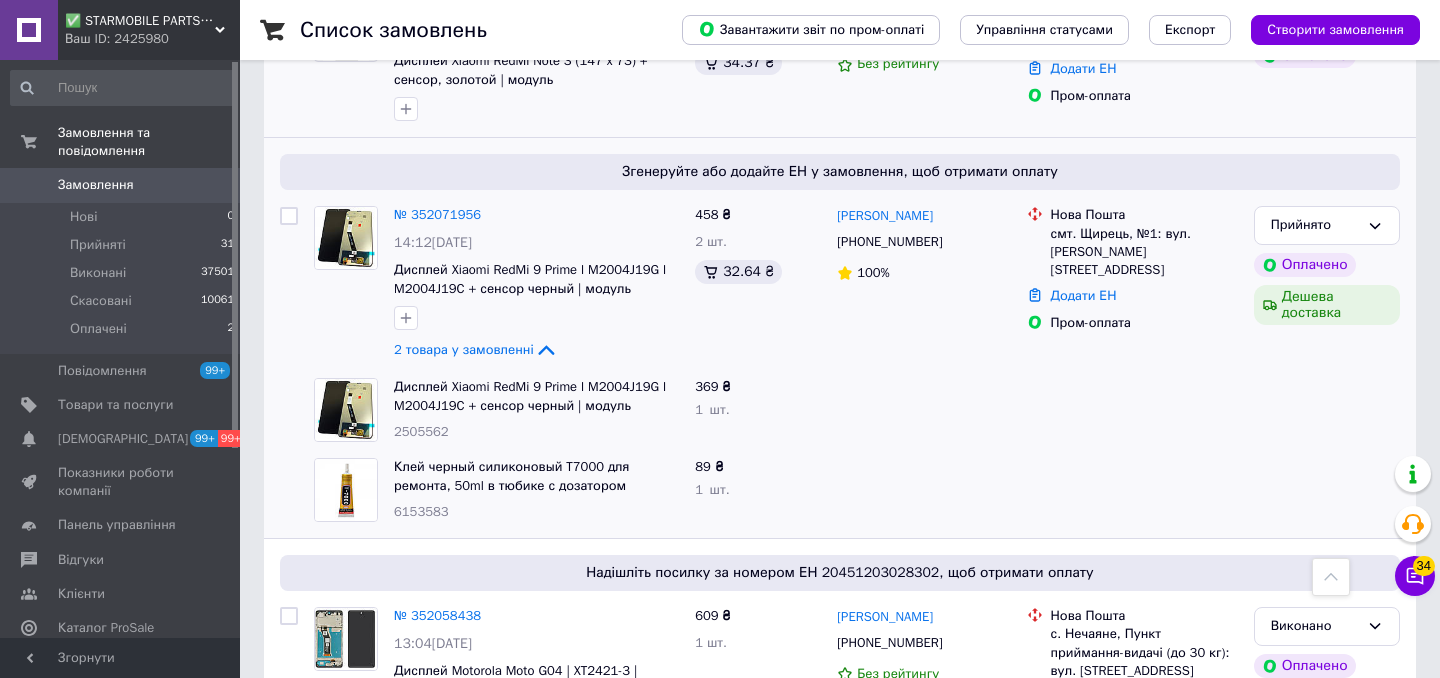 click on "Клей черный силиконовый T7000 для ремонта, 50ml в тюбике с дозатором" at bounding box center (536, 476) 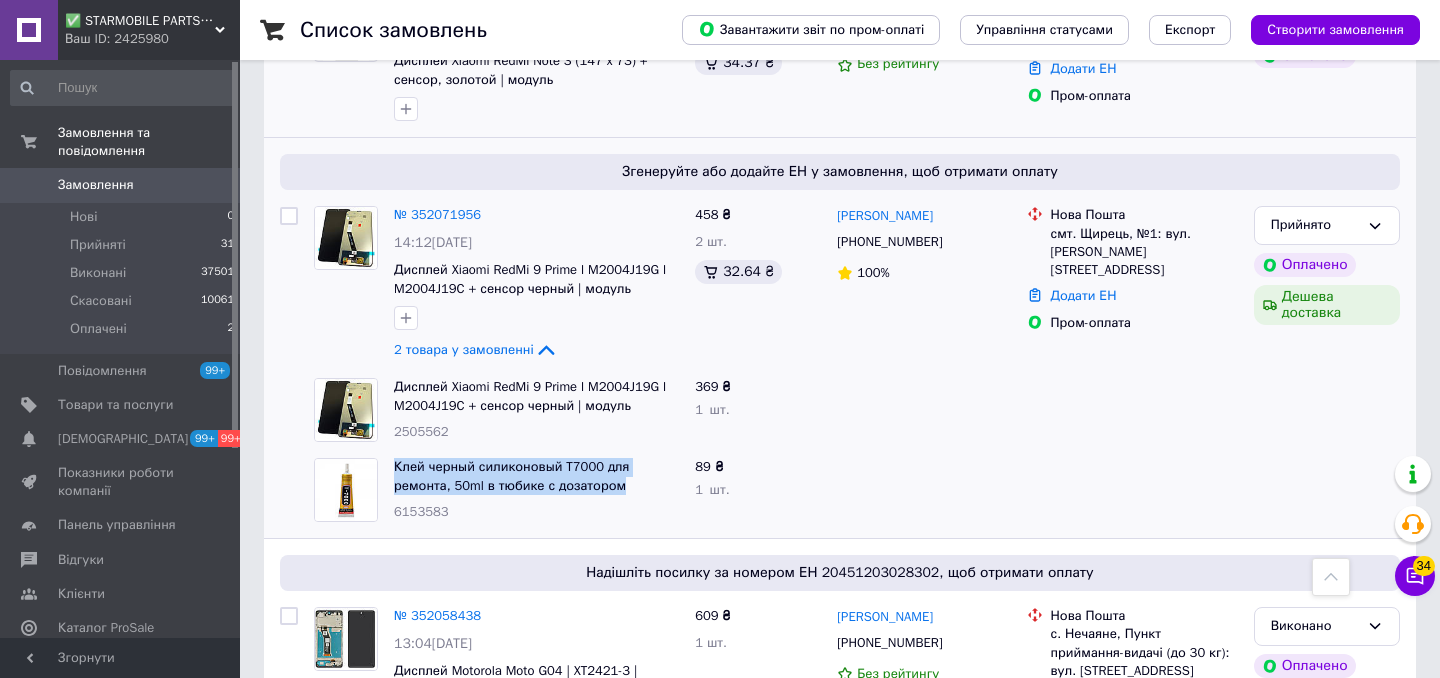 click on "Клей черный силиконовый T7000 для ремонта, 50ml в тюбике с дозатором" at bounding box center (536, 476) 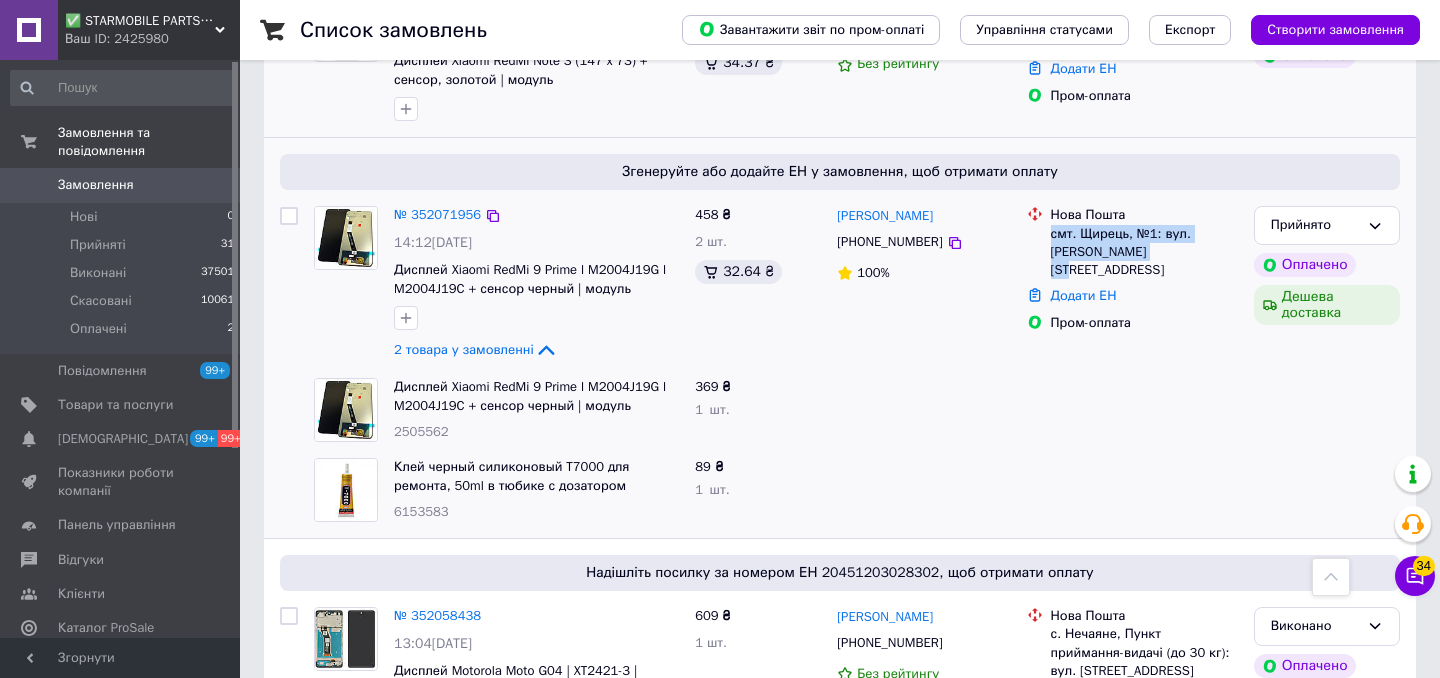 drag, startPoint x: 1166, startPoint y: 270, endPoint x: 1047, endPoint y: 247, distance: 121.20231 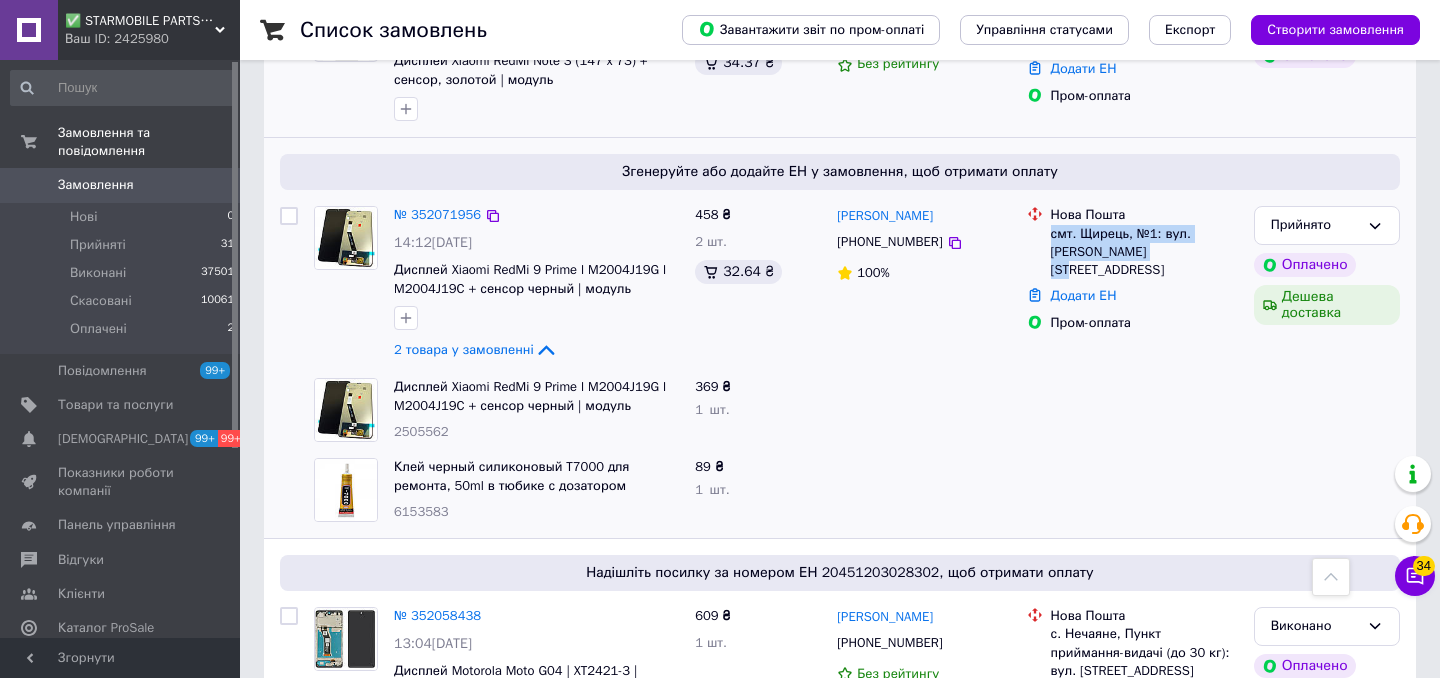 click on "Нова Пошта смт. Щирець, №1: вул. Грушевського, 2Ж" at bounding box center (1144, 242) 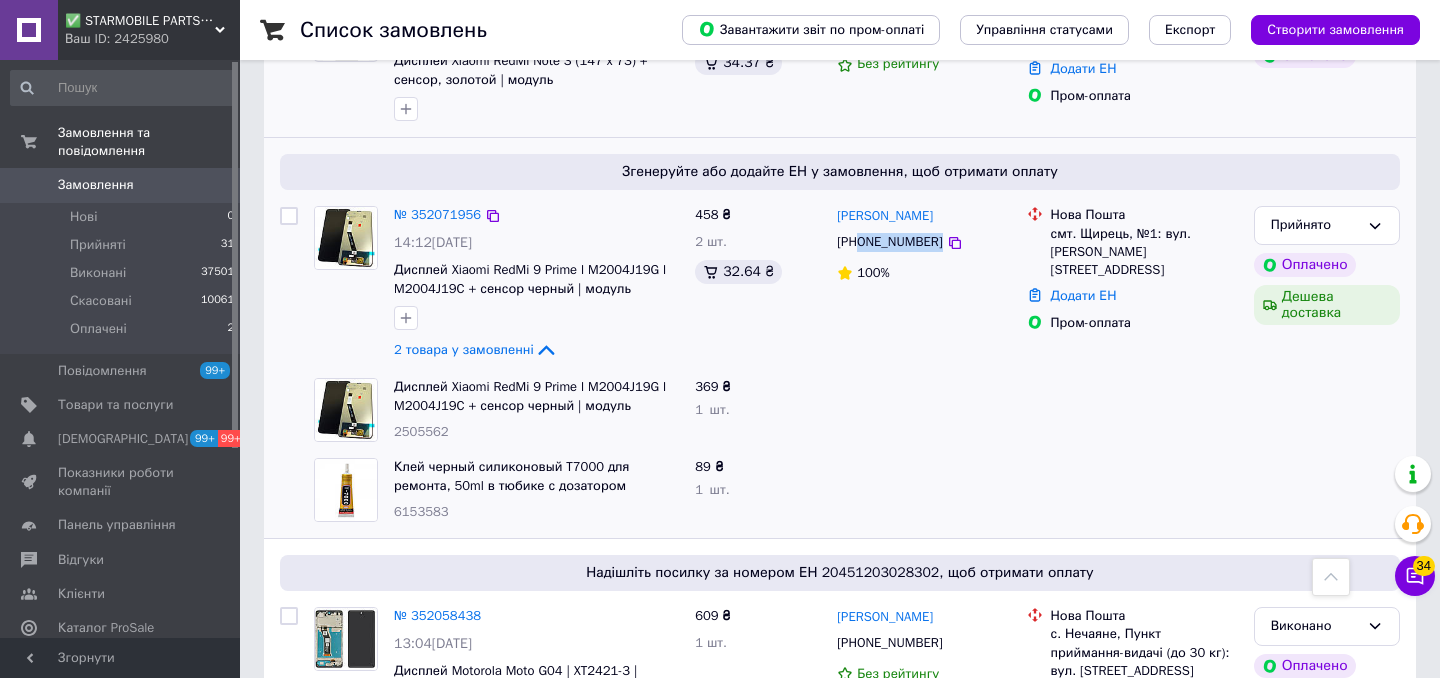 drag, startPoint x: 976, startPoint y: 260, endPoint x: 861, endPoint y: 259, distance: 115.00435 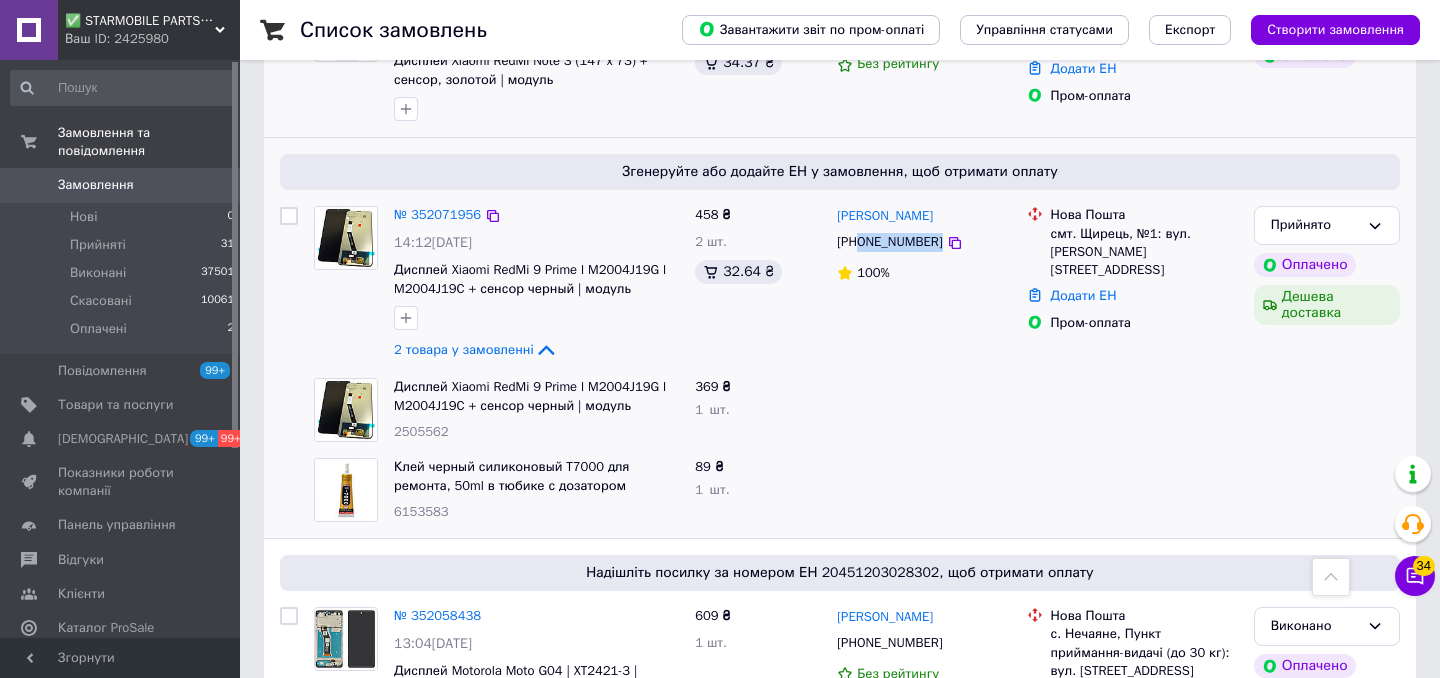 click on "[PHONE_NUMBER]" at bounding box center [923, 242] 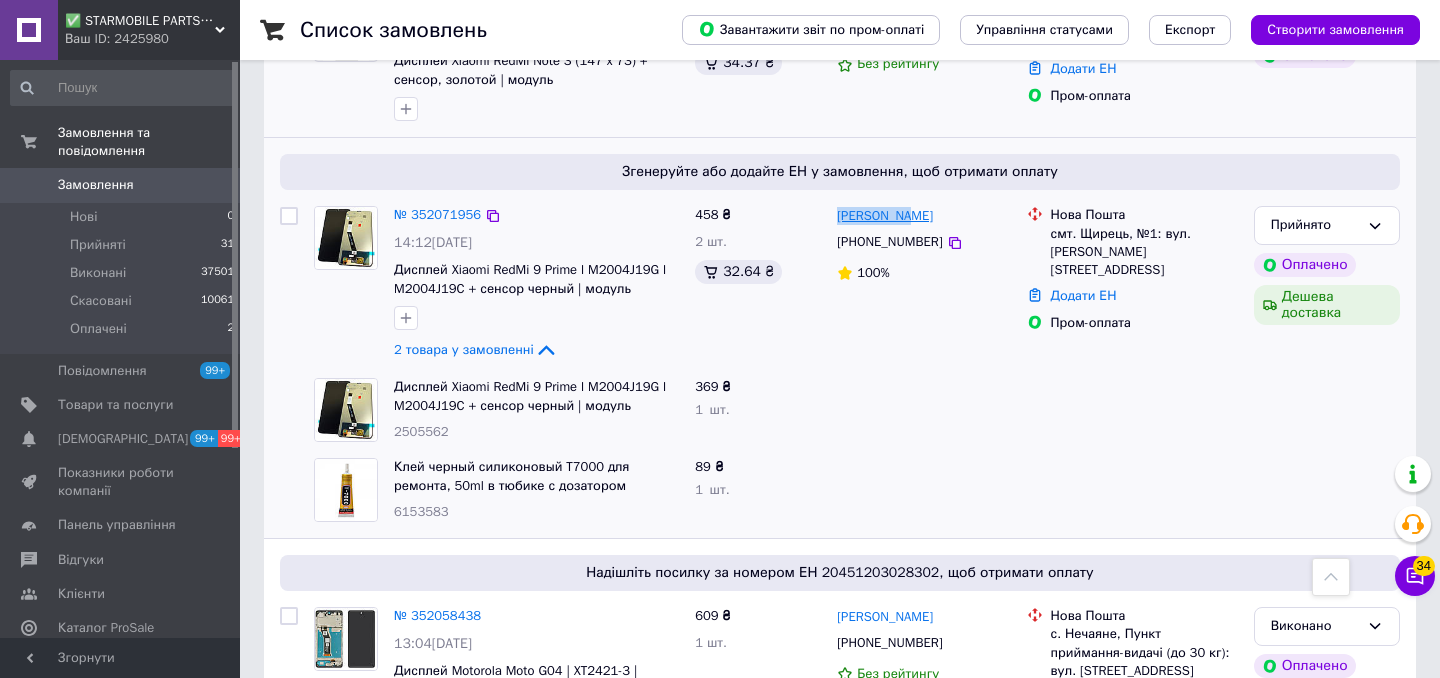 copy on "[PERSON_NAME]" 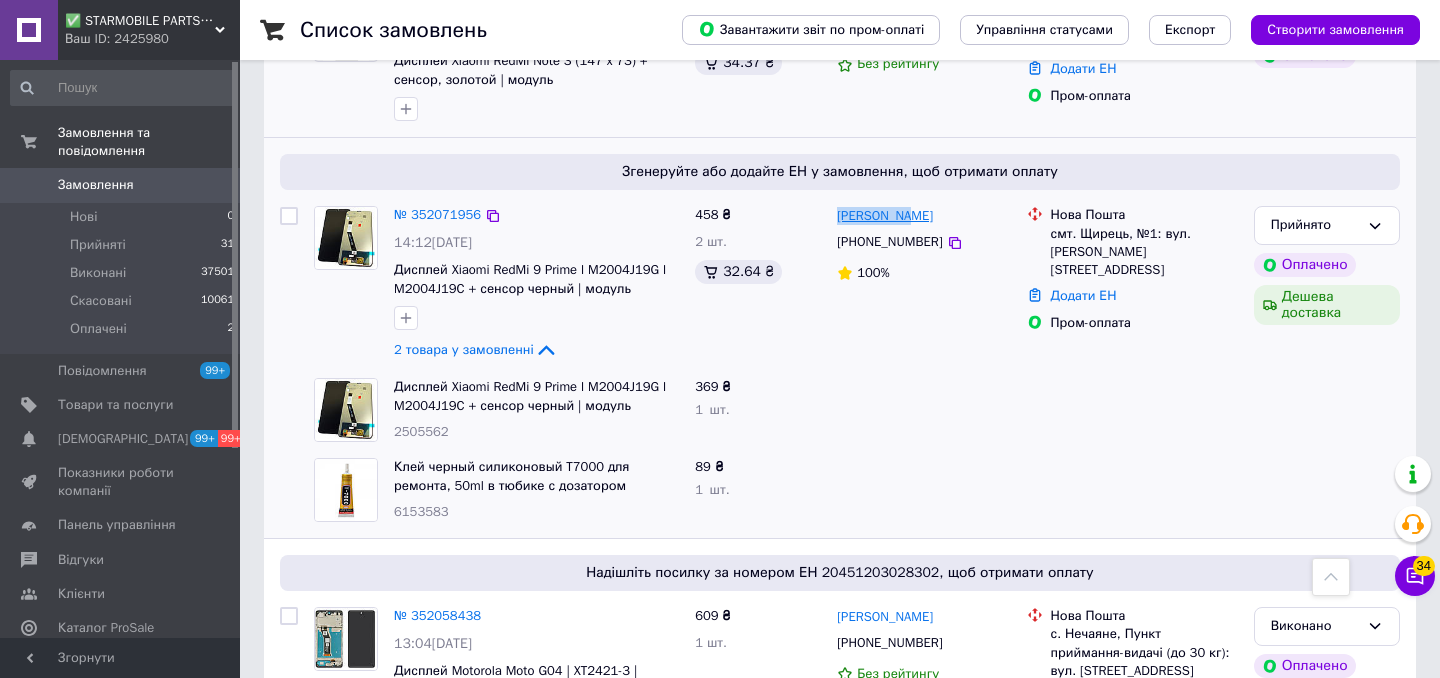 drag, startPoint x: 926, startPoint y: 236, endPoint x: 840, endPoint y: 237, distance: 86.00581 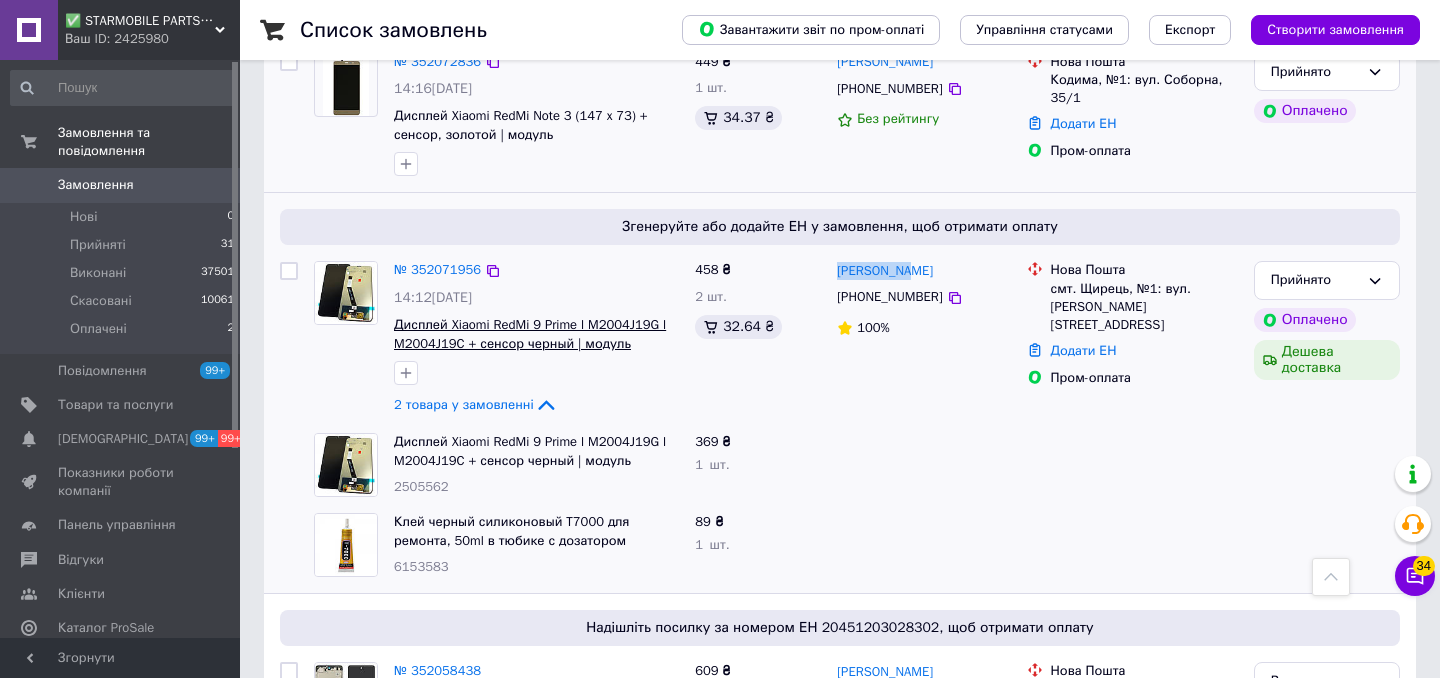 scroll, scrollTop: 98, scrollLeft: 0, axis: vertical 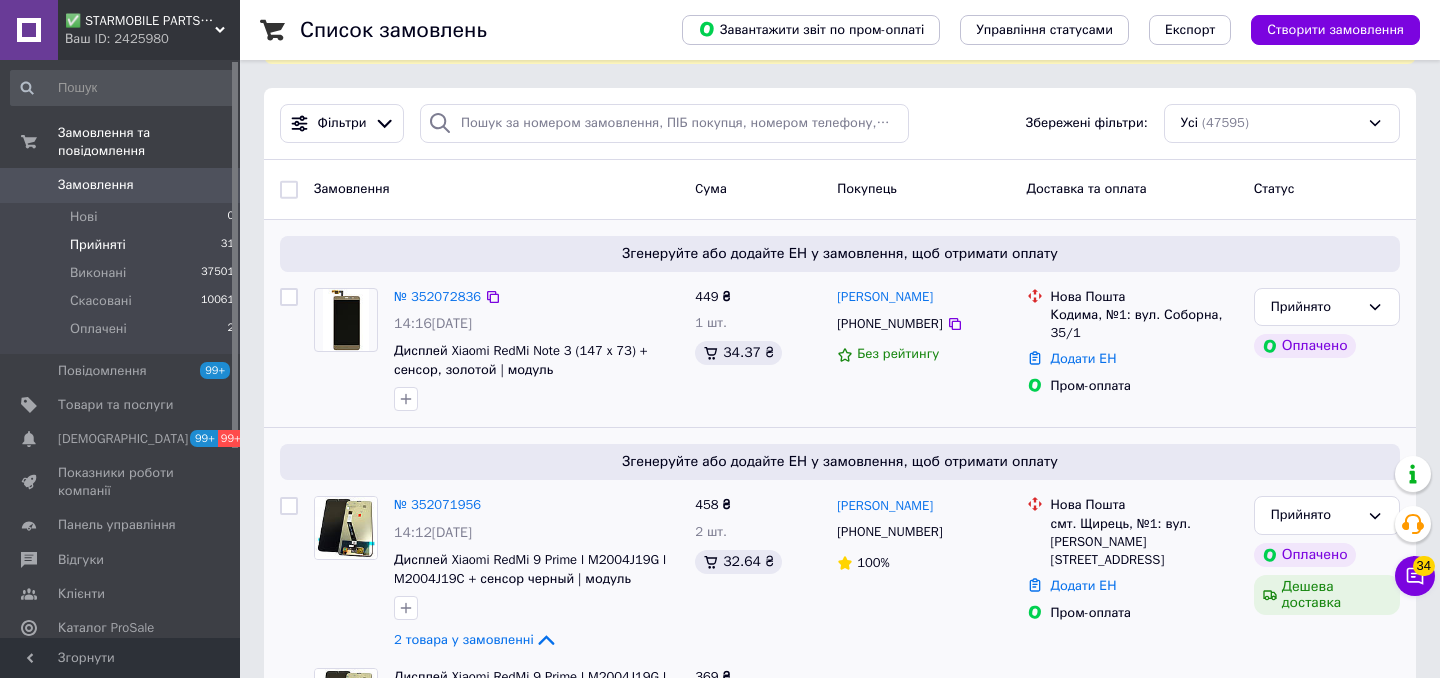 click on "Прийняті 31" at bounding box center [123, 245] 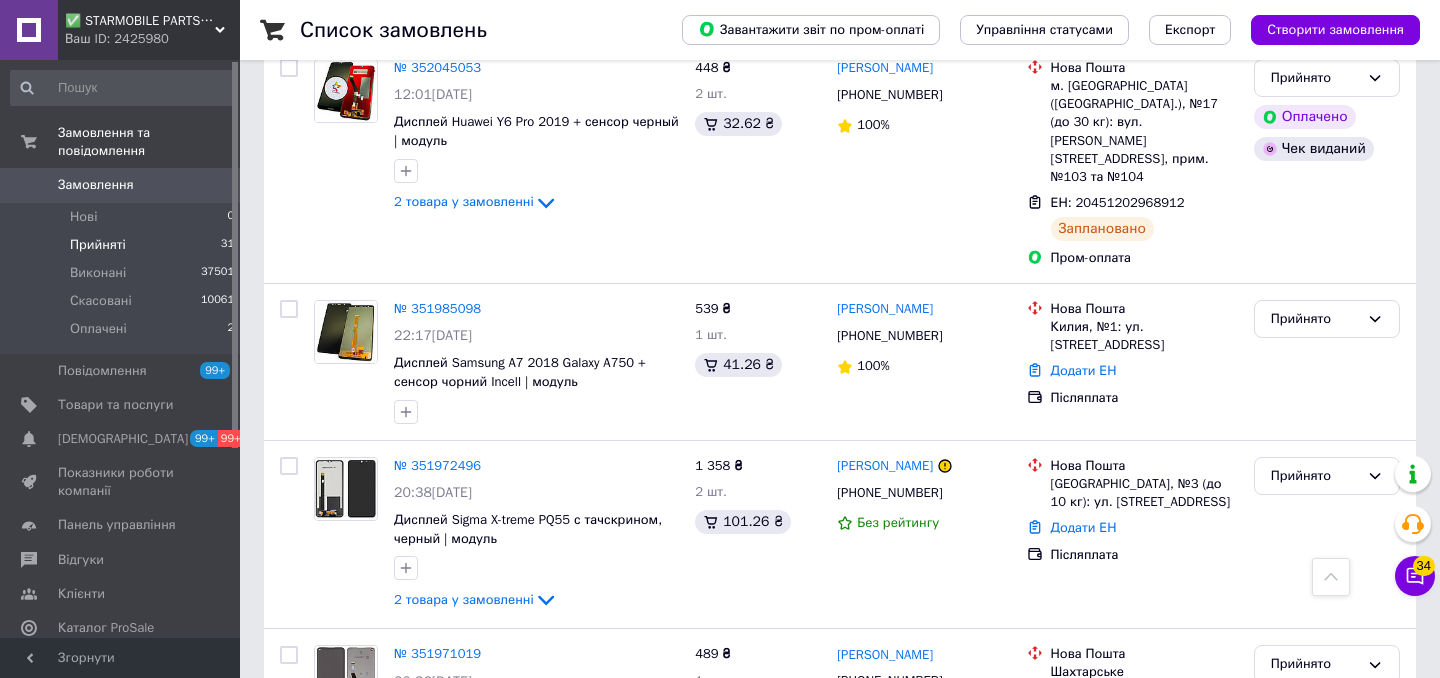 scroll, scrollTop: 1037, scrollLeft: 0, axis: vertical 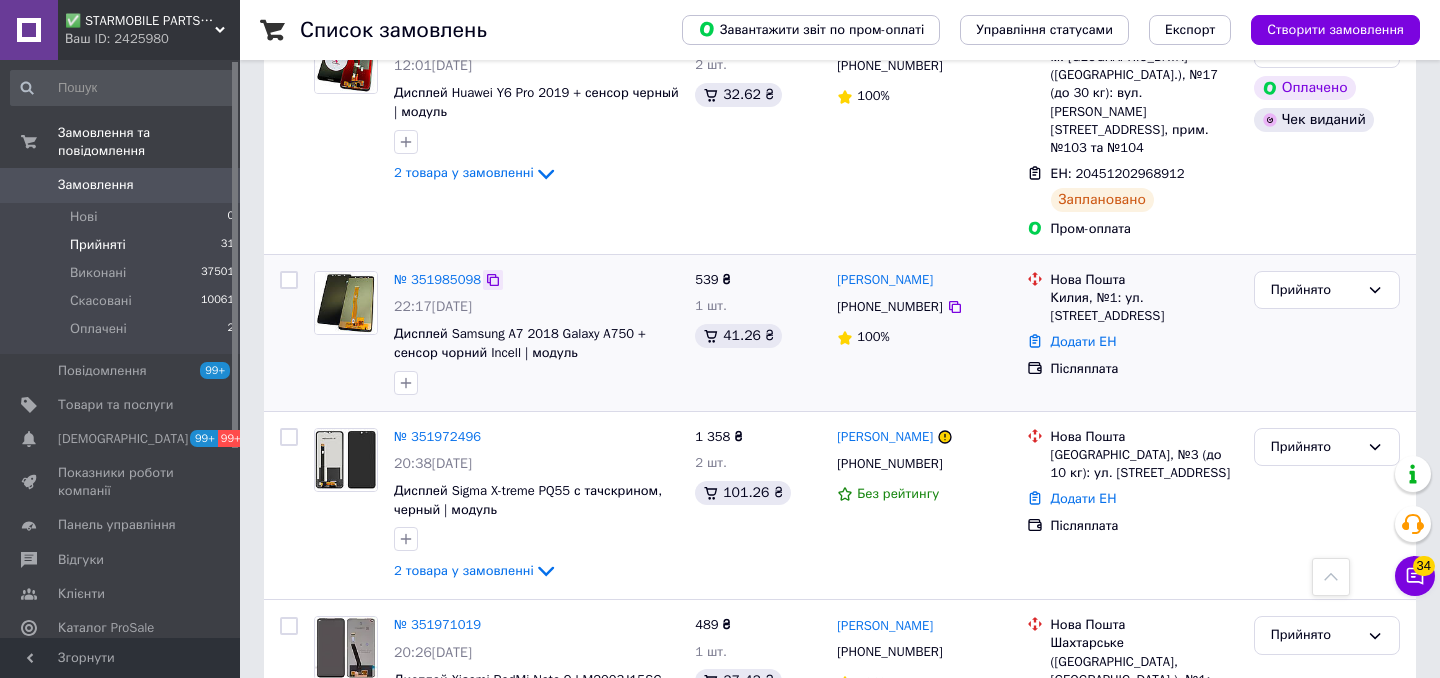 click at bounding box center [493, 280] 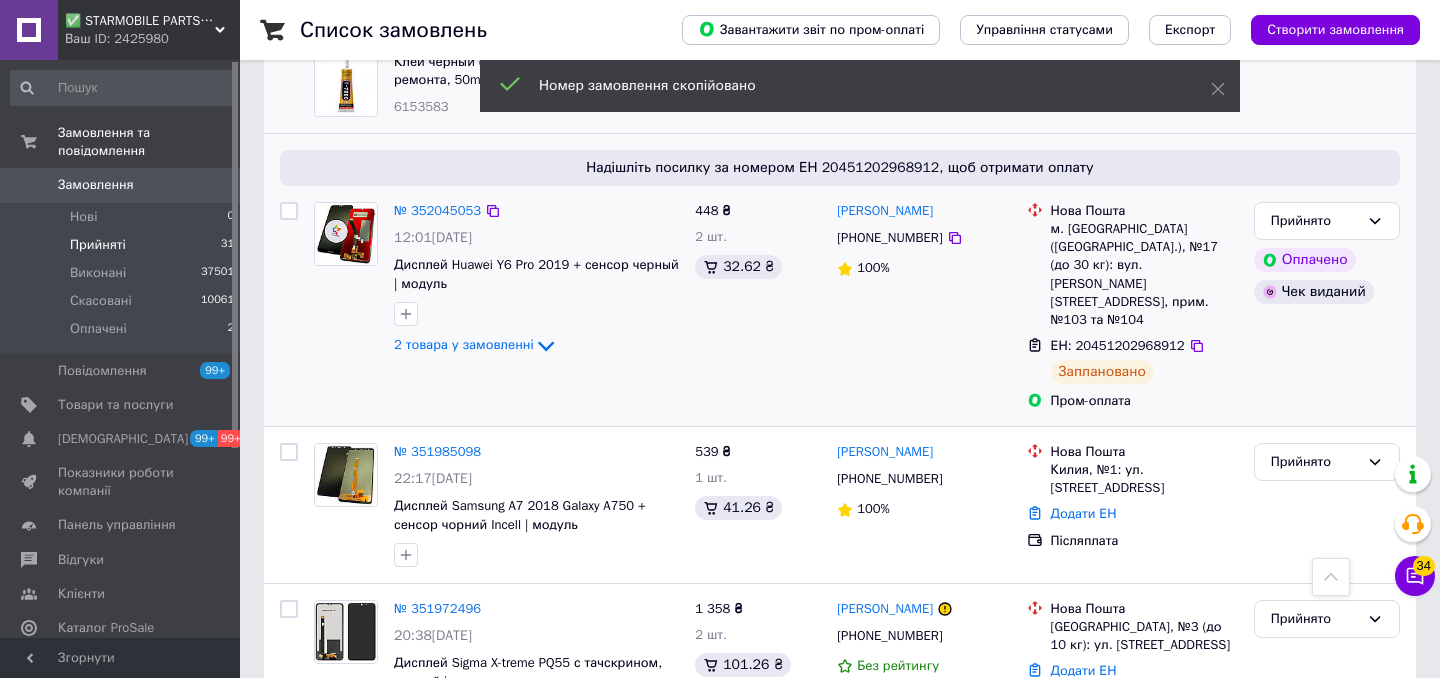 scroll, scrollTop: 848, scrollLeft: 0, axis: vertical 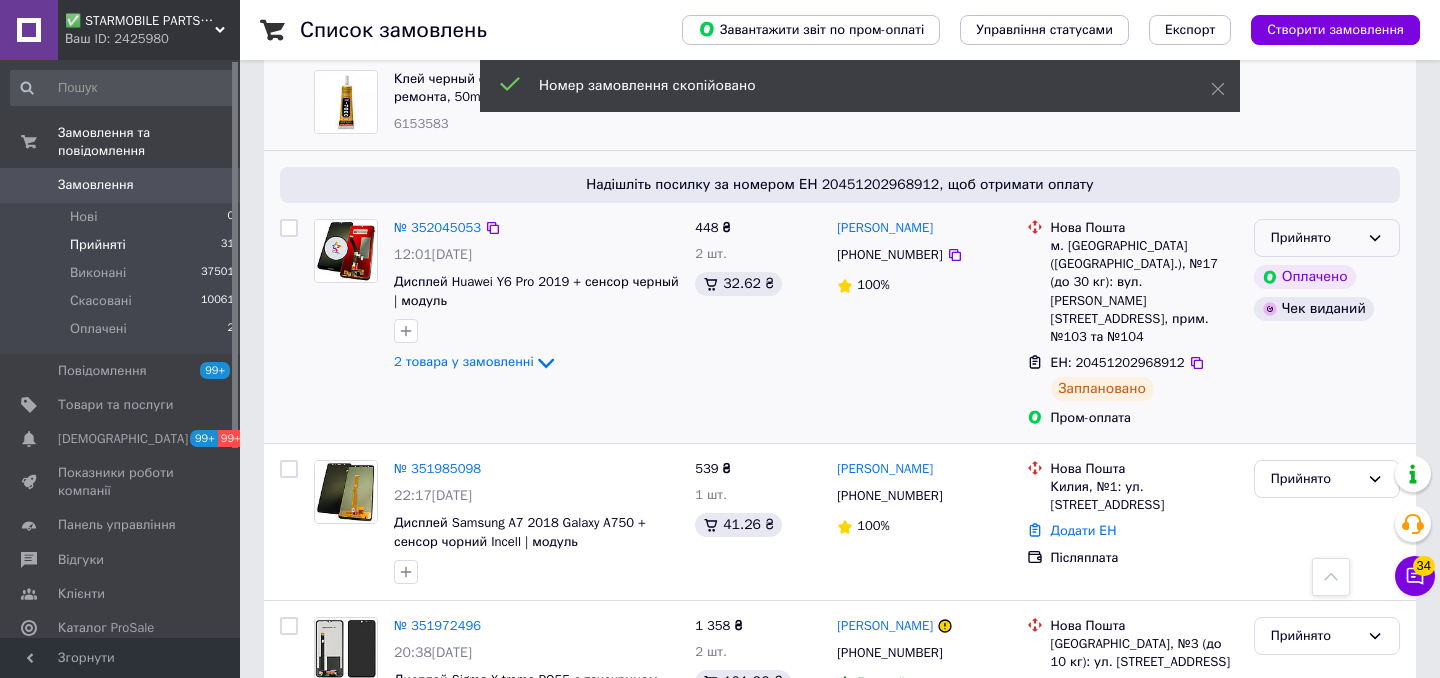 click on "Прийнято" at bounding box center (1327, 238) 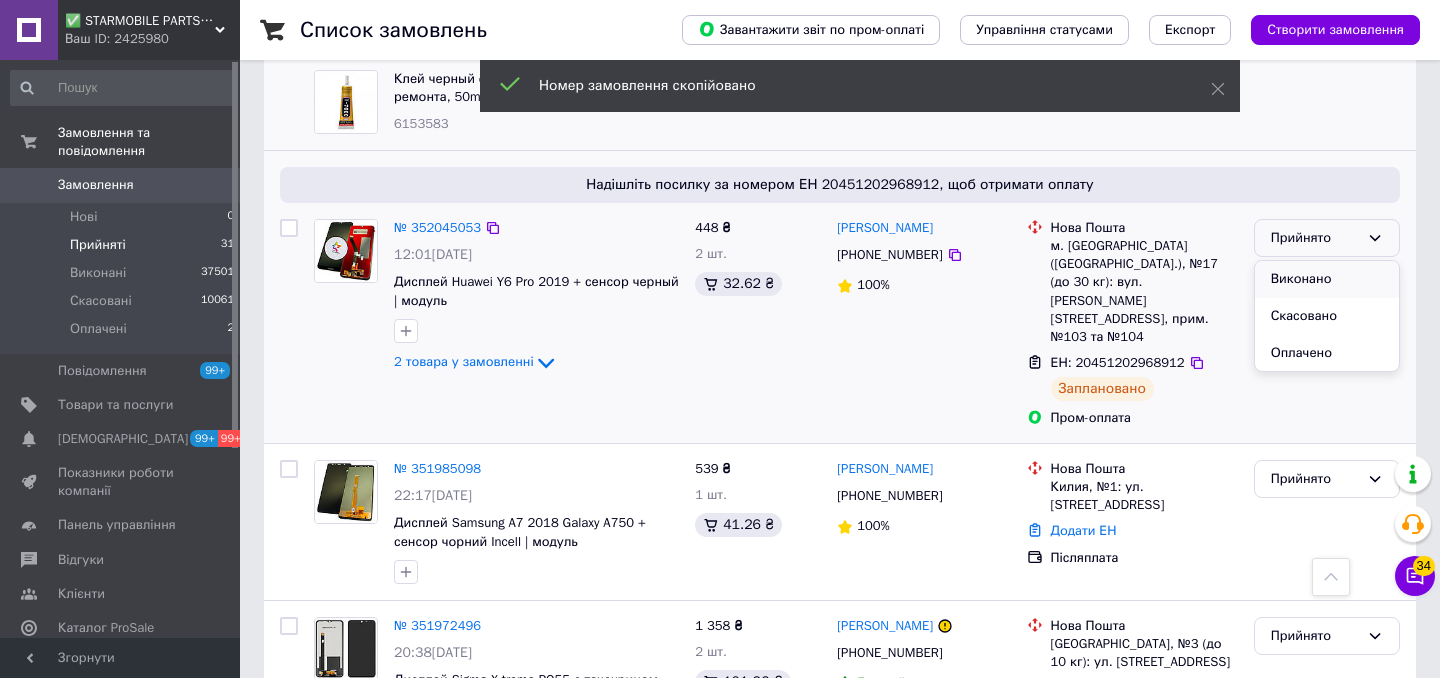 click on "Виконано" at bounding box center [1327, 279] 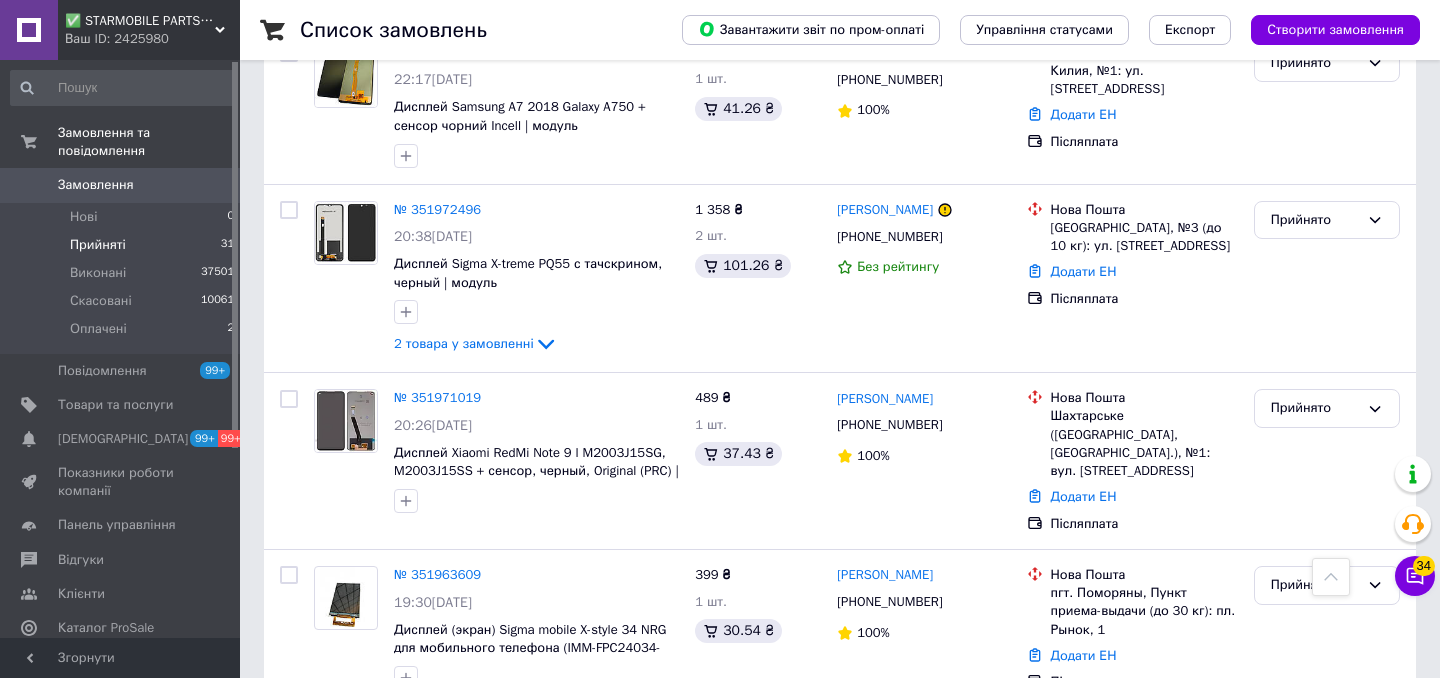 scroll, scrollTop: 1267, scrollLeft: 0, axis: vertical 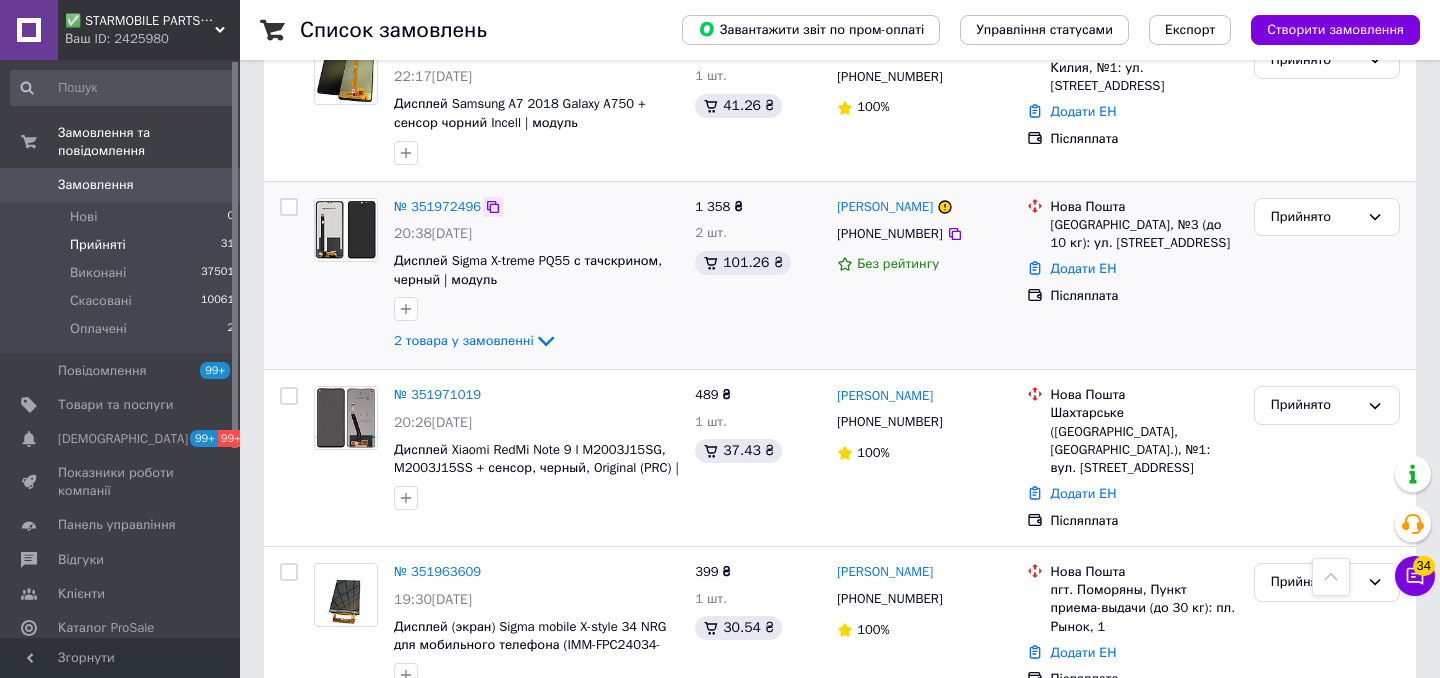 click 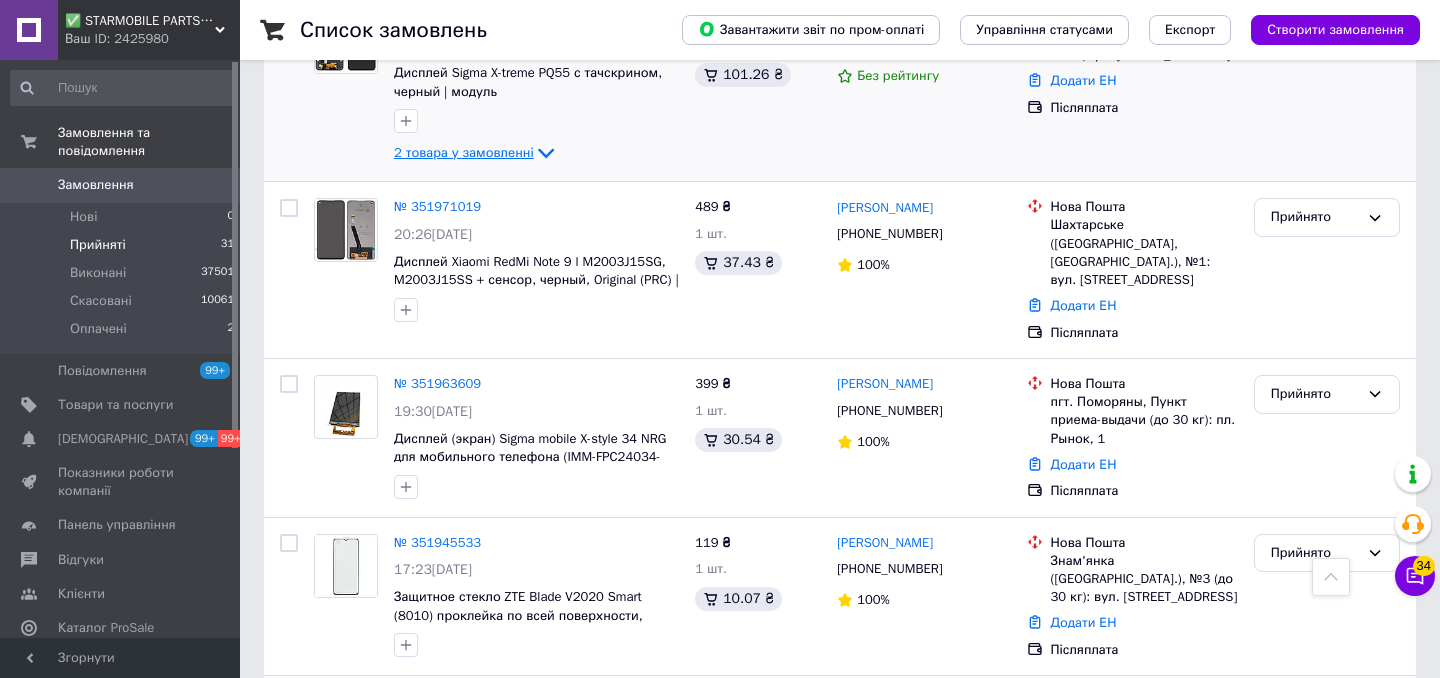 scroll, scrollTop: 1481, scrollLeft: 0, axis: vertical 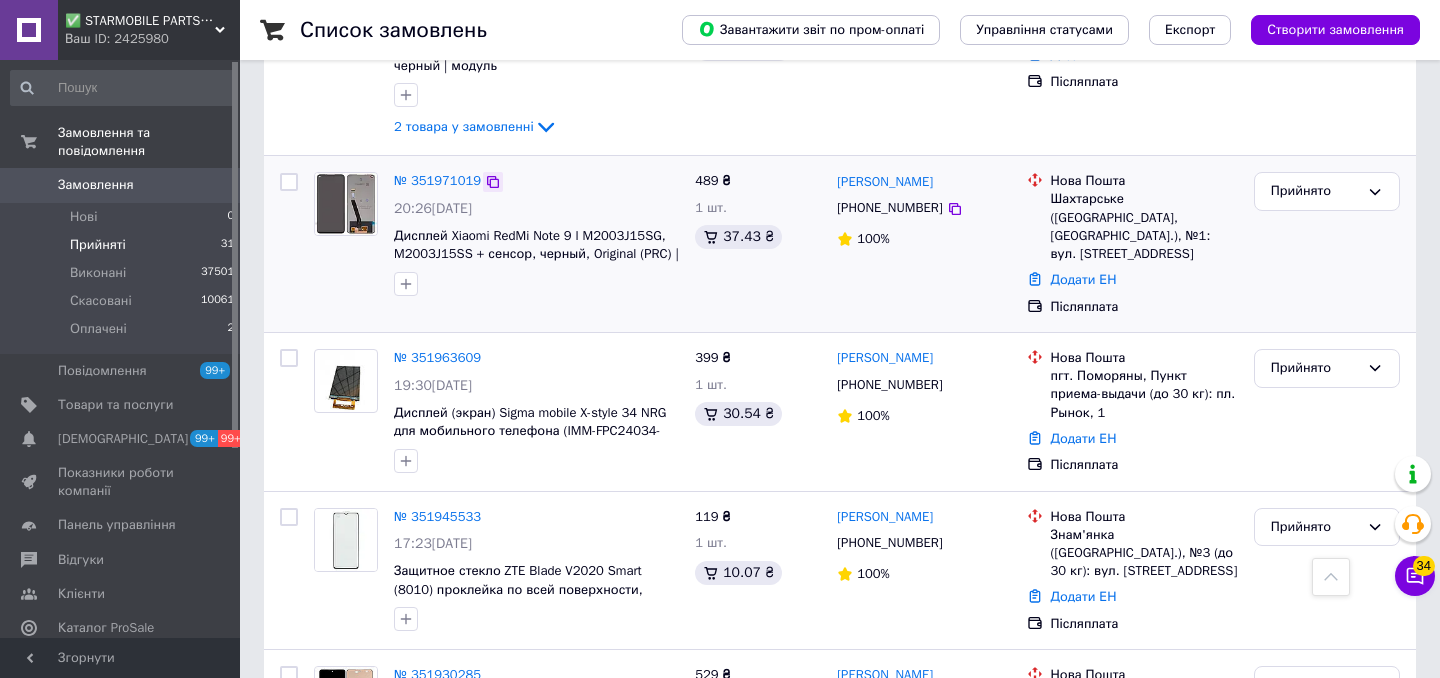 click 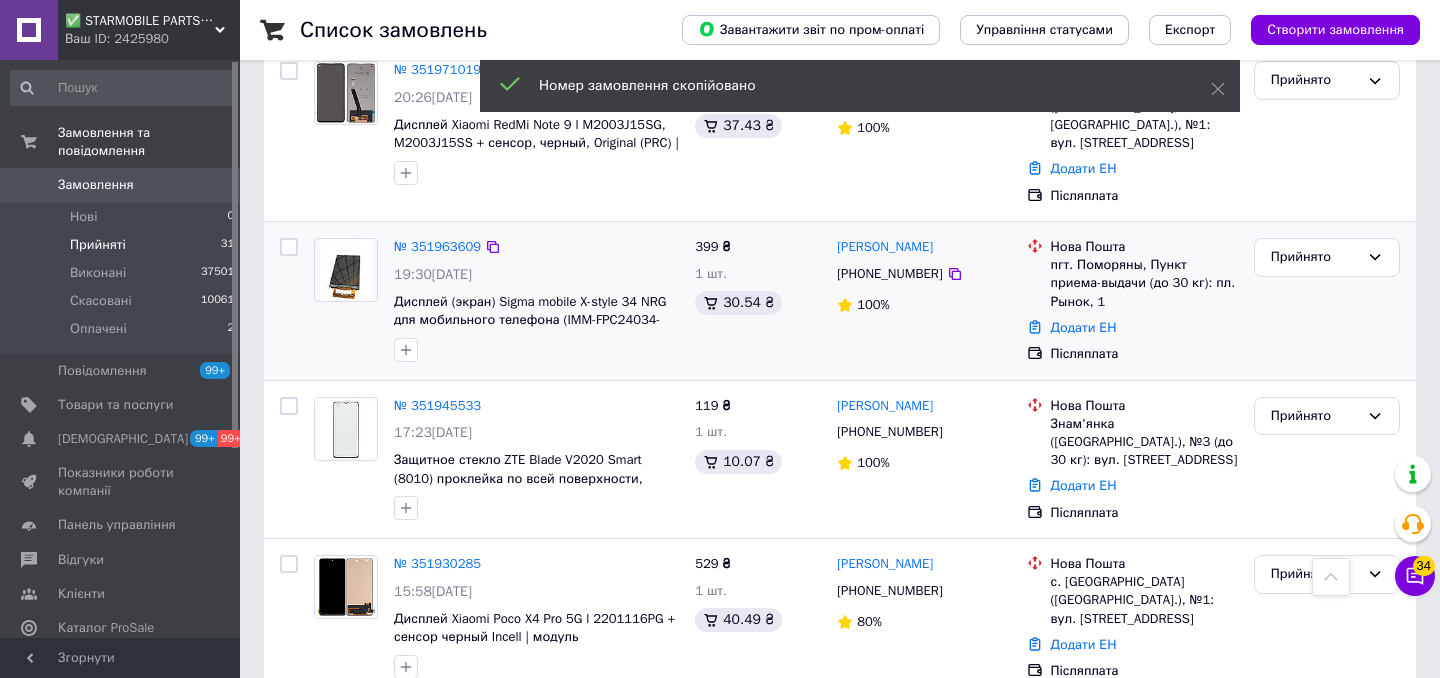 scroll, scrollTop: 1593, scrollLeft: 0, axis: vertical 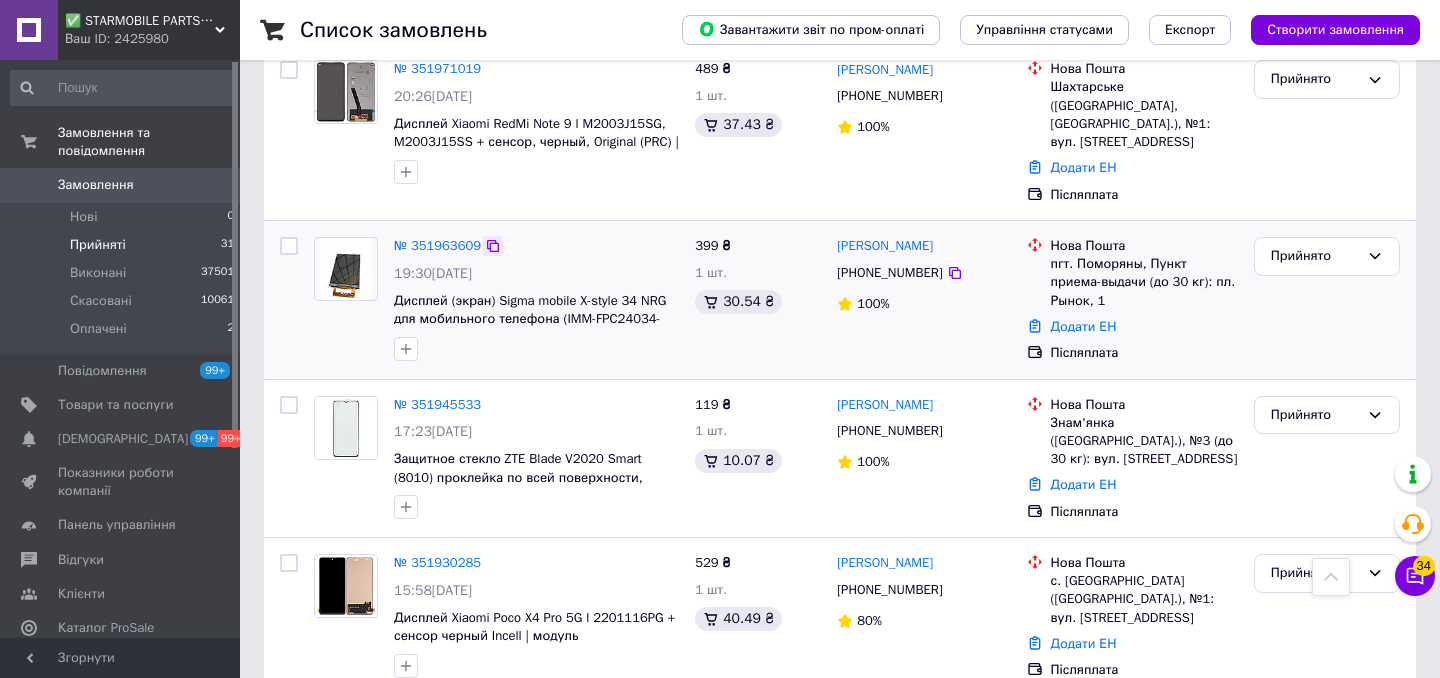 click 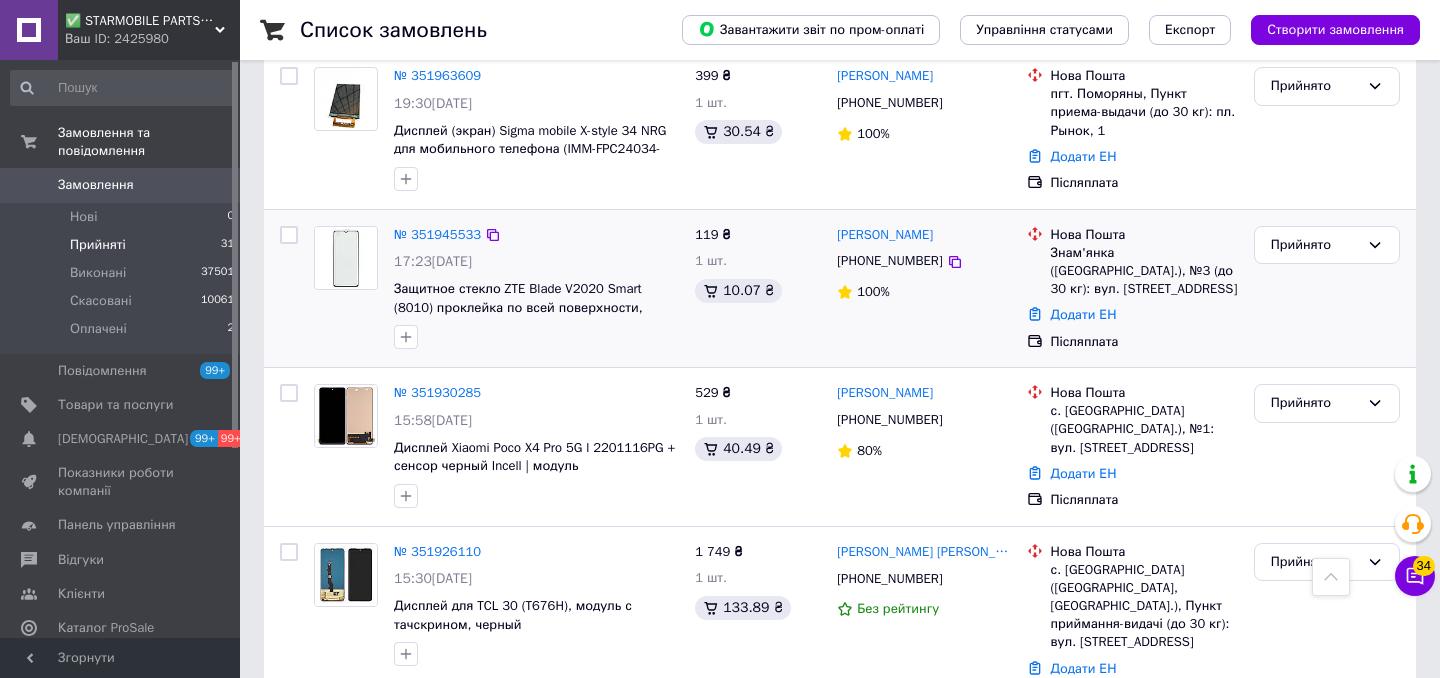 scroll, scrollTop: 1777, scrollLeft: 0, axis: vertical 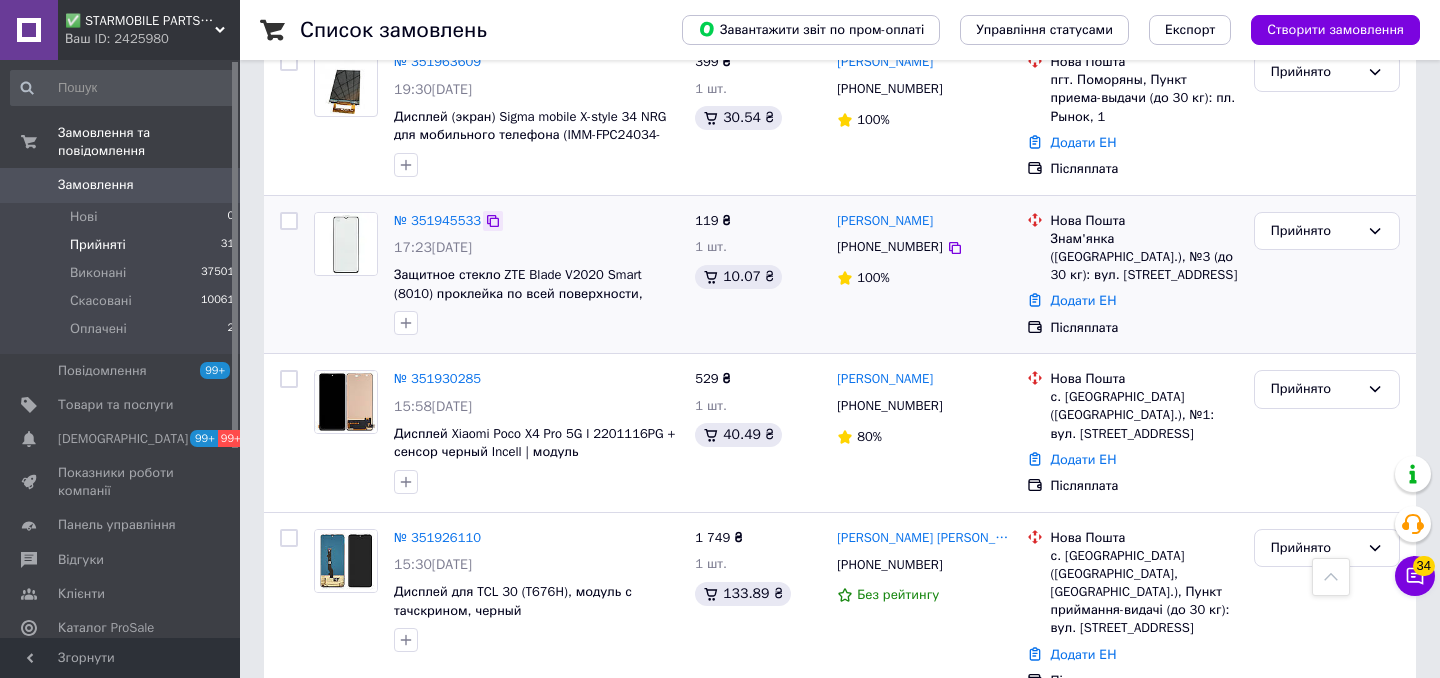 click 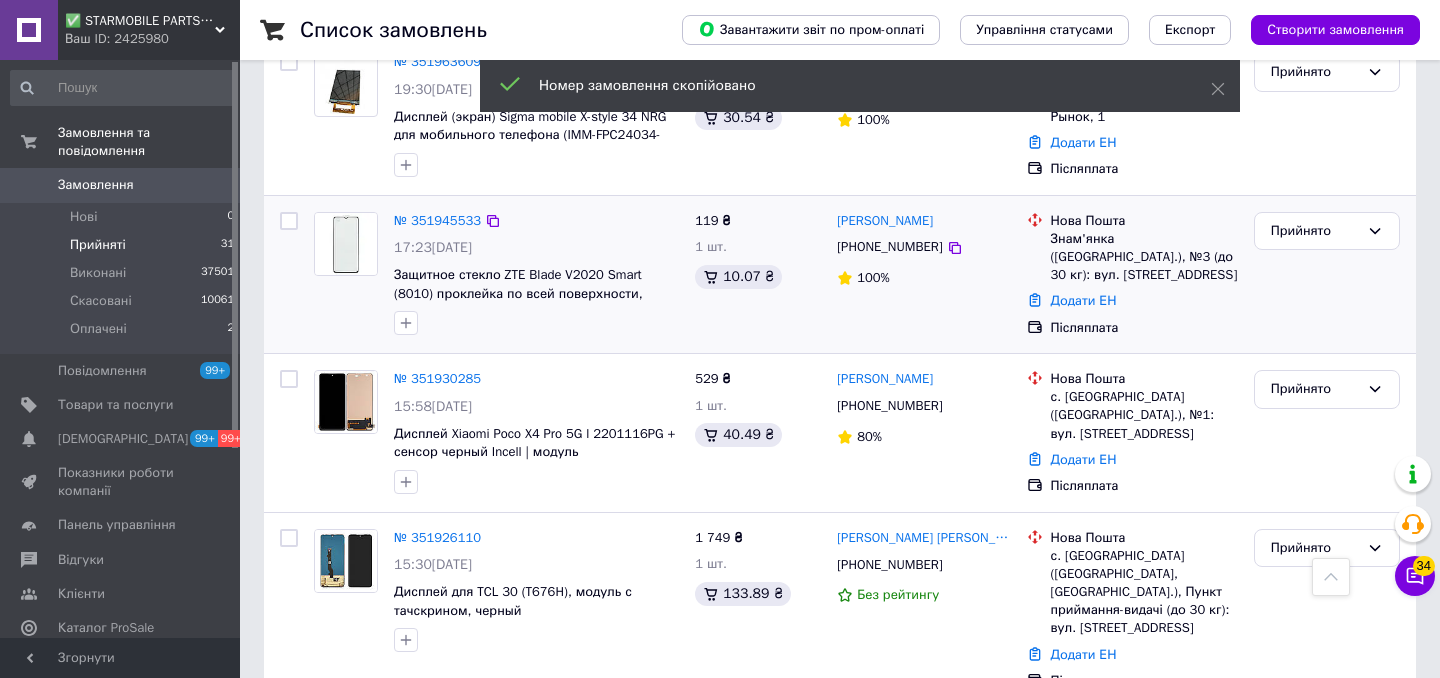 scroll, scrollTop: 1909, scrollLeft: 0, axis: vertical 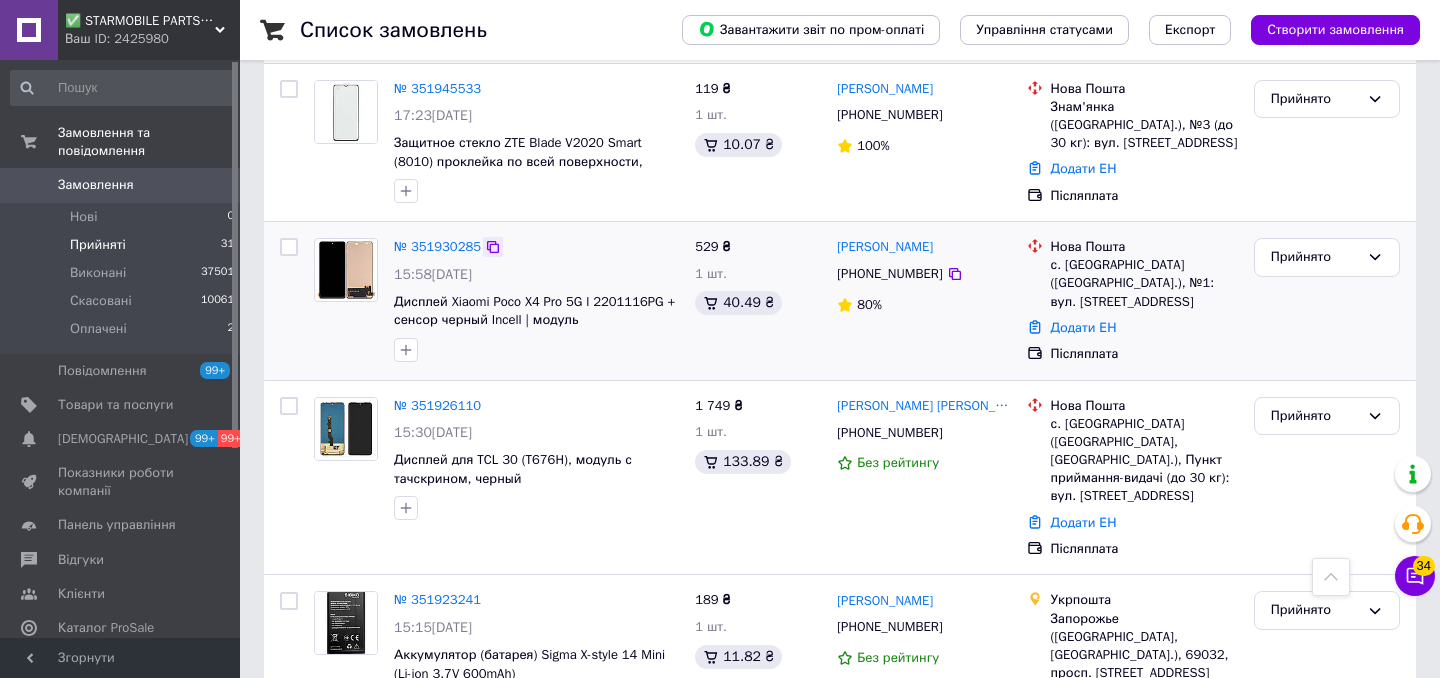 click 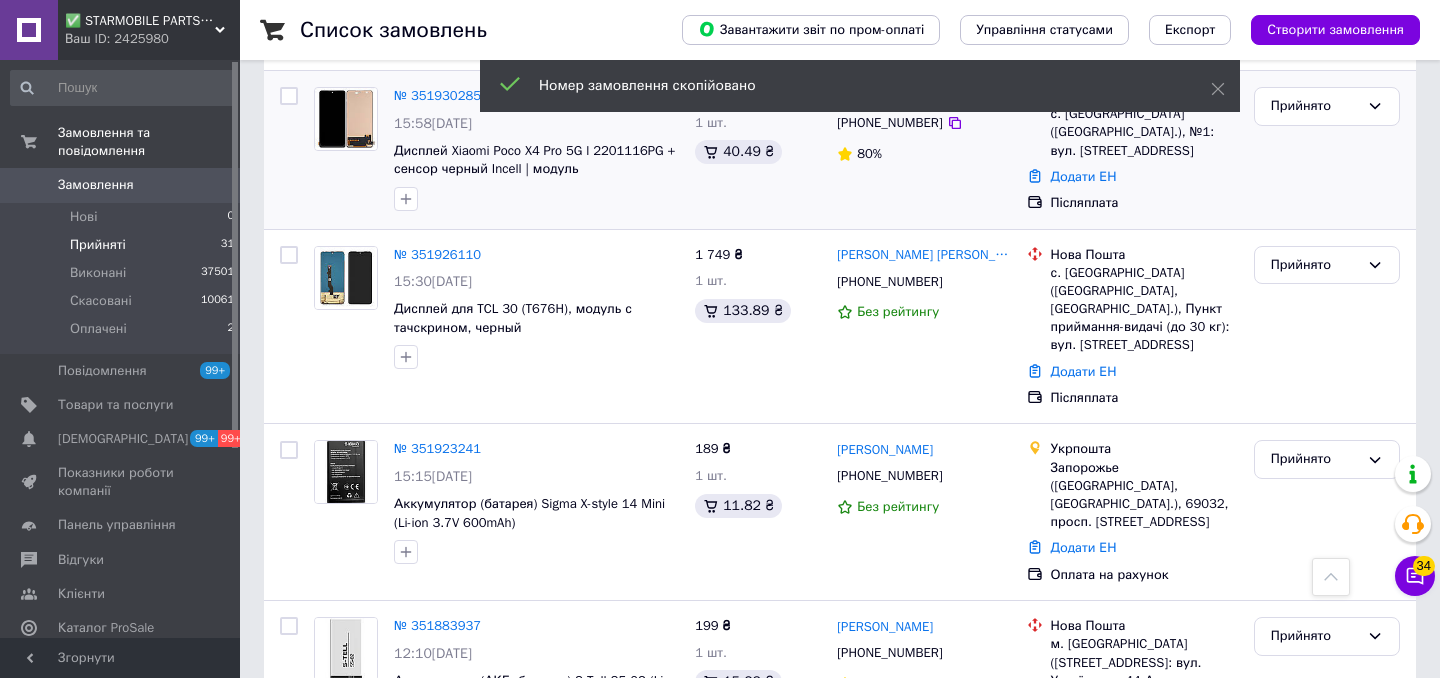 scroll, scrollTop: 2061, scrollLeft: 0, axis: vertical 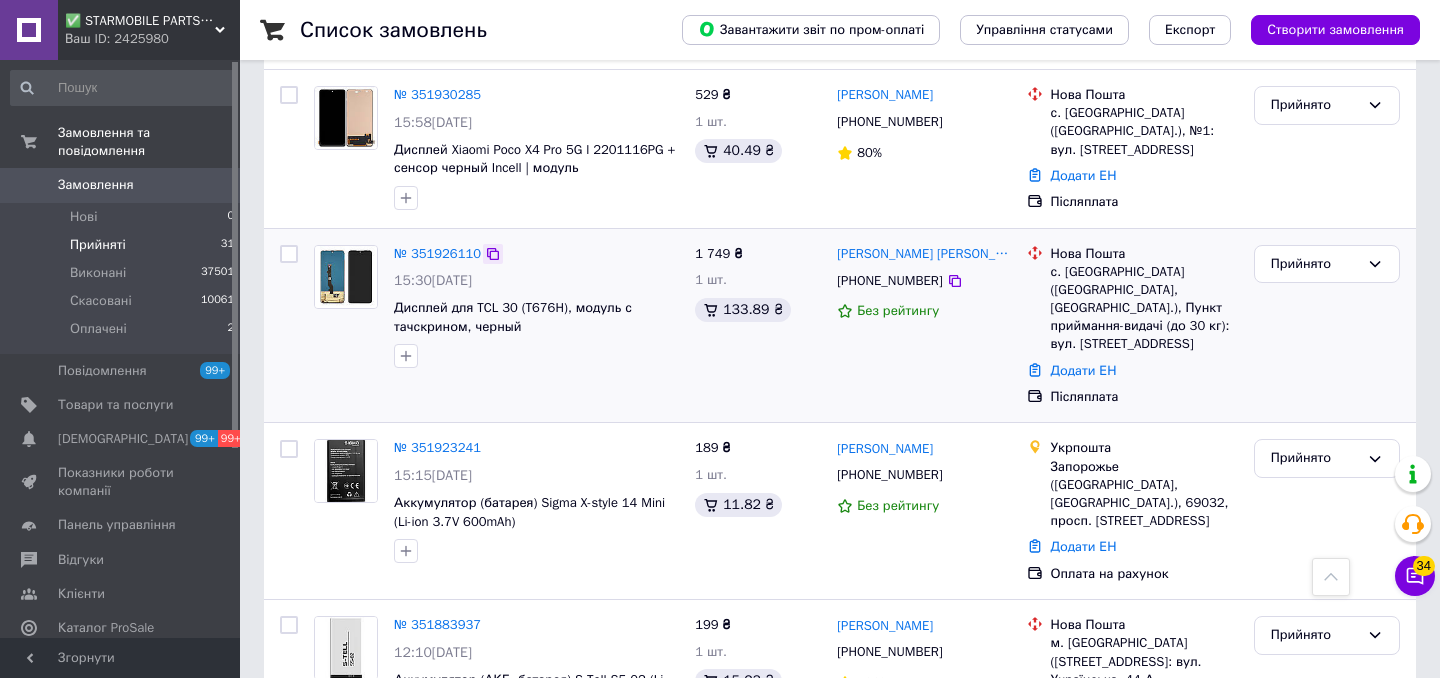 click 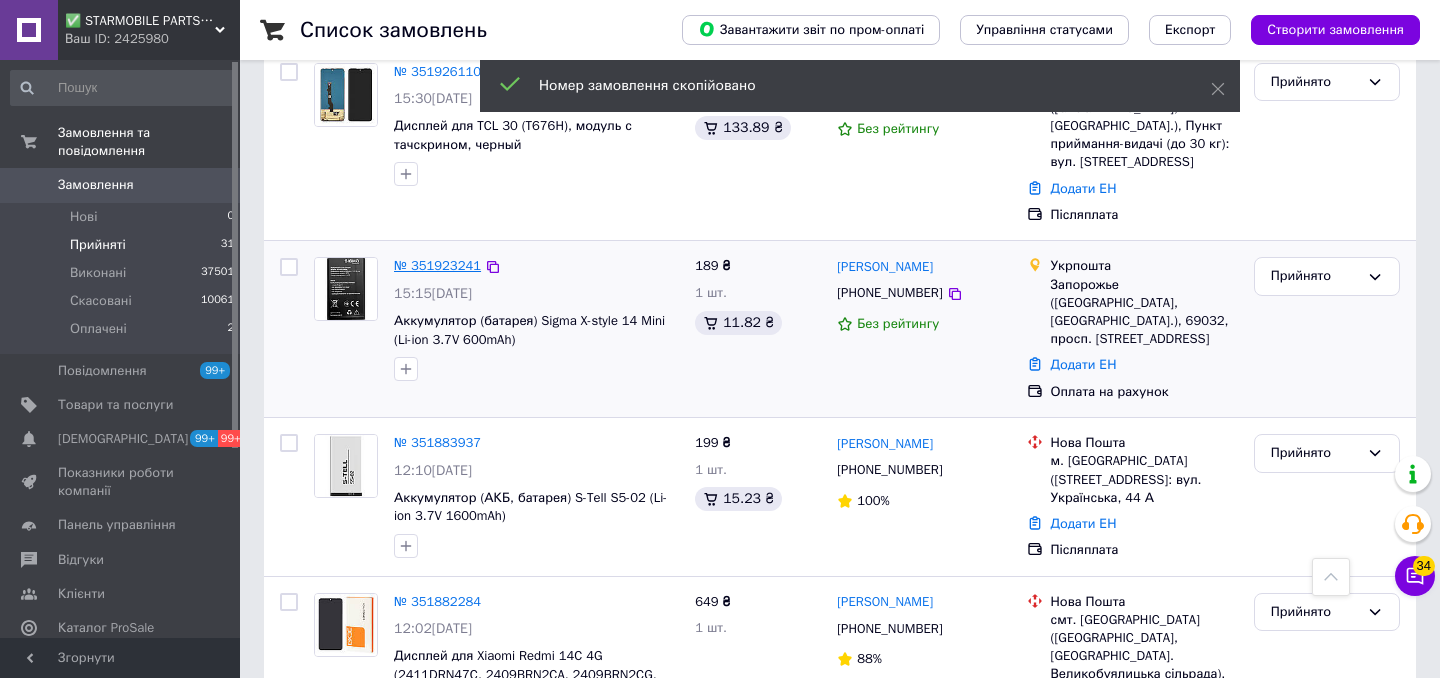 scroll, scrollTop: 2244, scrollLeft: 0, axis: vertical 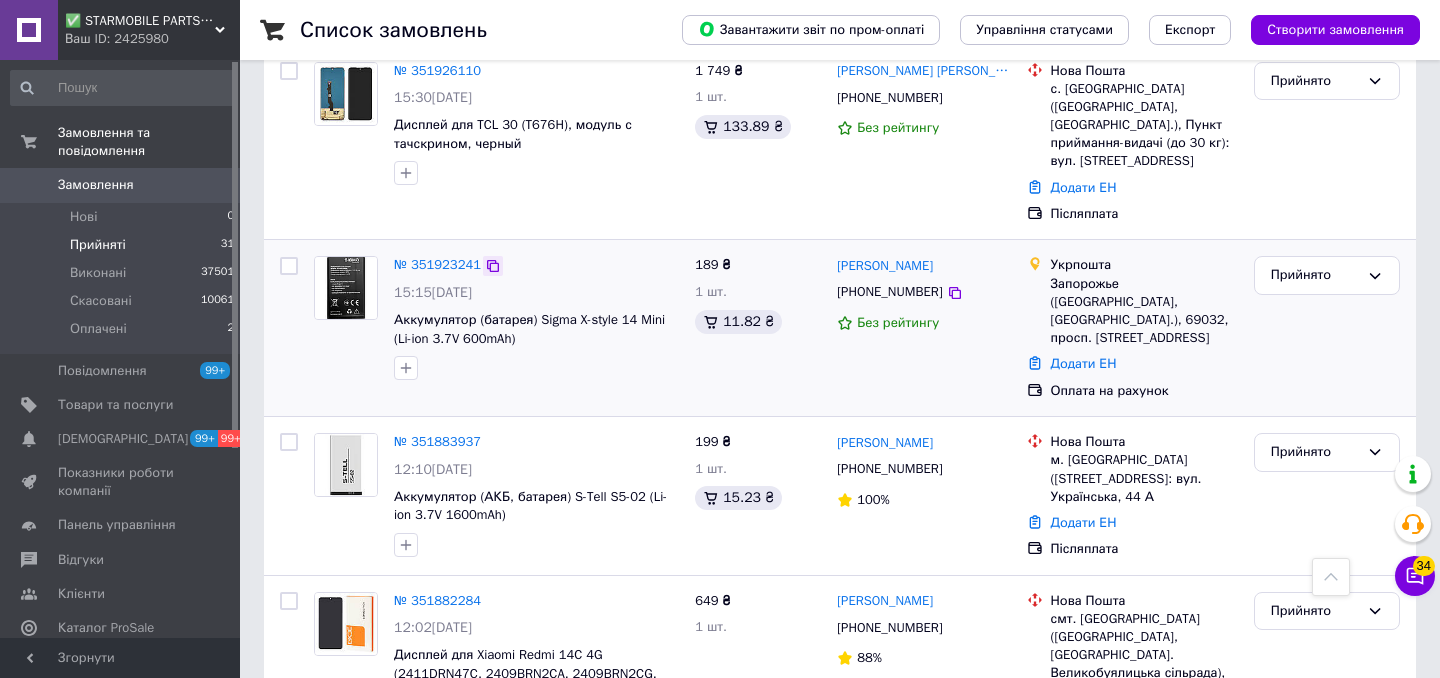 click 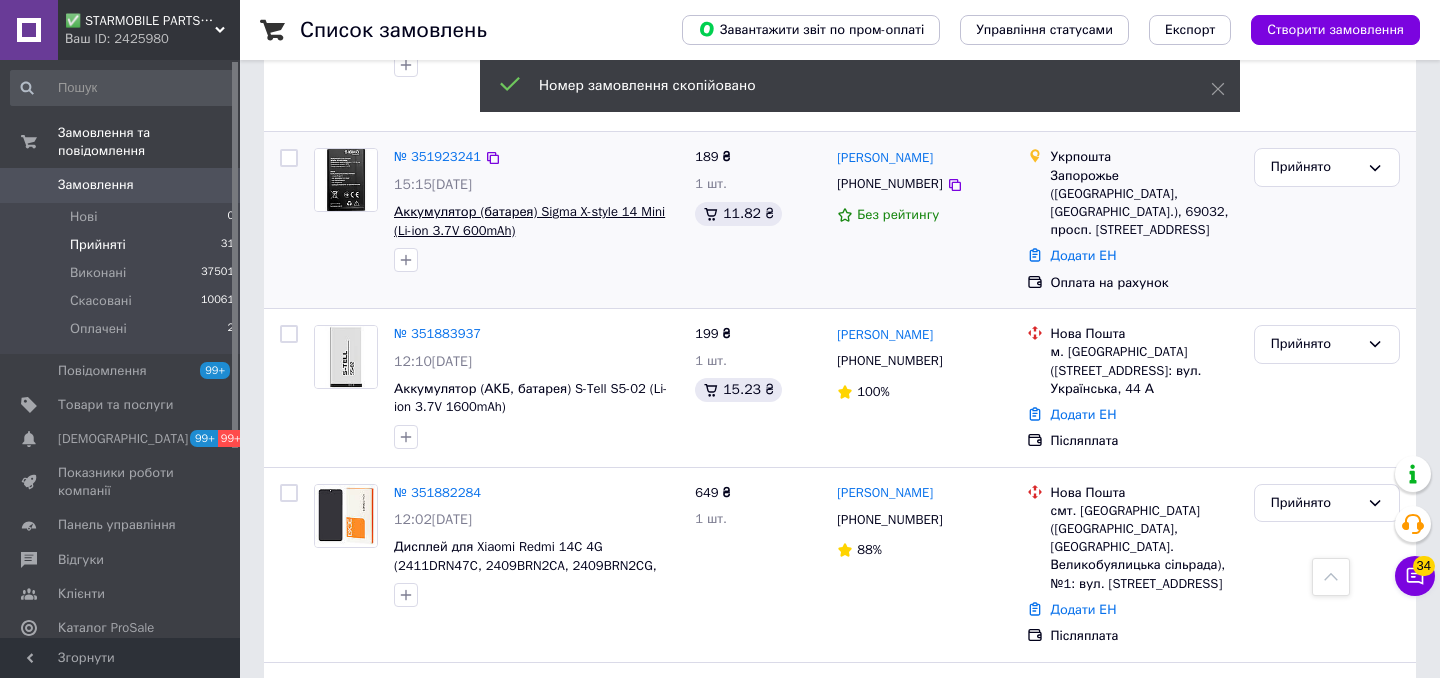 scroll, scrollTop: 2355, scrollLeft: 0, axis: vertical 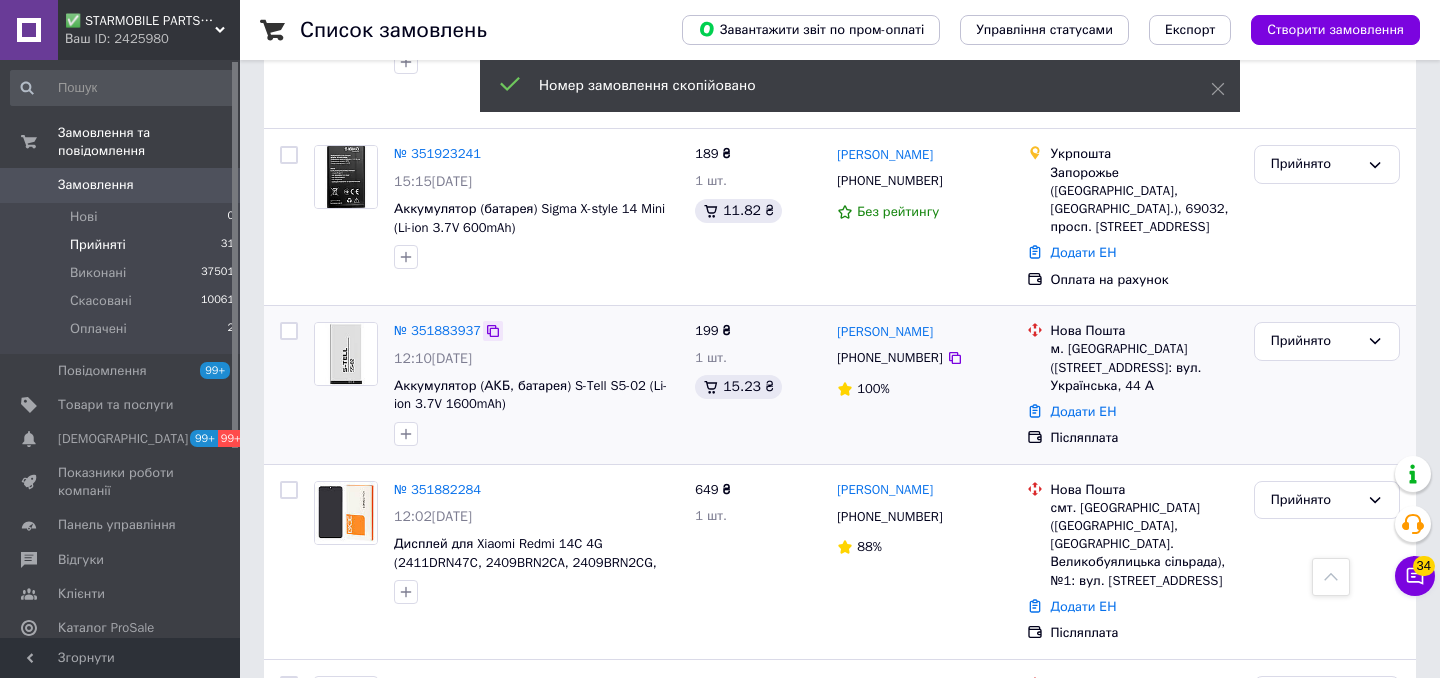 click 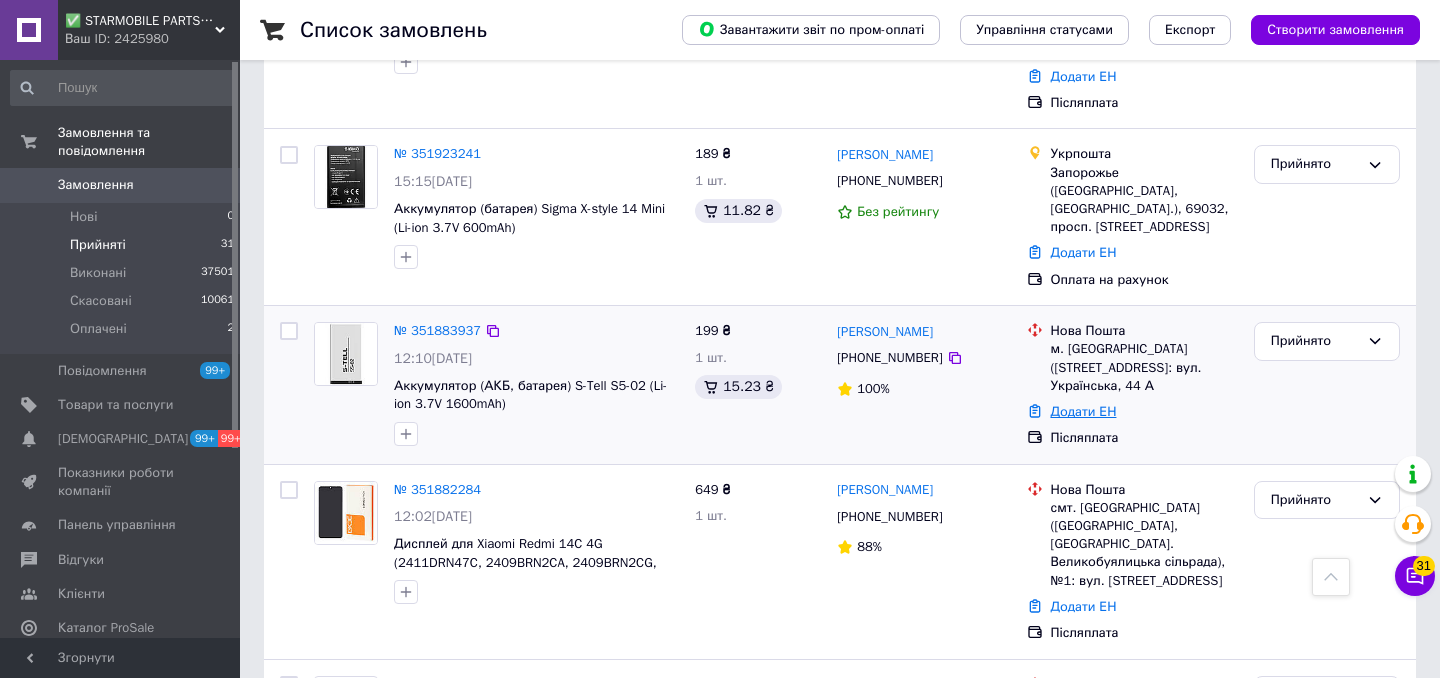 click on "Додати ЕН" at bounding box center (1084, 411) 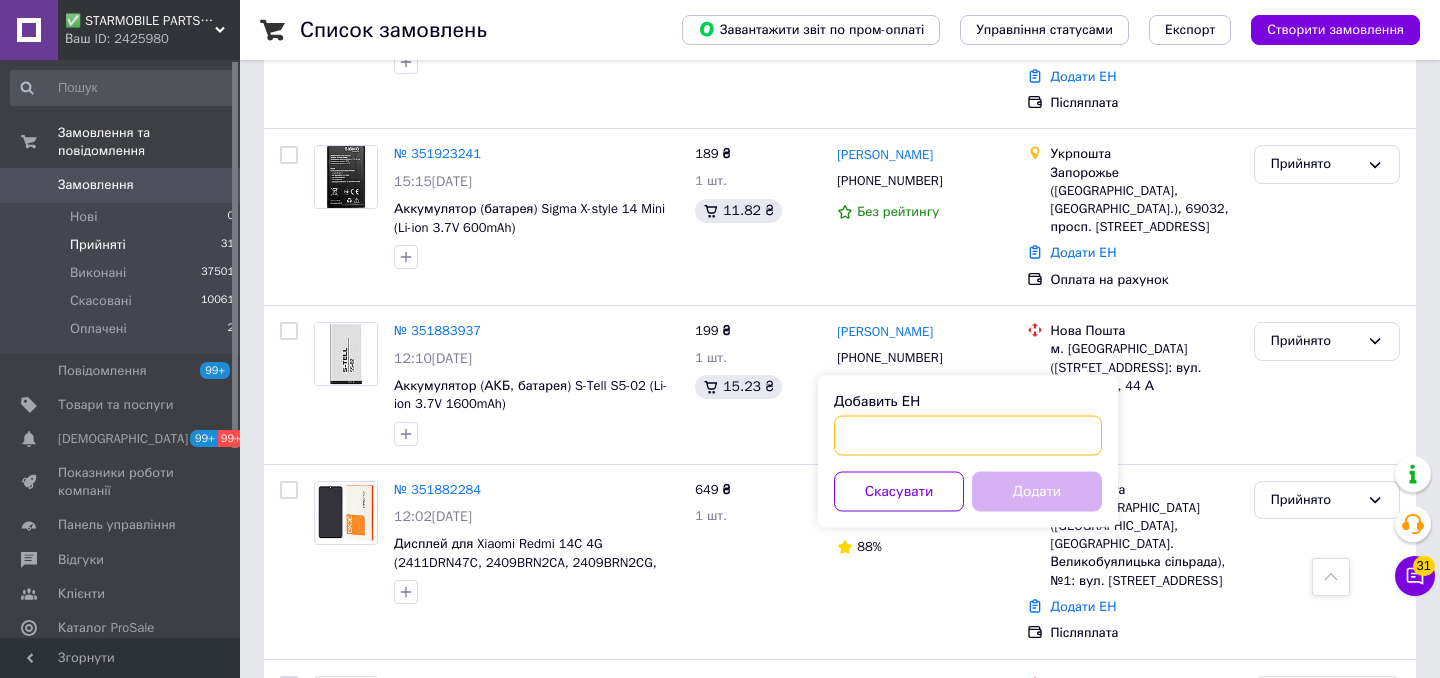 click on "Добавить ЕН" at bounding box center (968, 436) 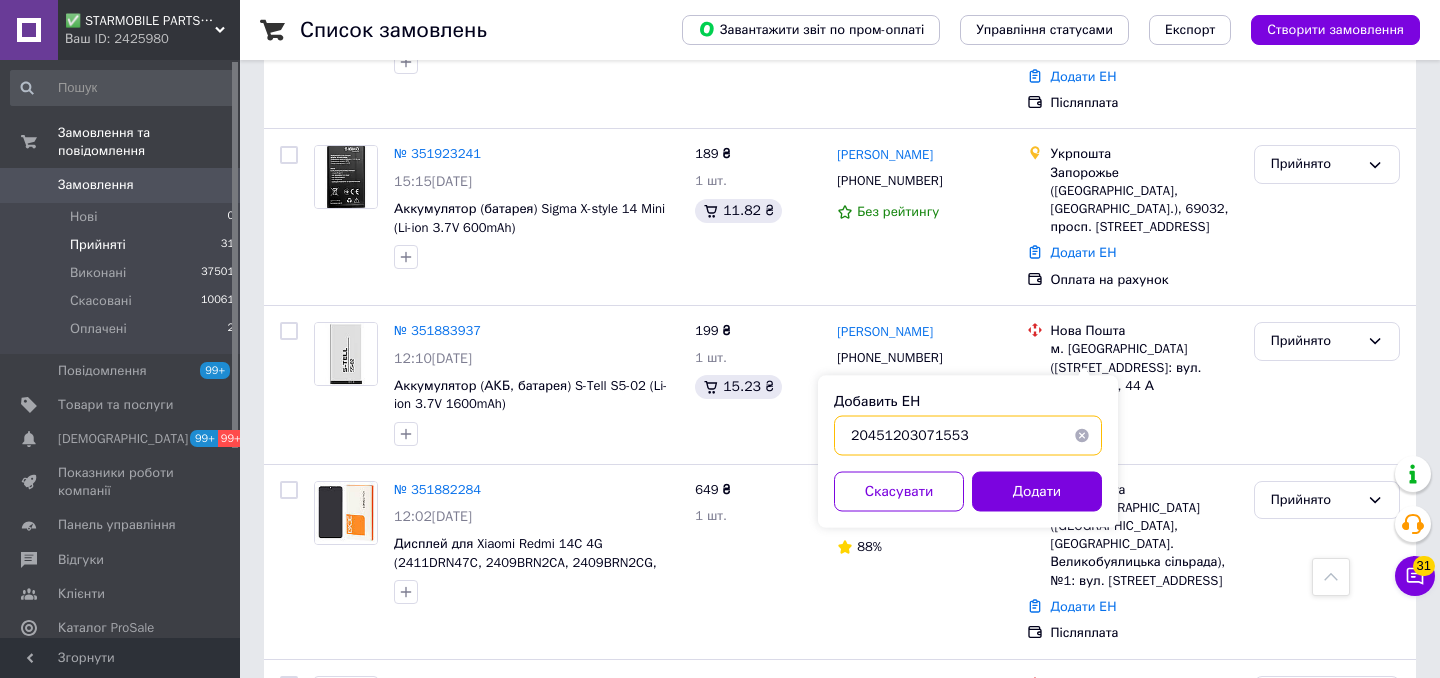 type on "20451203071553" 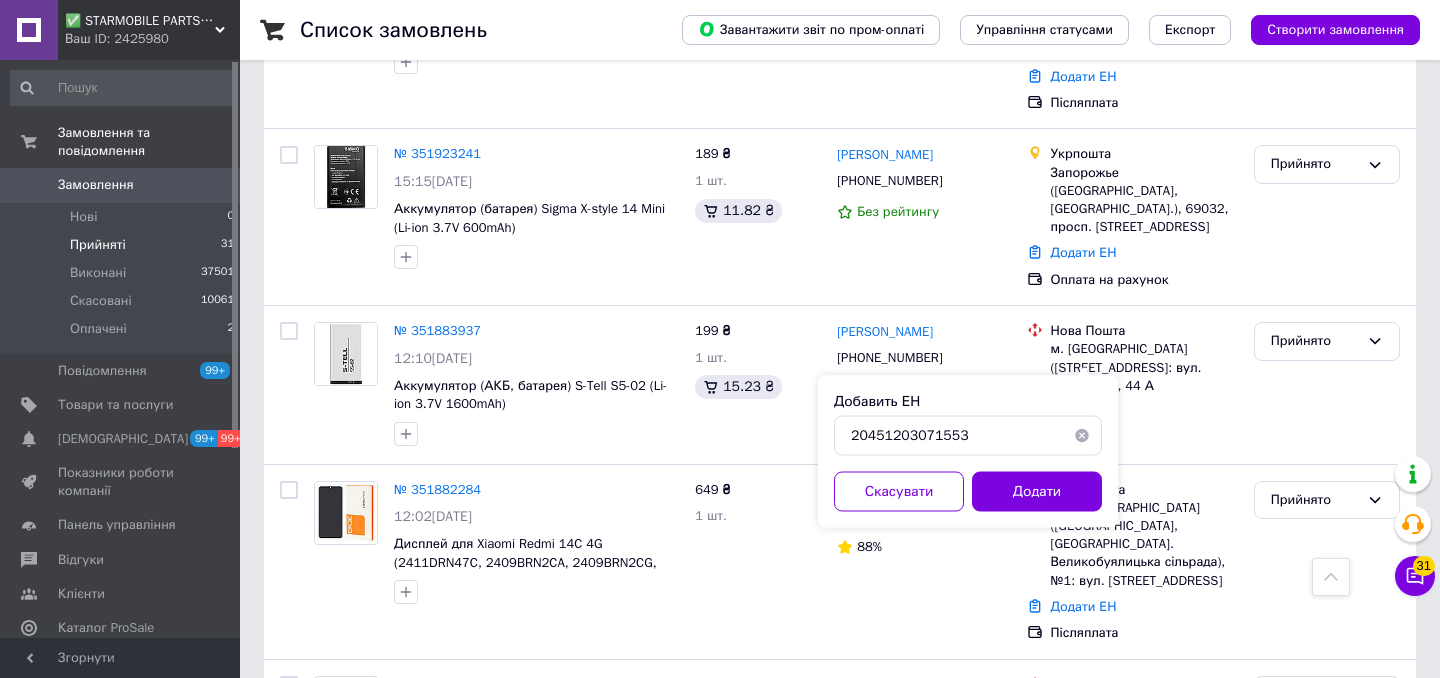 click on "Додати" at bounding box center (1037, 492) 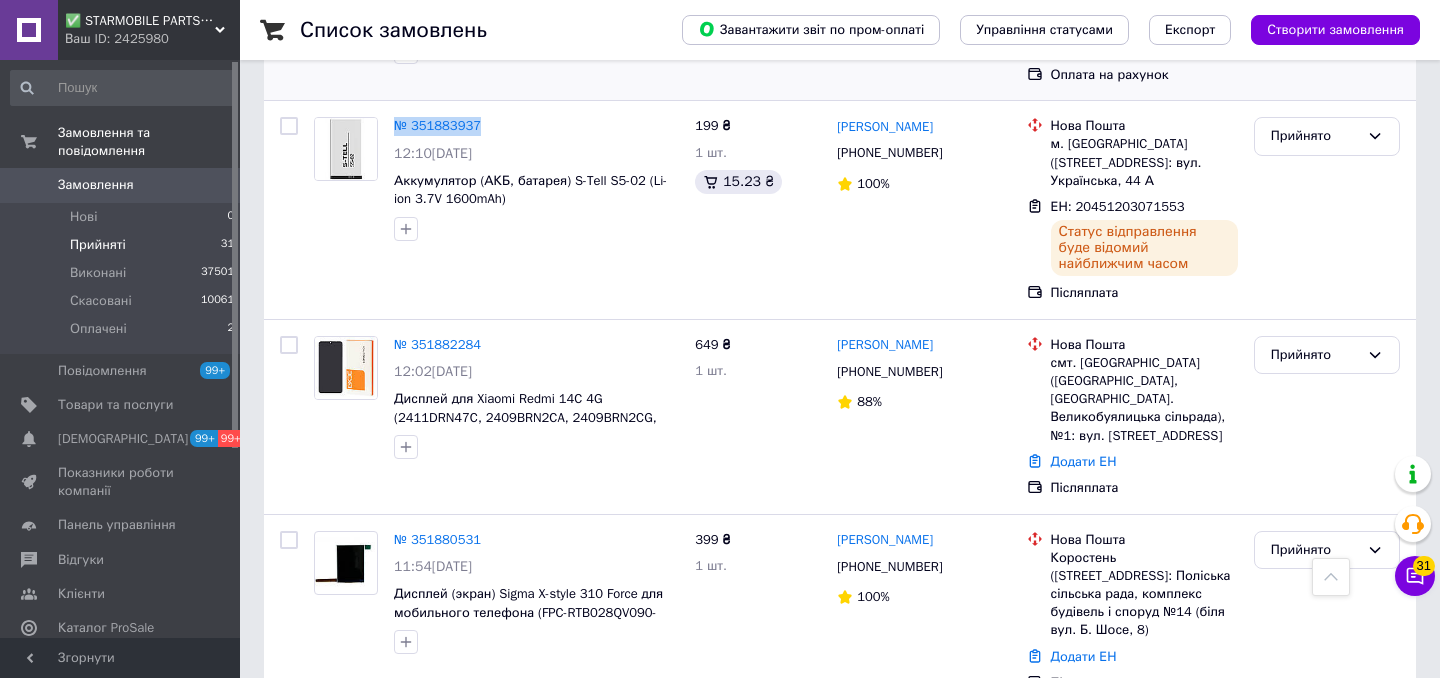 scroll, scrollTop: 2589, scrollLeft: 0, axis: vertical 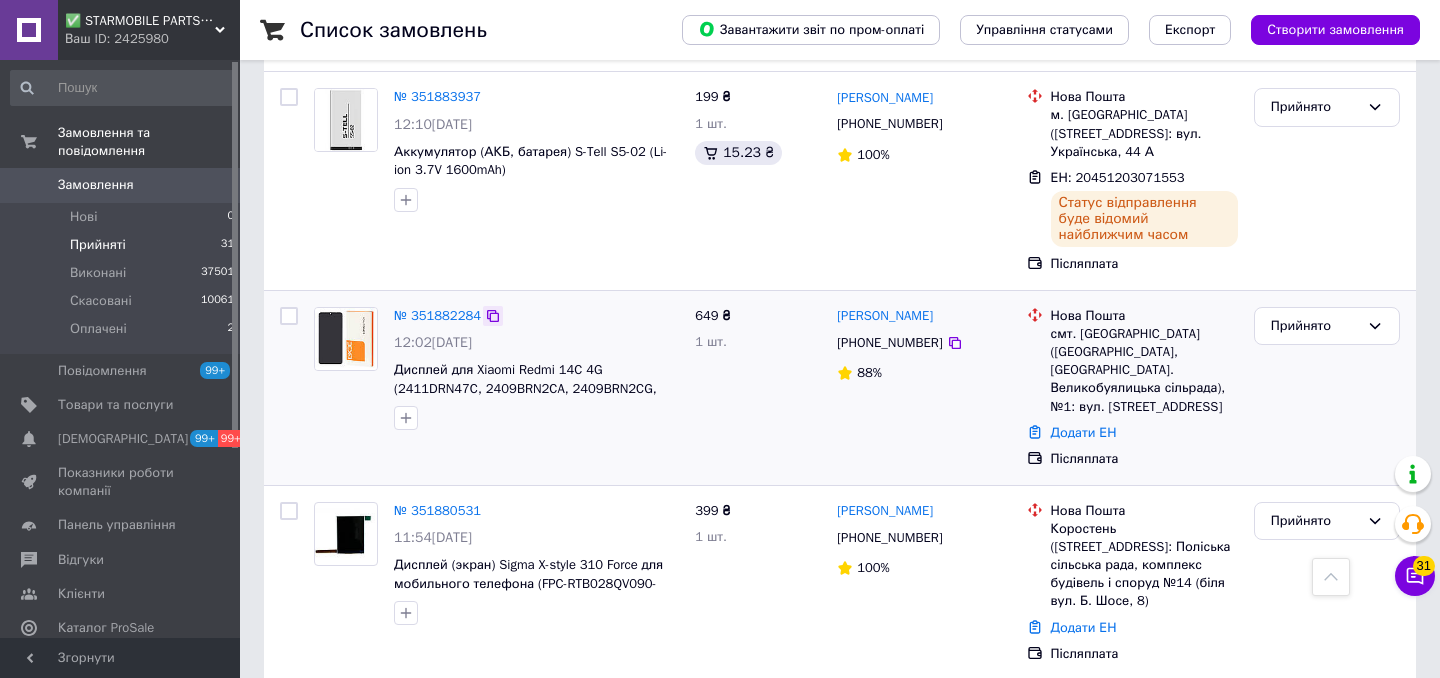 click 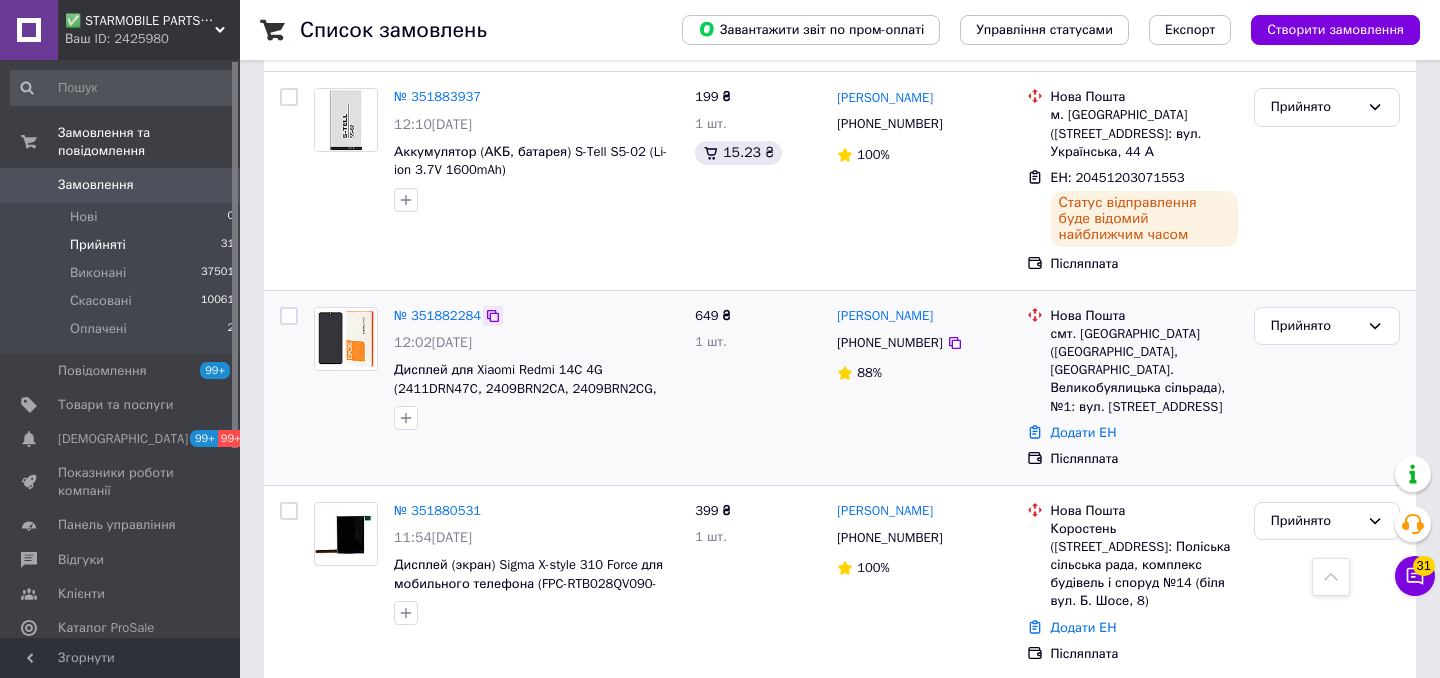 click 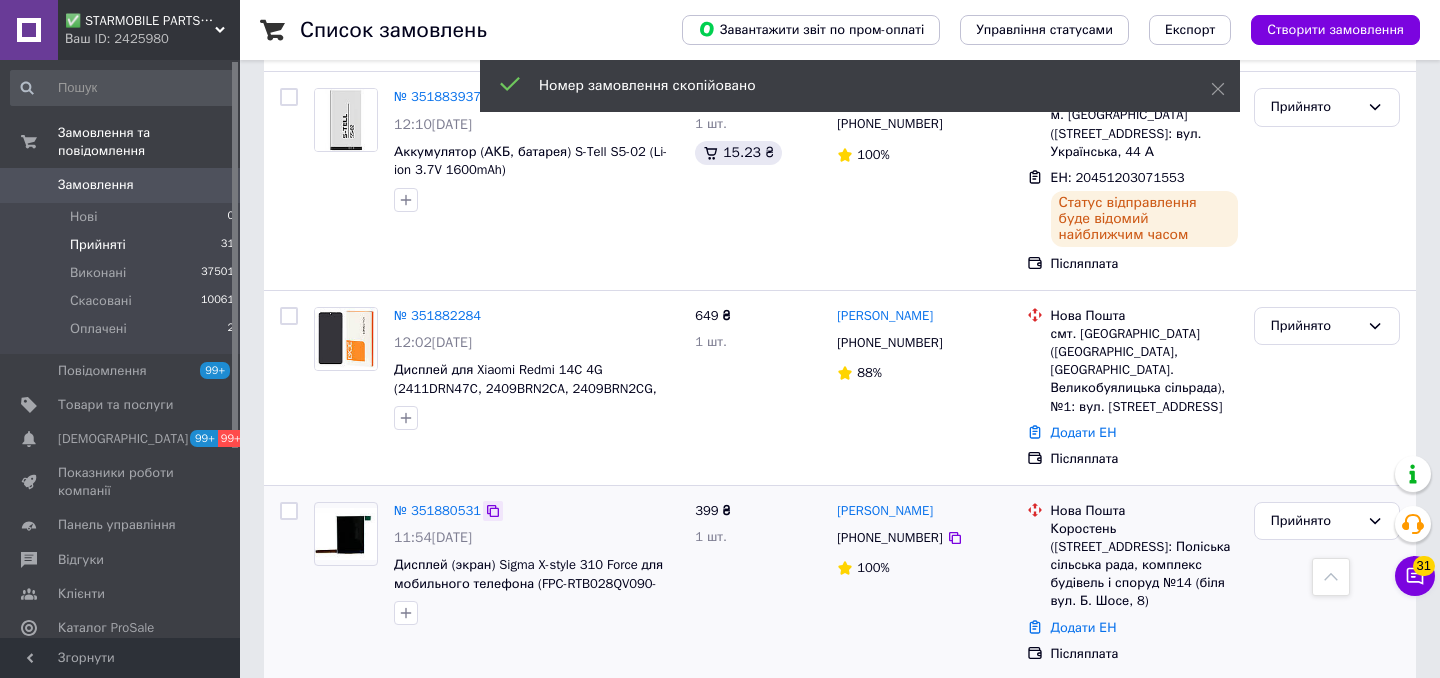 click 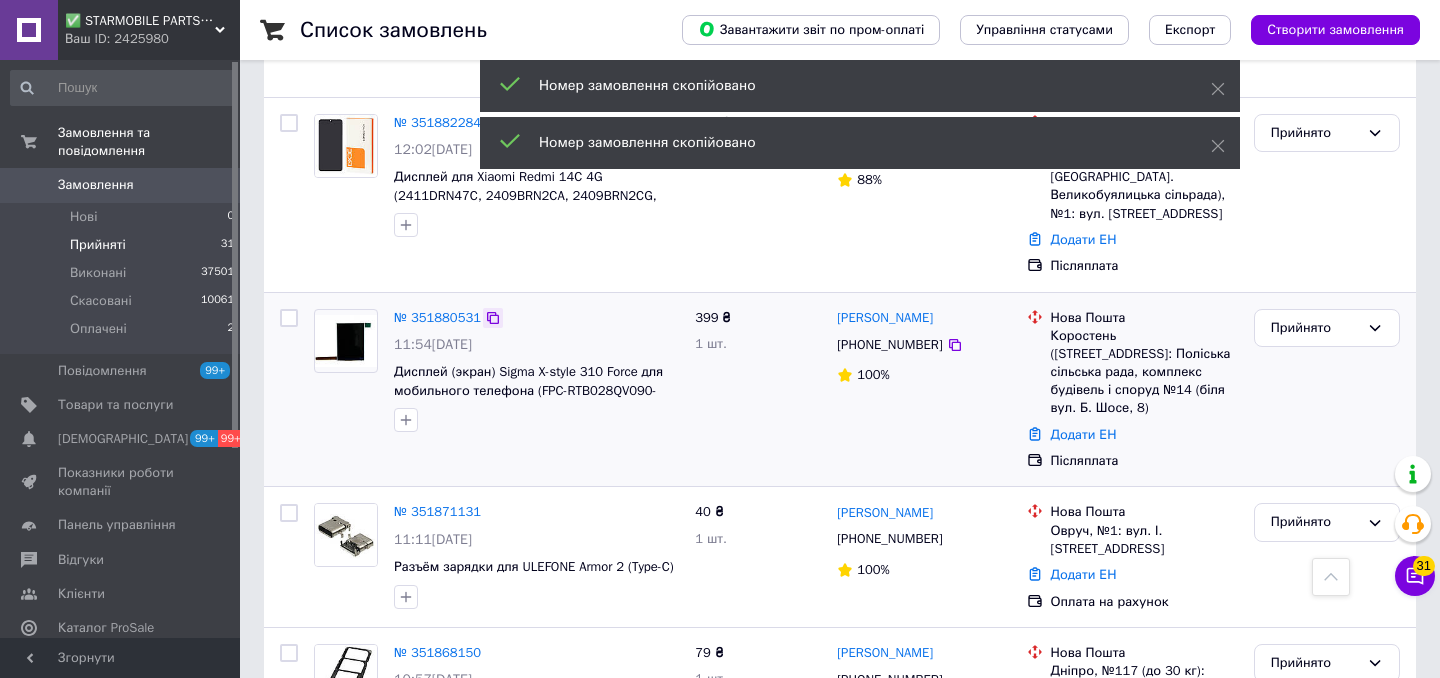 scroll, scrollTop: 2801, scrollLeft: 0, axis: vertical 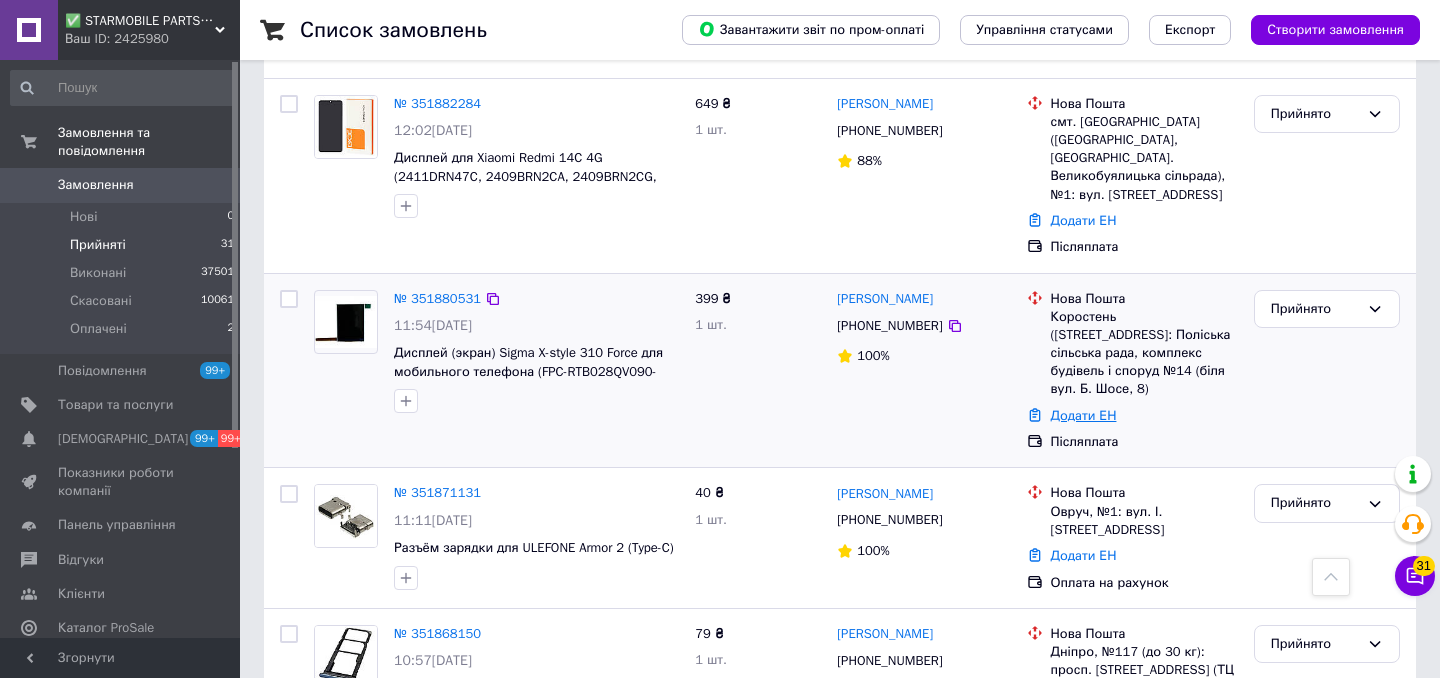 click on "Додати ЕН" at bounding box center (1084, 415) 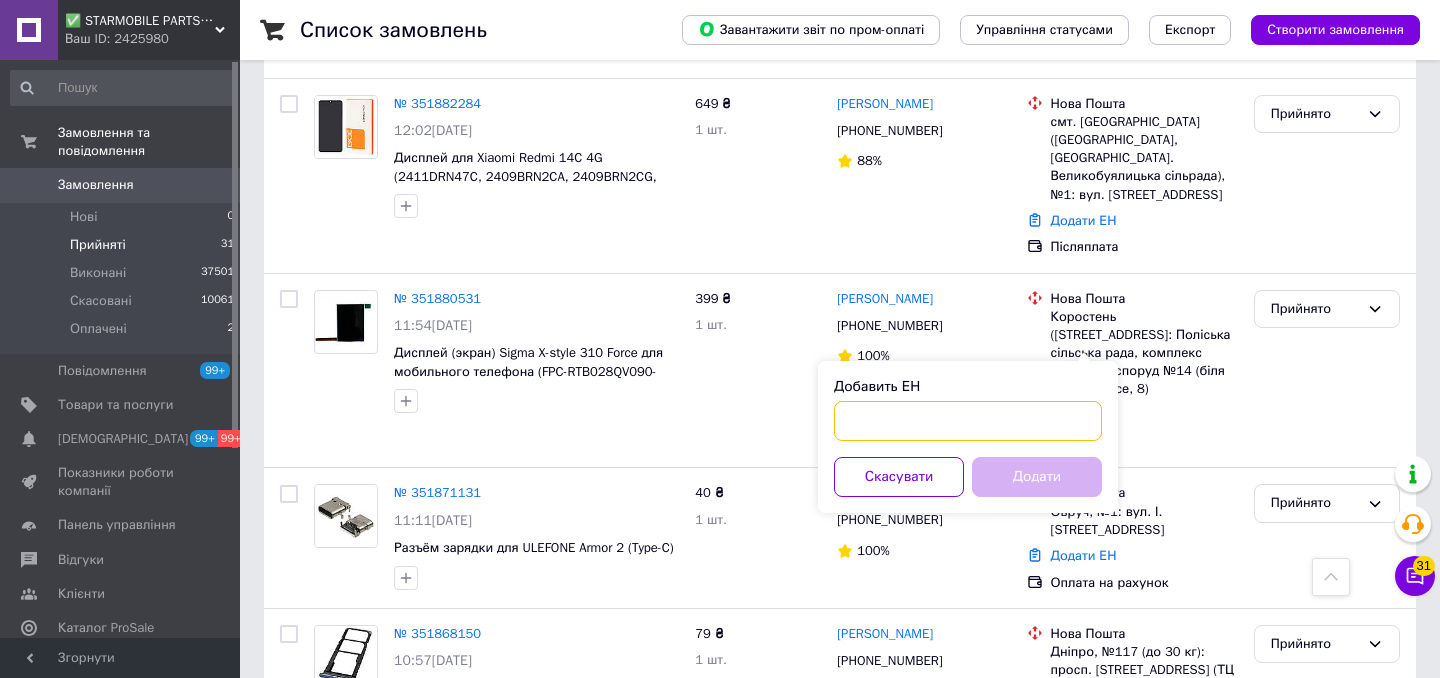 click on "Добавить ЕН" at bounding box center [968, 421] 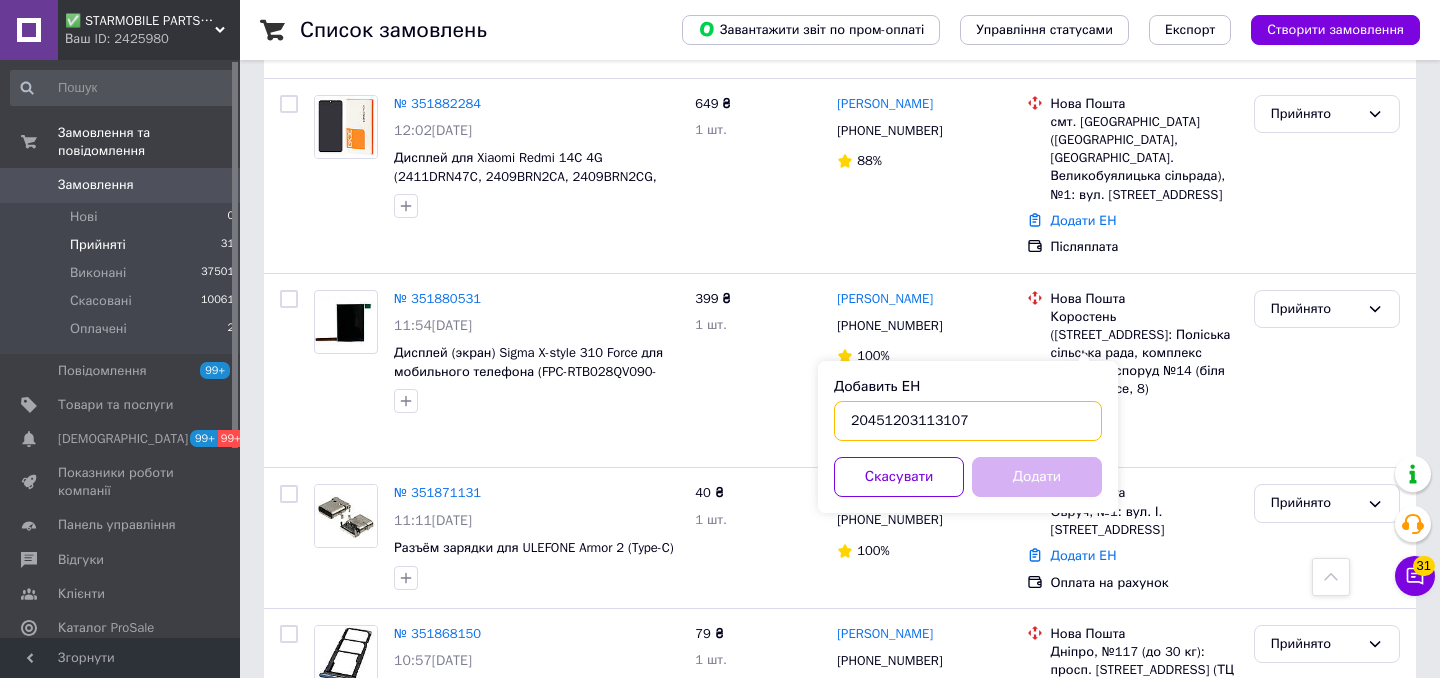 type on "20451203113107" 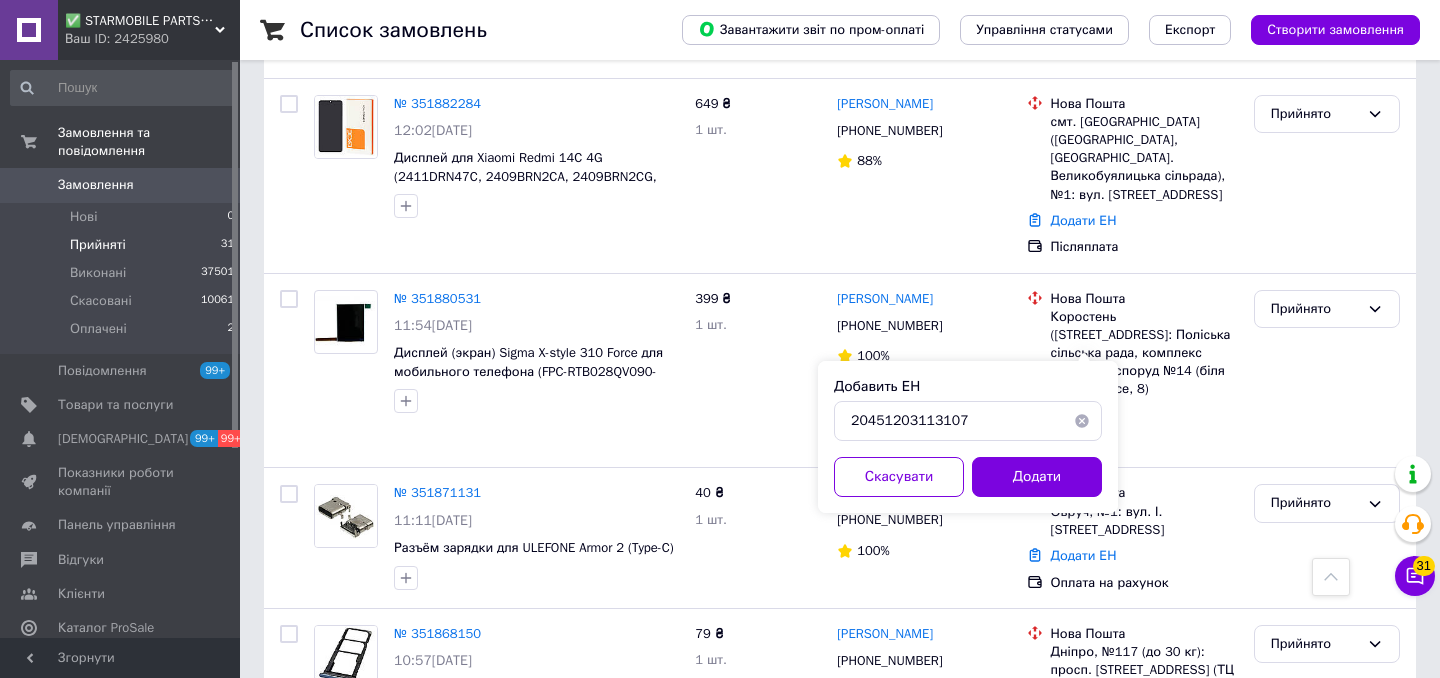 click on "Добавить ЕН 20451203113107 Скасувати Додати" at bounding box center [968, 437] 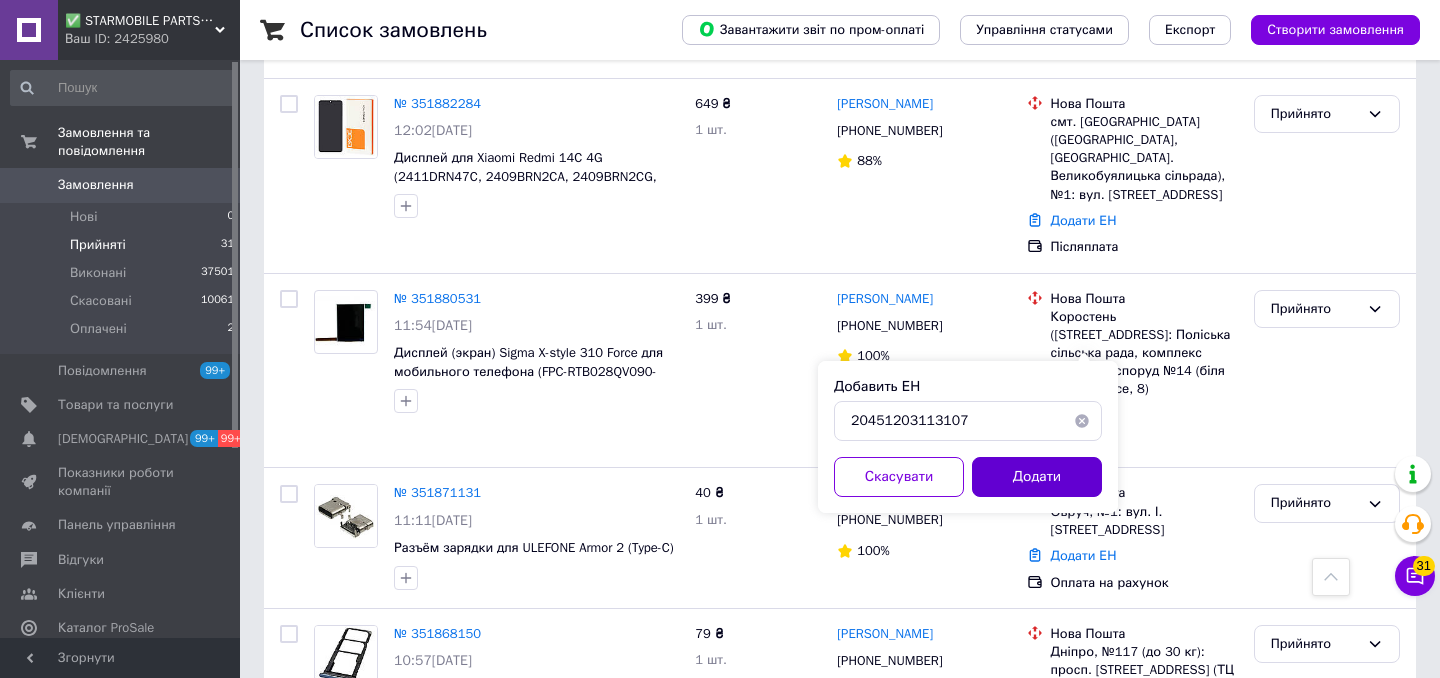 click on "Додати" at bounding box center (1037, 477) 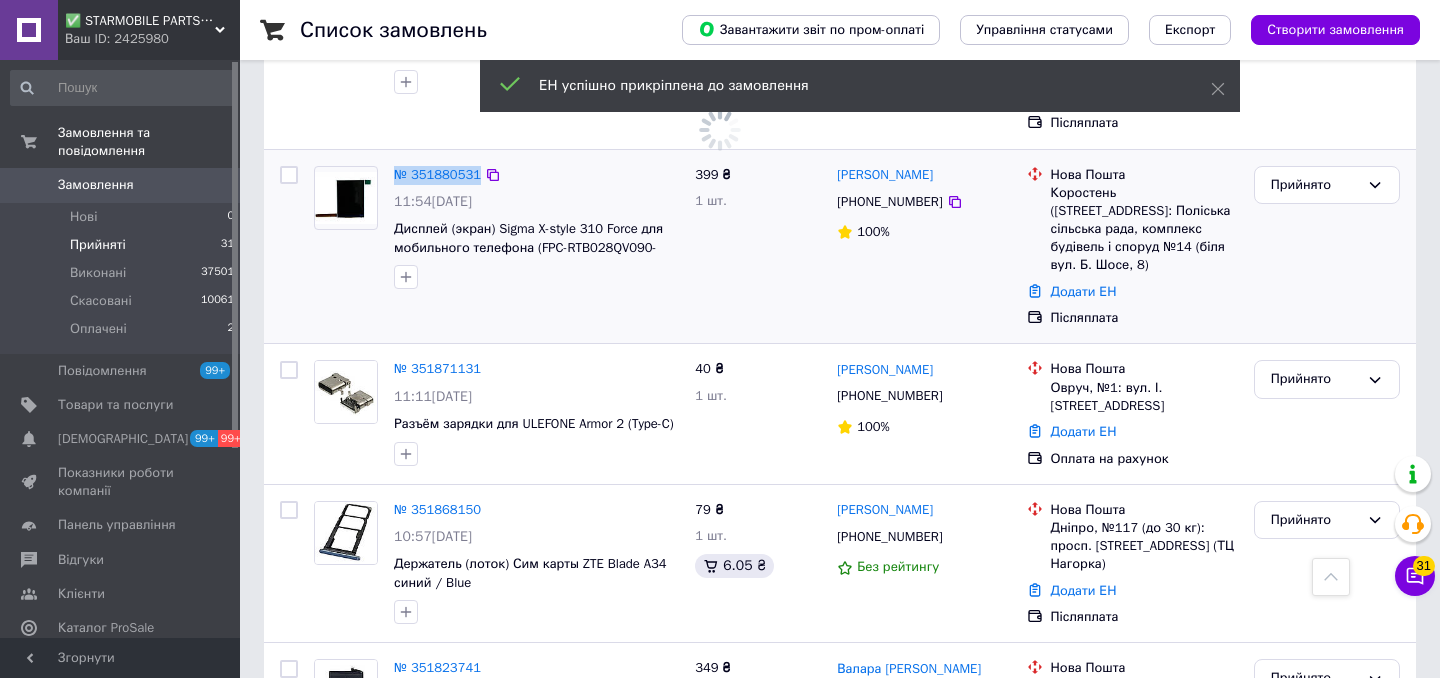 scroll, scrollTop: 2962, scrollLeft: 0, axis: vertical 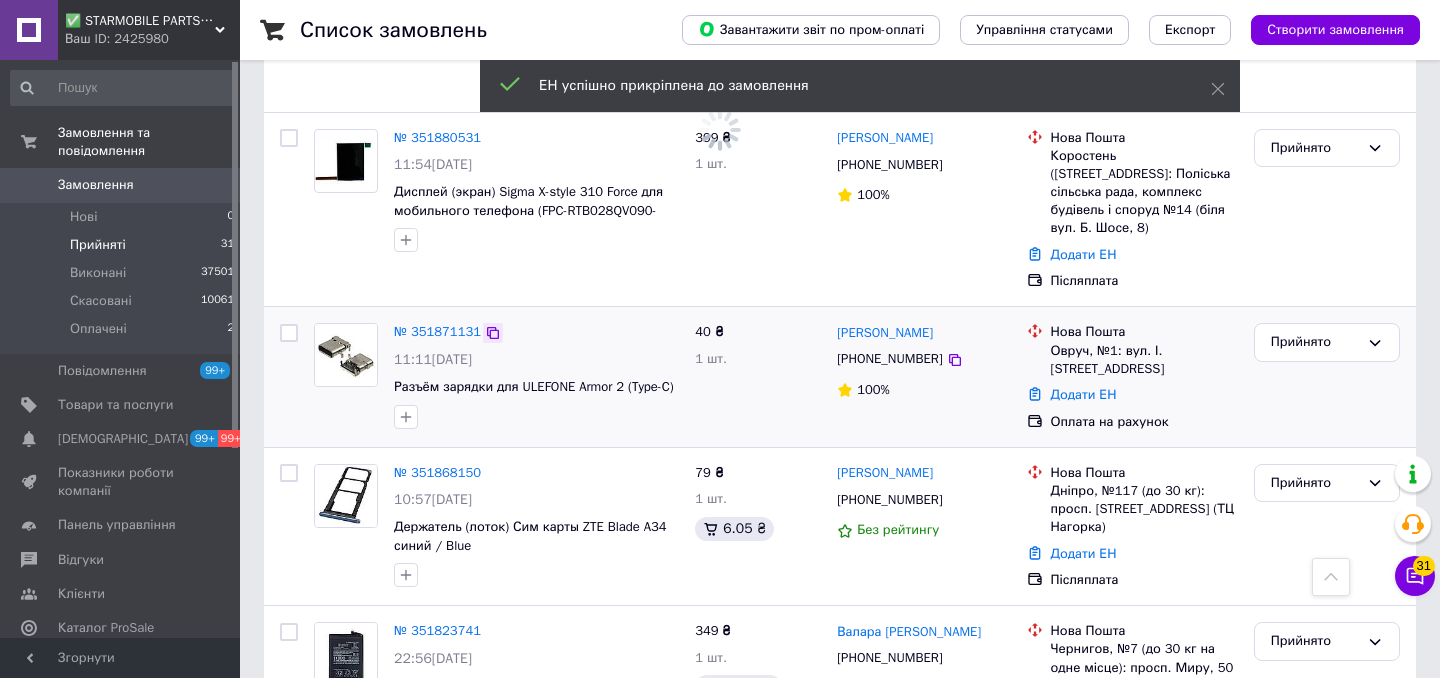 click 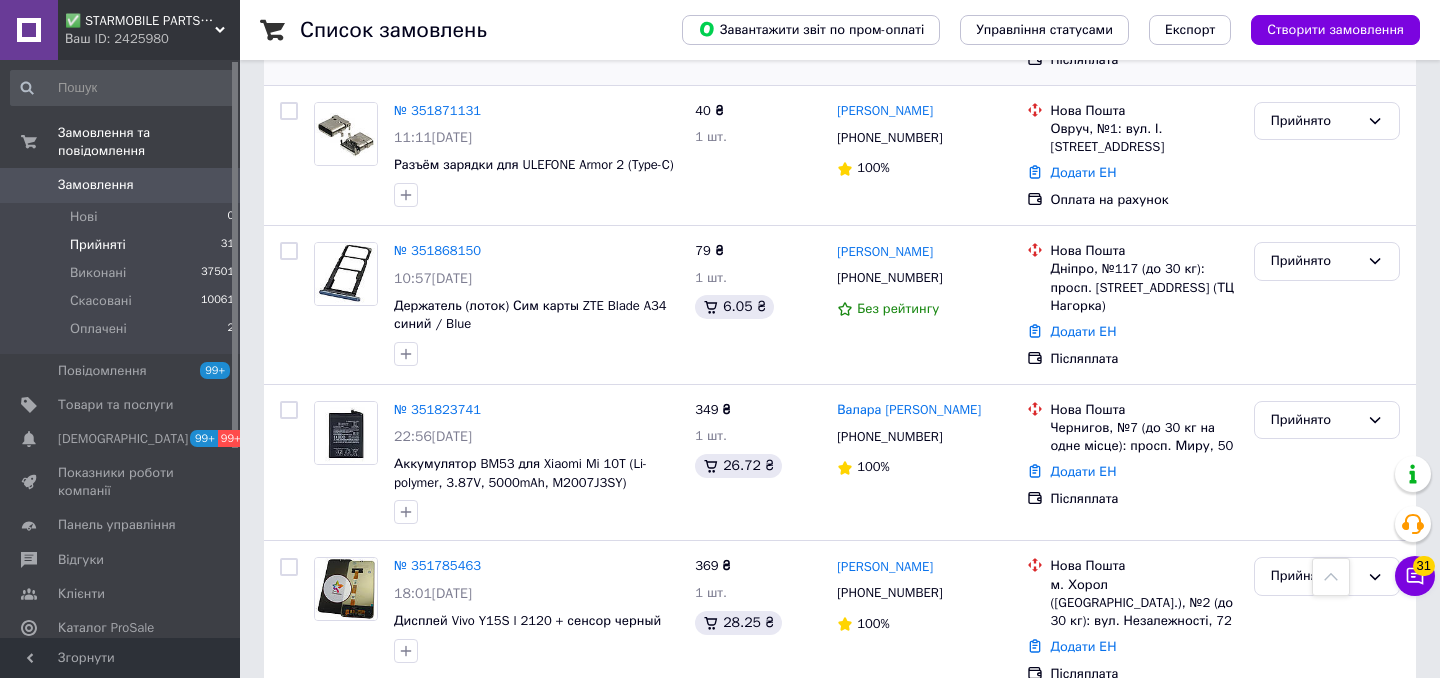 scroll, scrollTop: 2738, scrollLeft: 0, axis: vertical 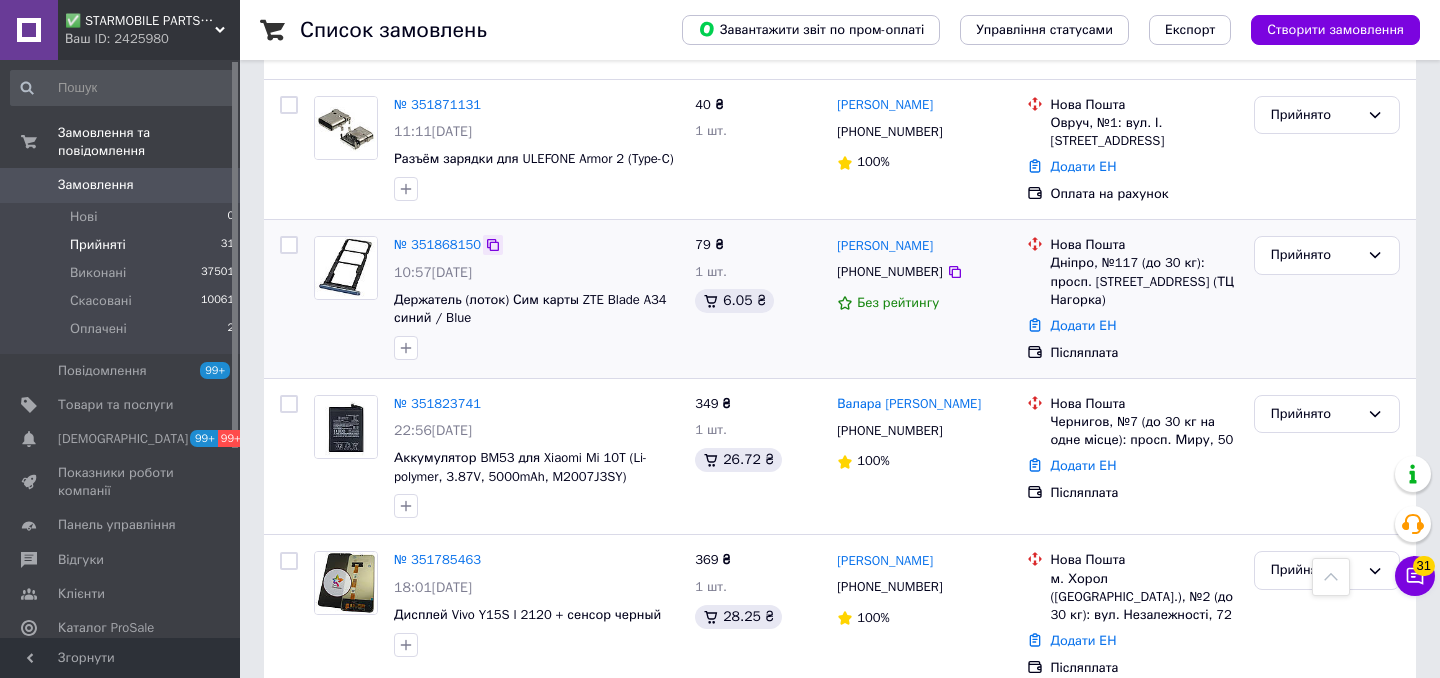 click 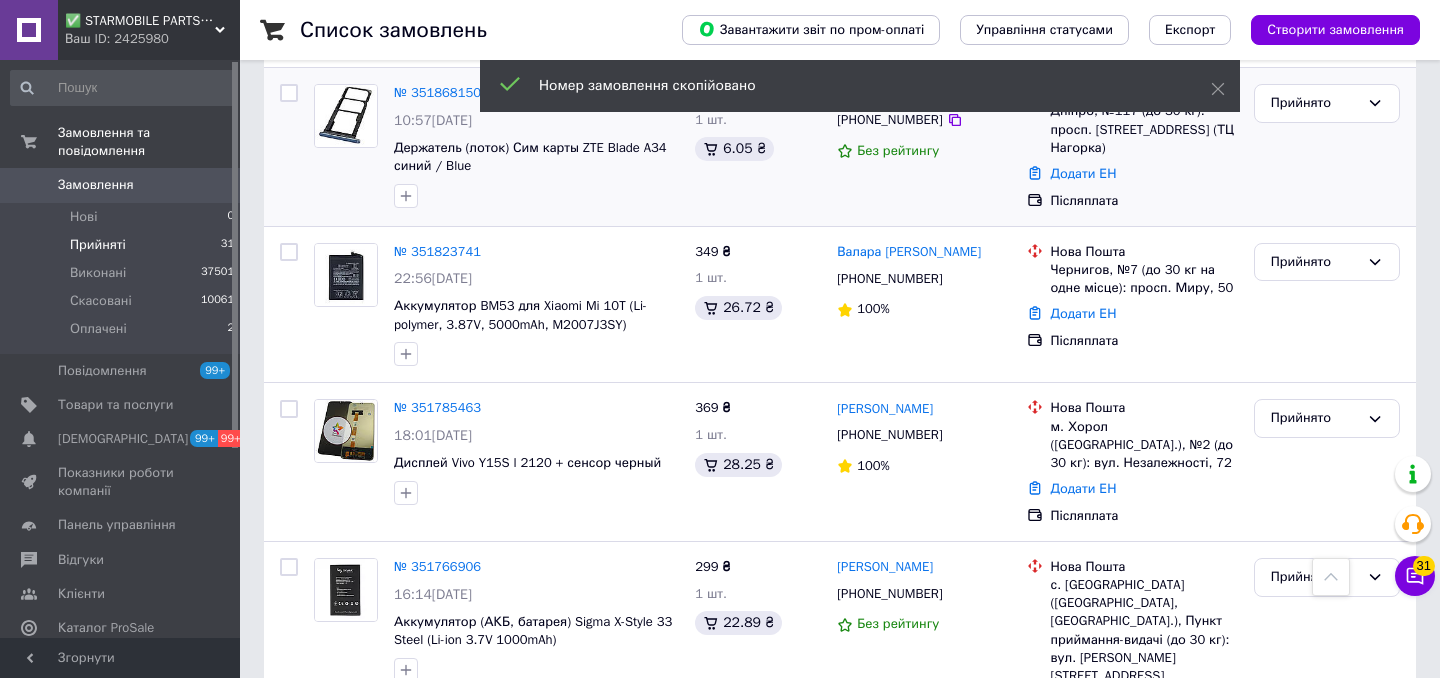 scroll, scrollTop: 2924, scrollLeft: 0, axis: vertical 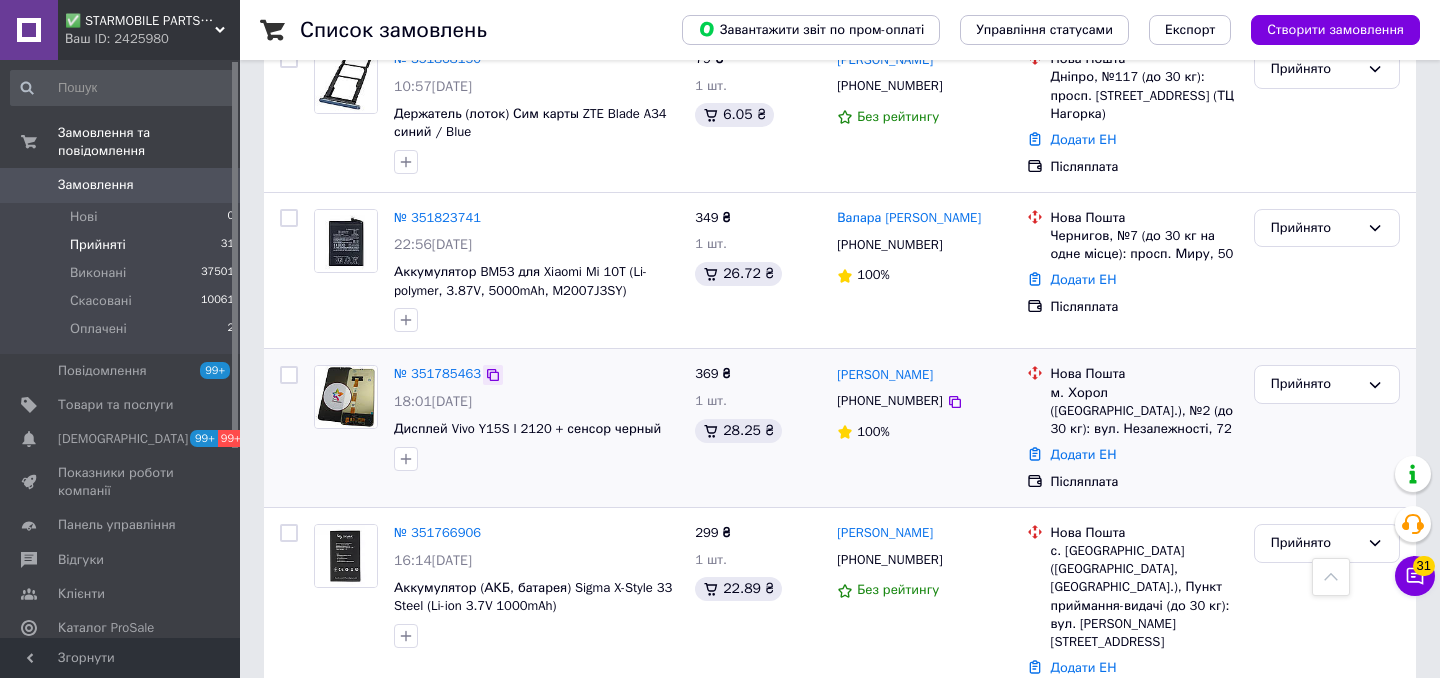 click 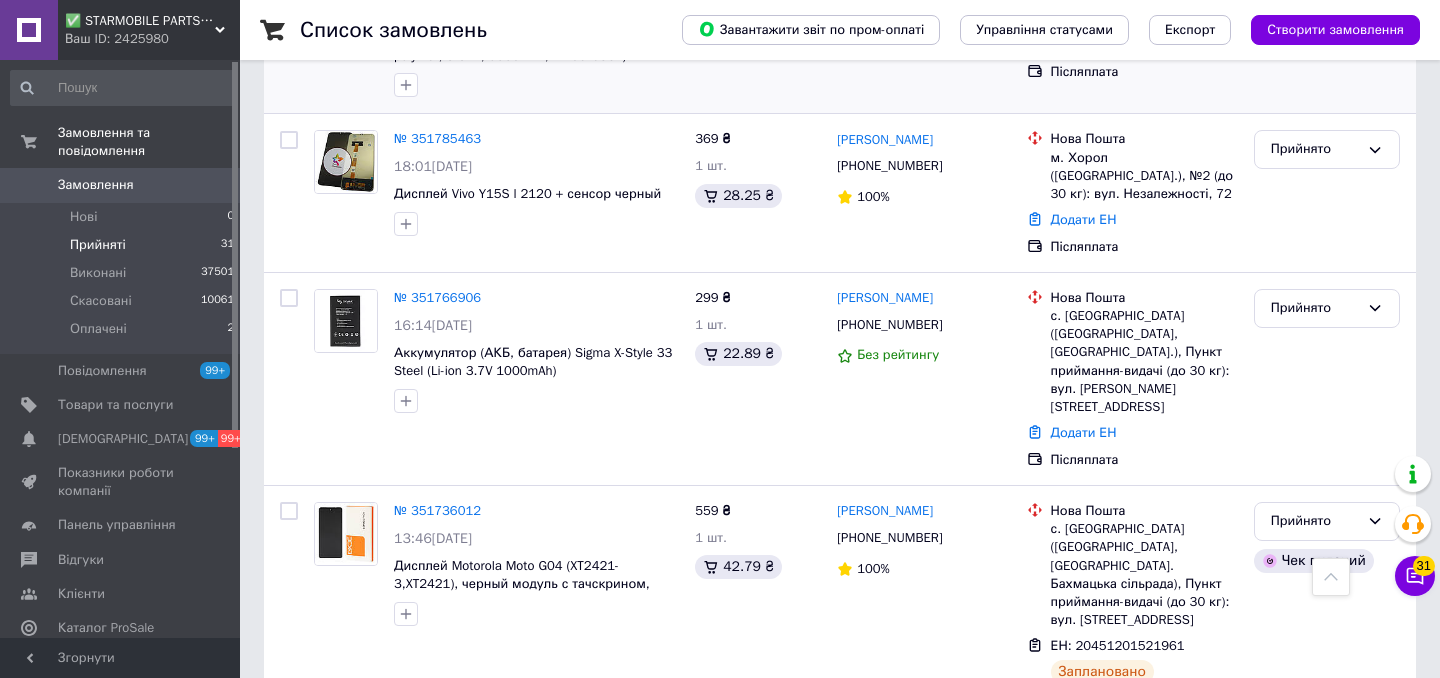 scroll, scrollTop: 3204, scrollLeft: 0, axis: vertical 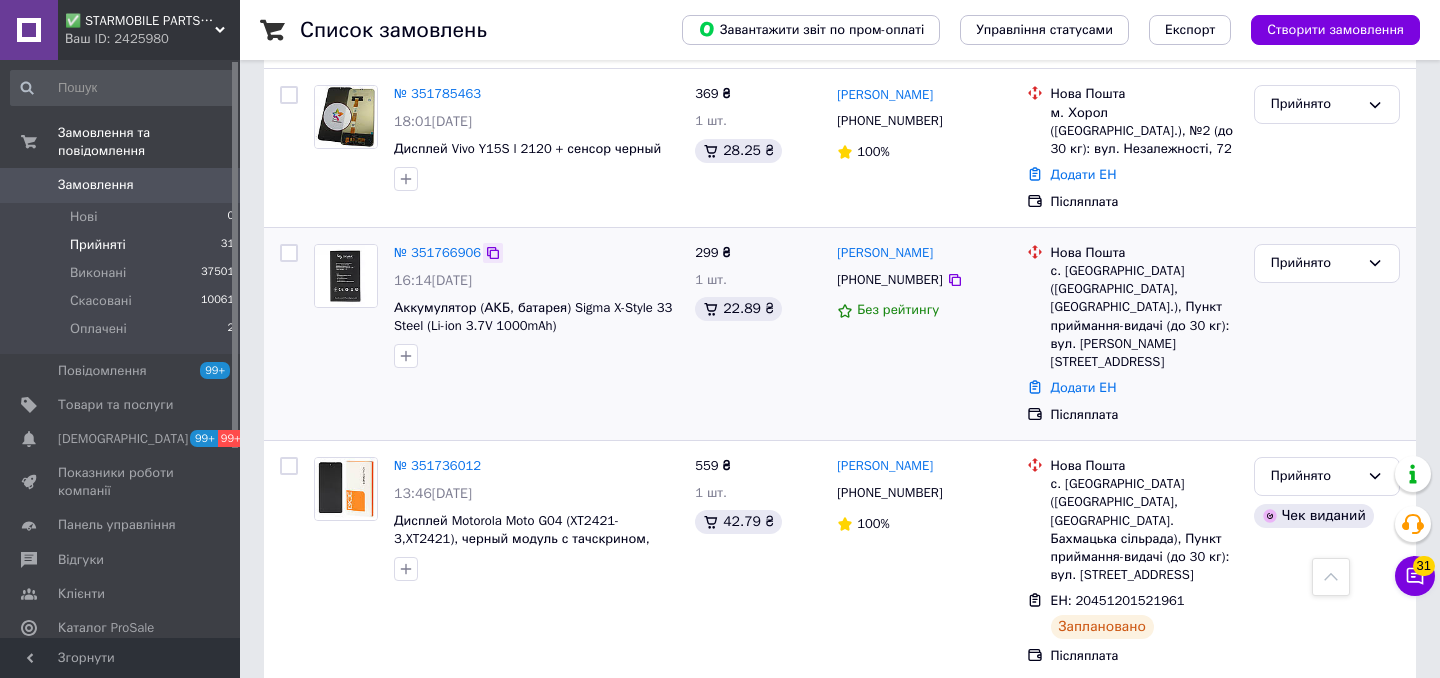 click 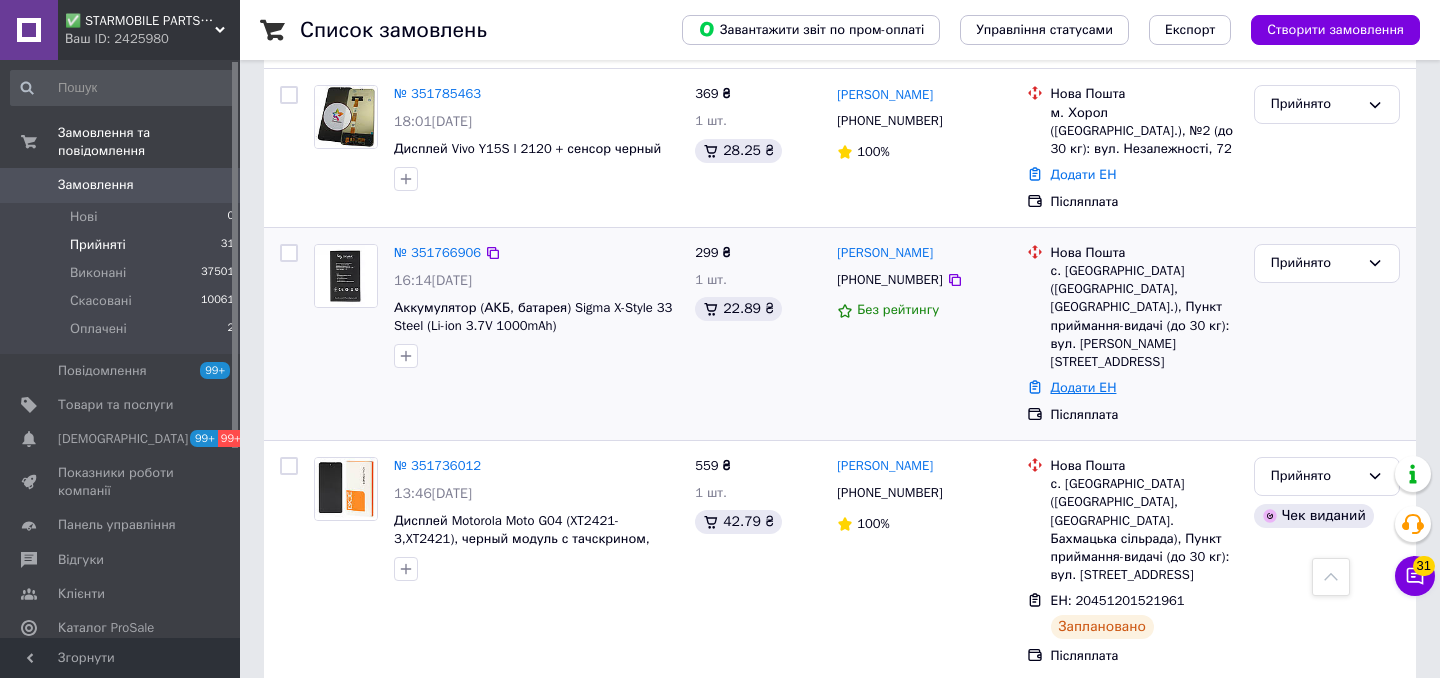 click on "Додати ЕН" at bounding box center (1084, 387) 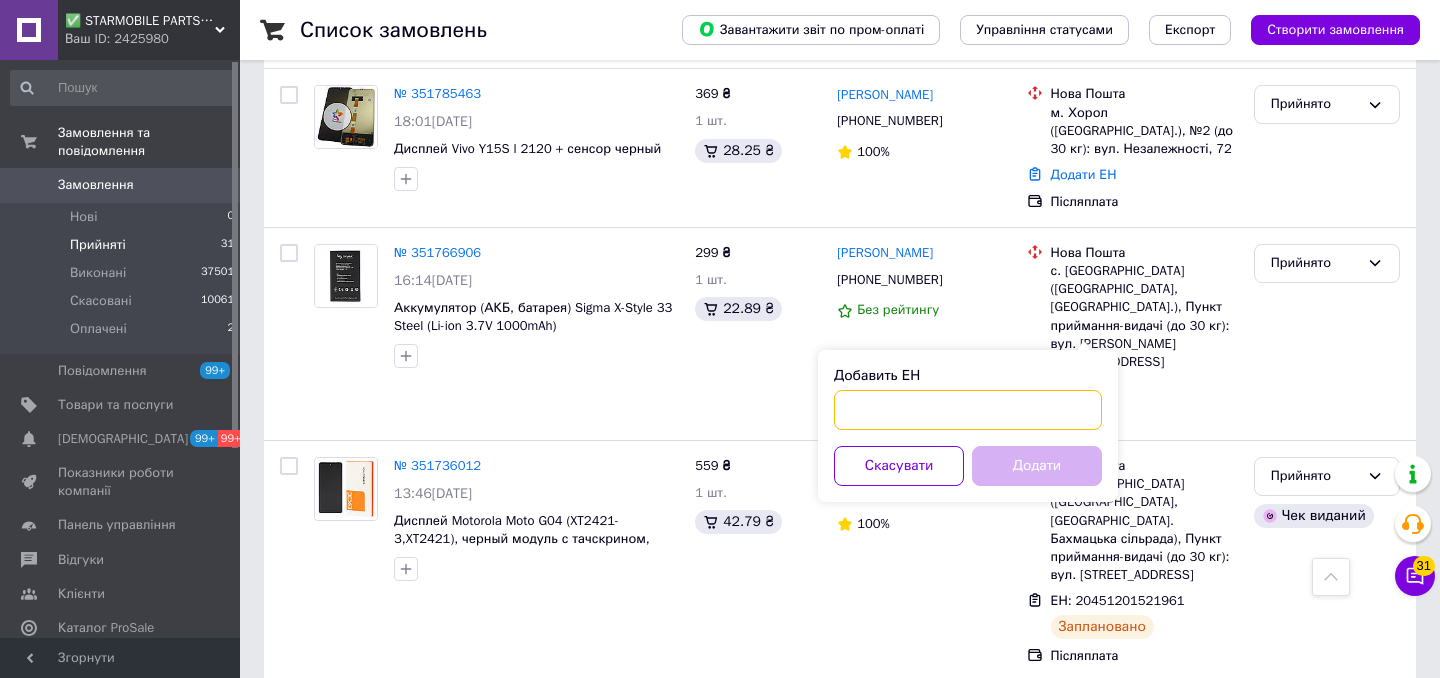 click on "Добавить ЕН" at bounding box center (968, 410) 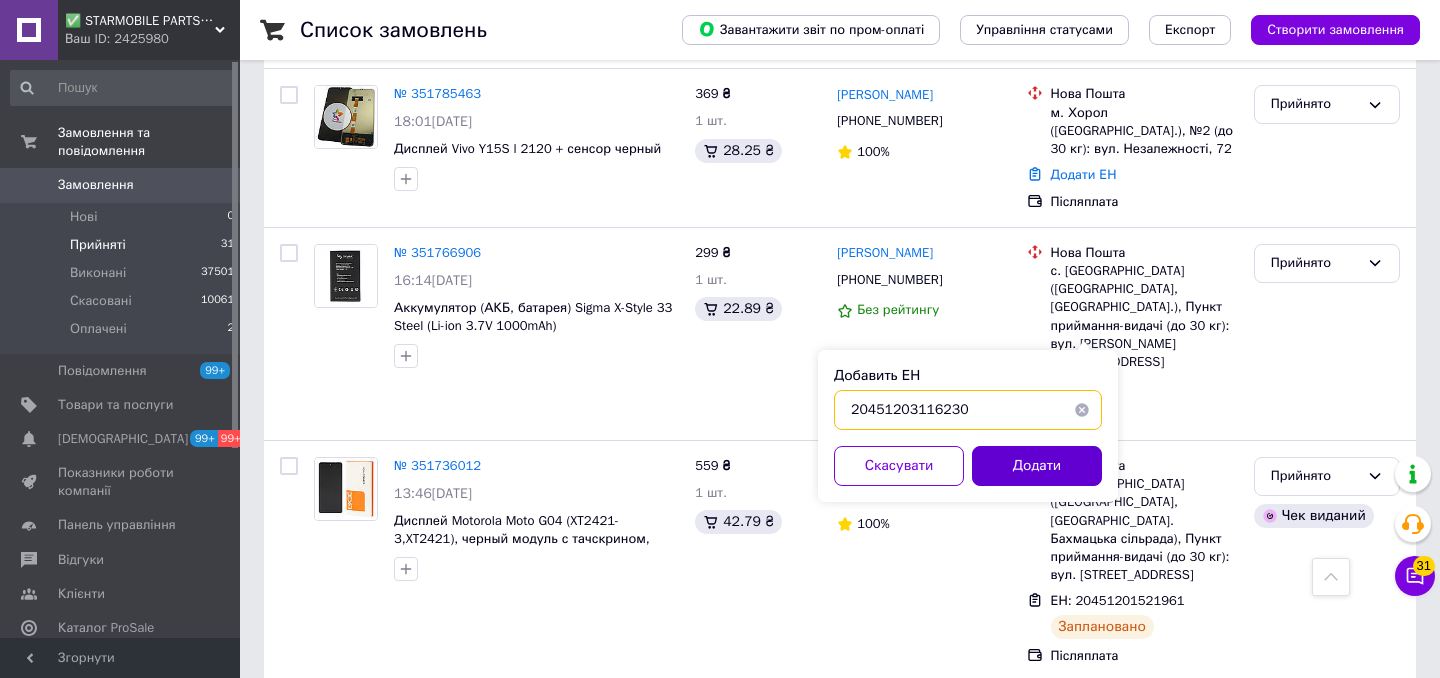 type on "20451203116230" 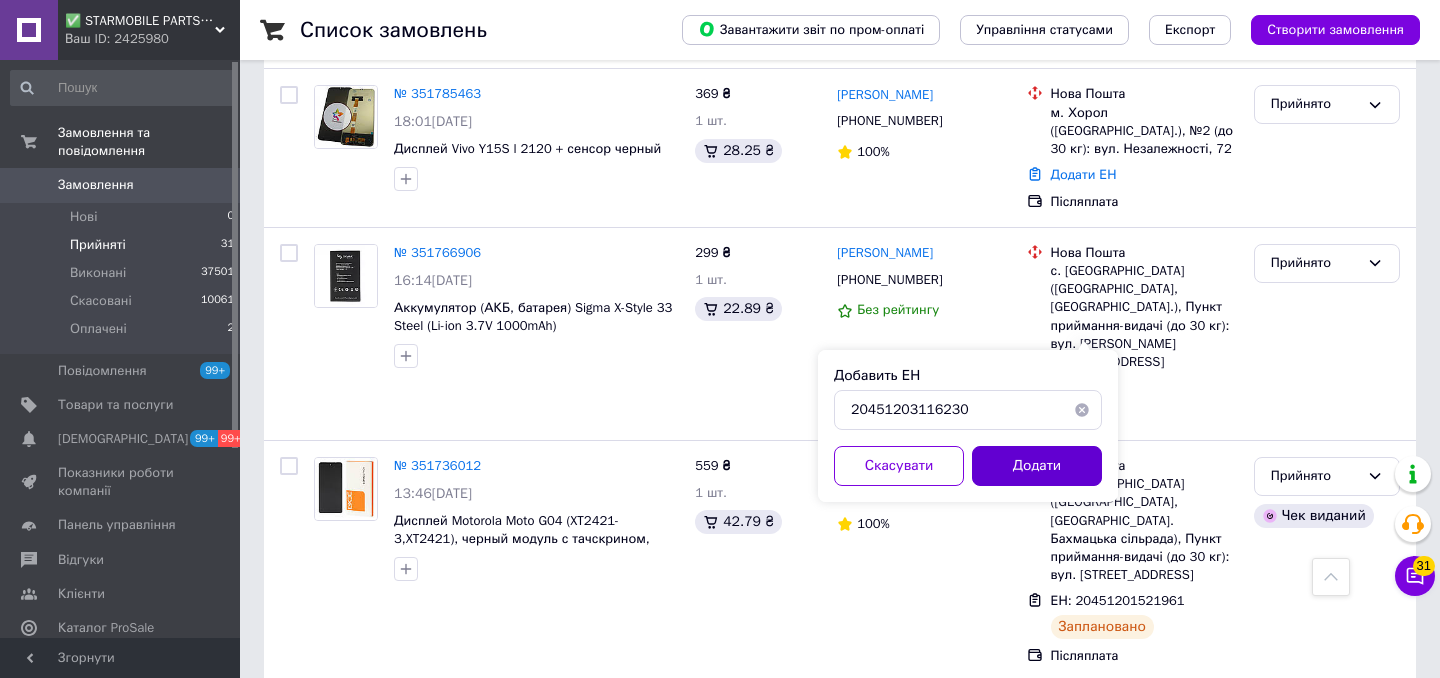click on "Додати" at bounding box center [1037, 466] 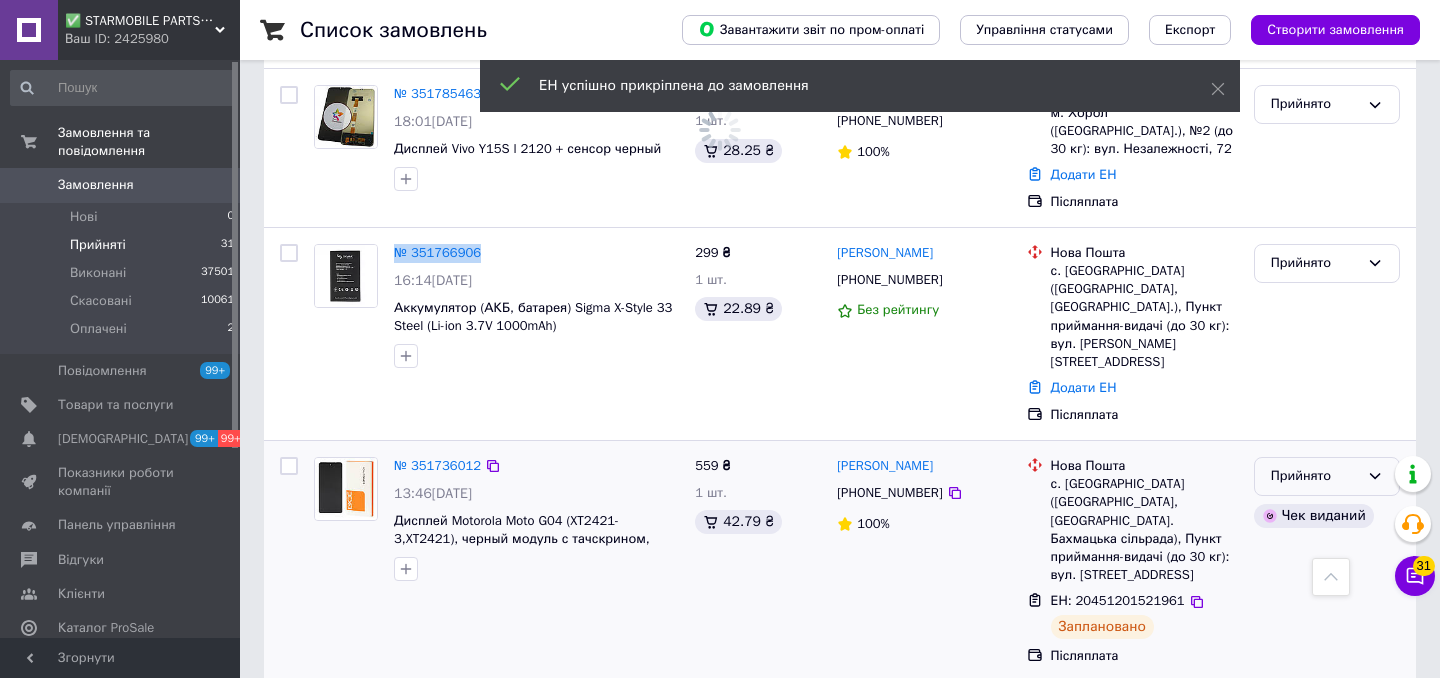 click on "Прийнято" at bounding box center (1315, 476) 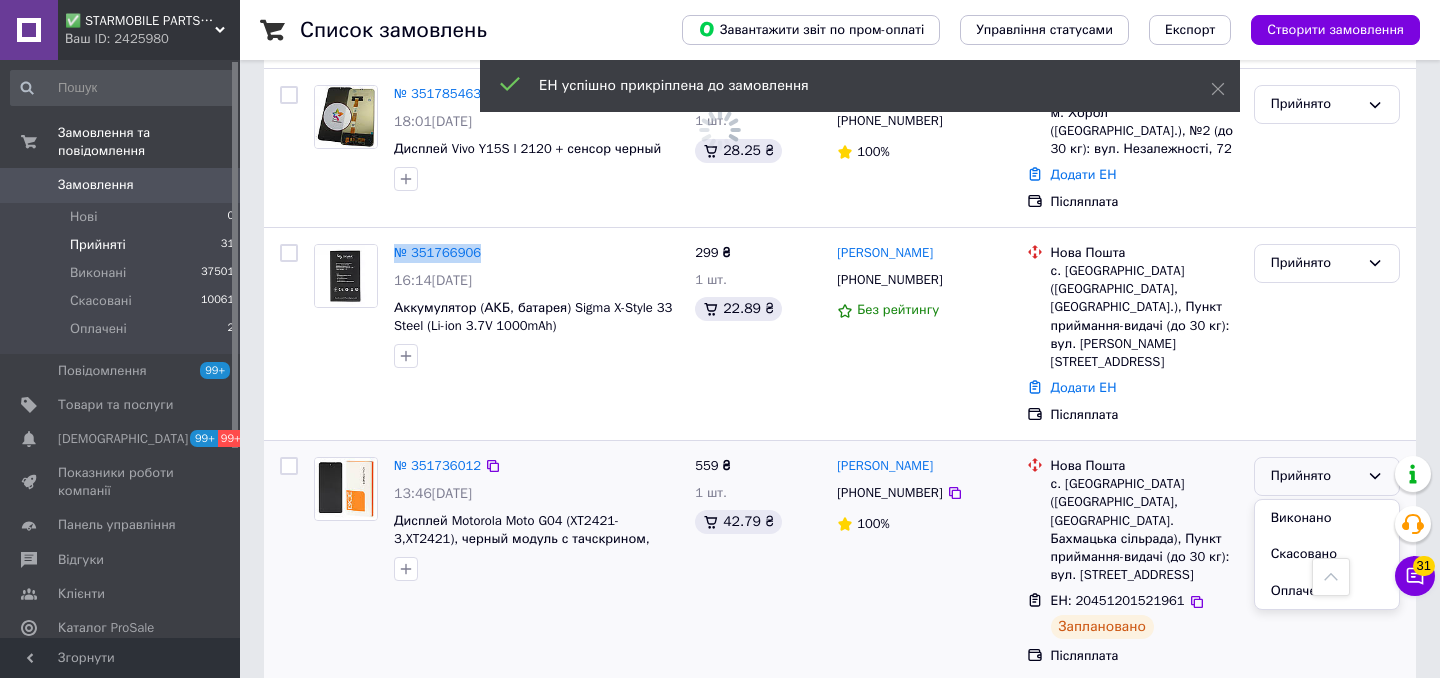 click on "Виконано" at bounding box center (1327, 518) 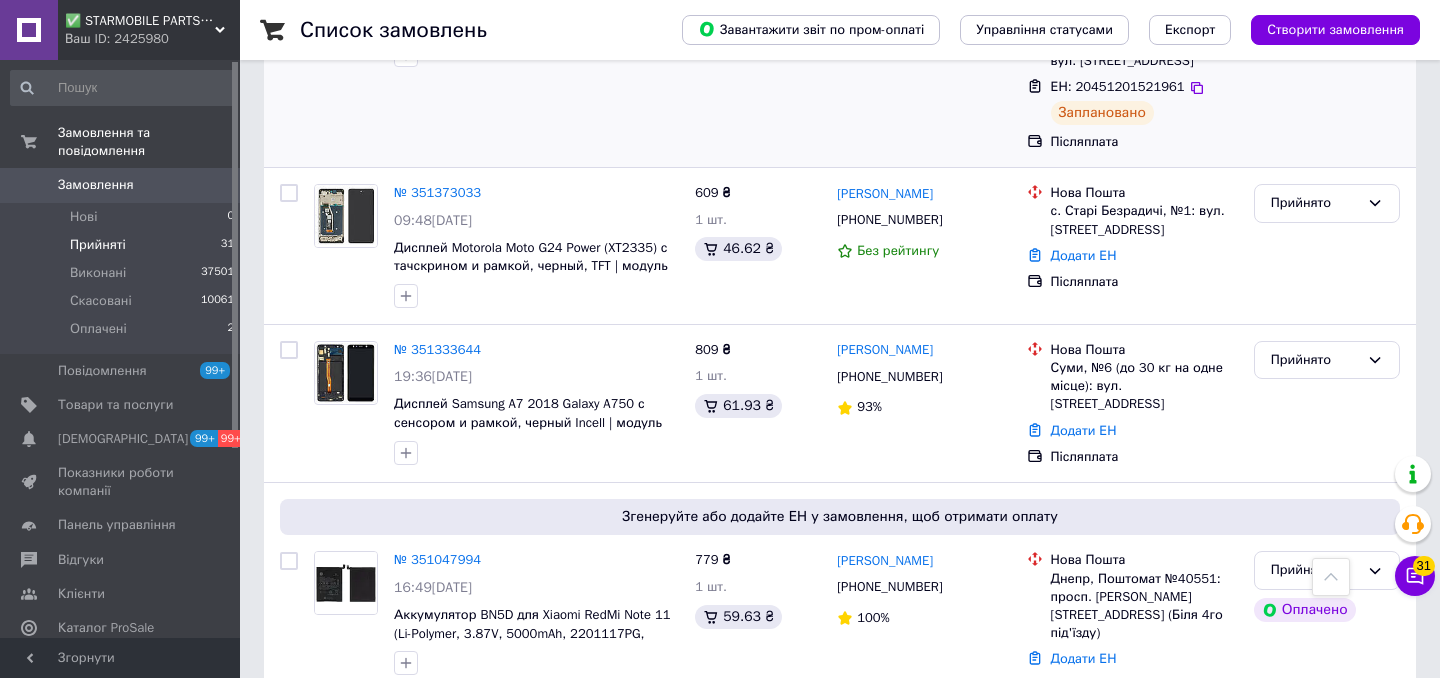 scroll, scrollTop: 3099, scrollLeft: 0, axis: vertical 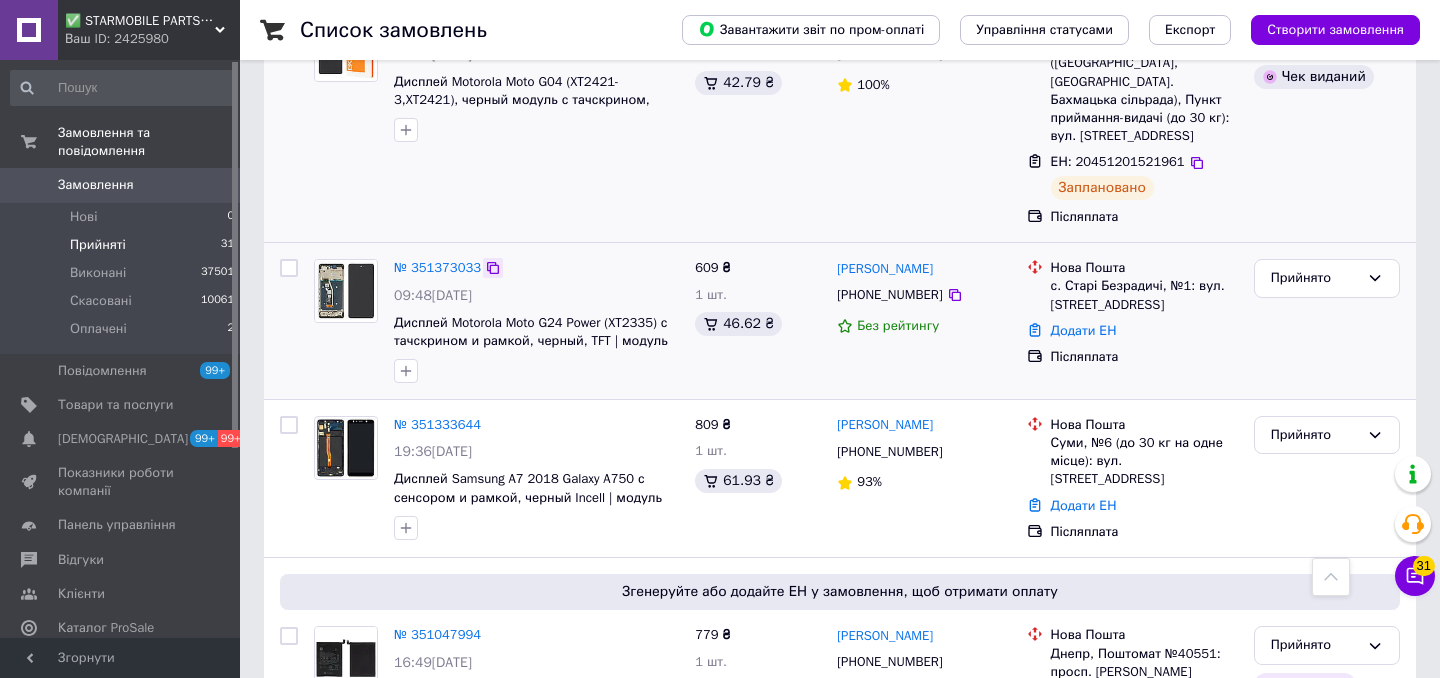 click 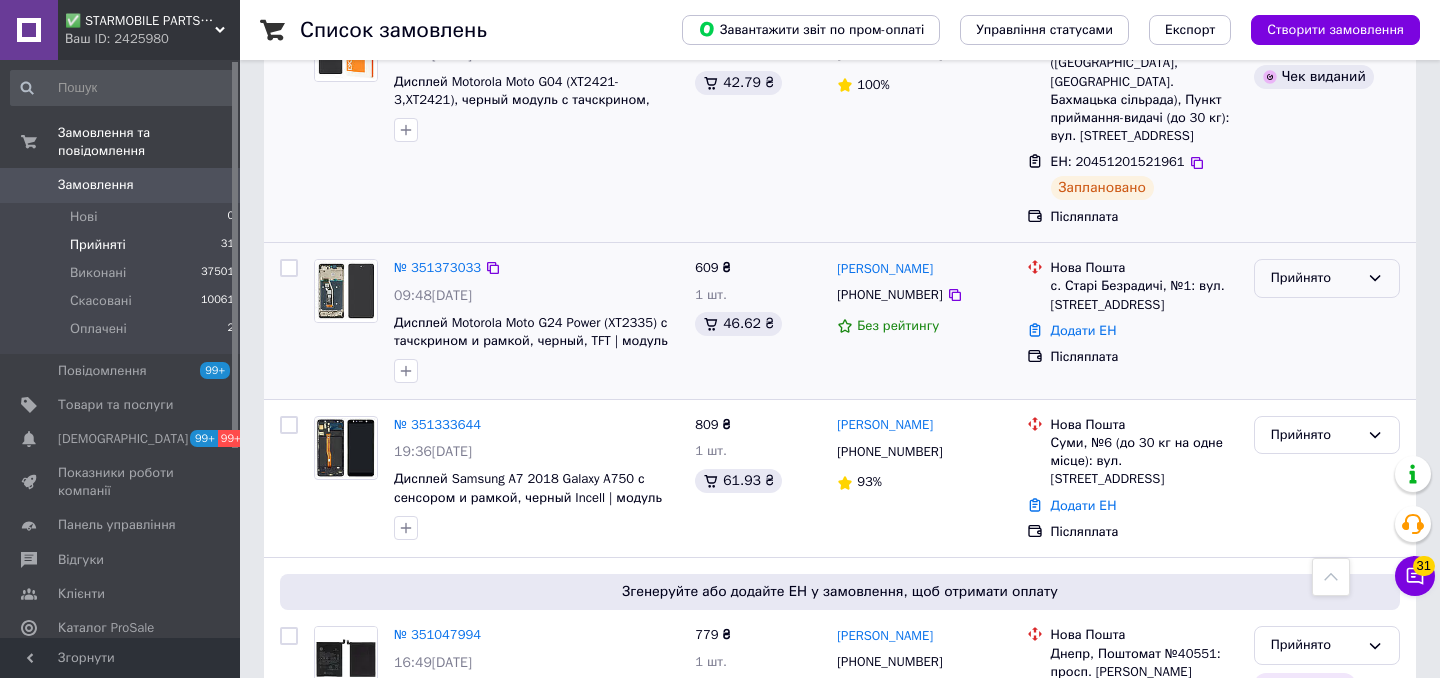 click on "Прийнято" at bounding box center [1315, 278] 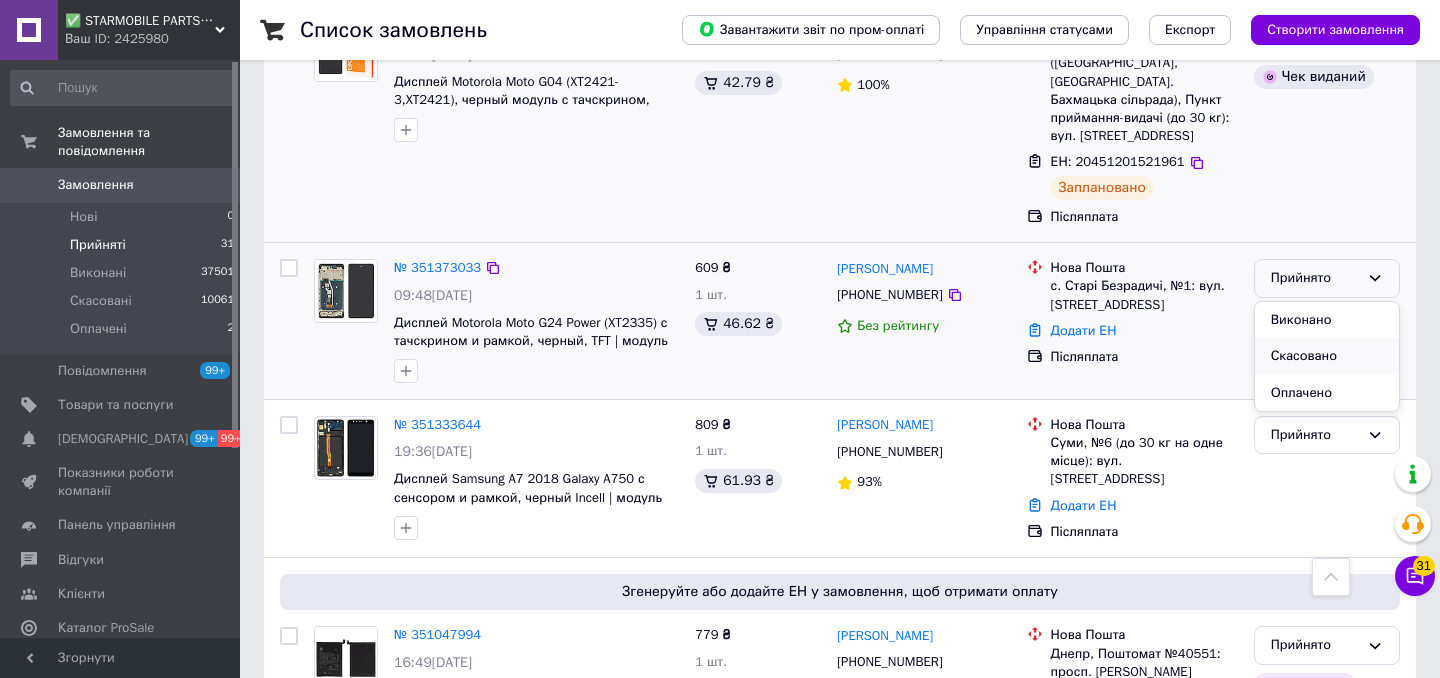 click on "Скасовано" at bounding box center [1327, 356] 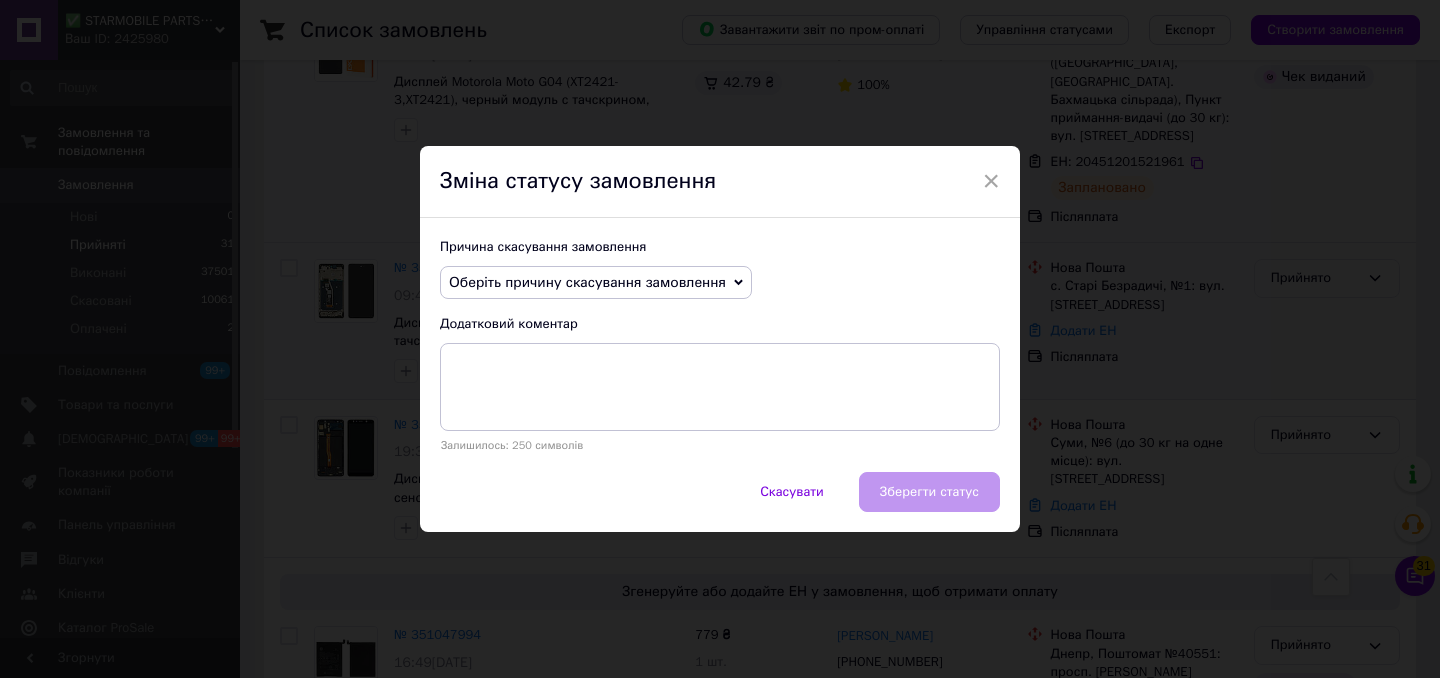 click on "Оберіть причину скасування замовлення" at bounding box center (596, 283) 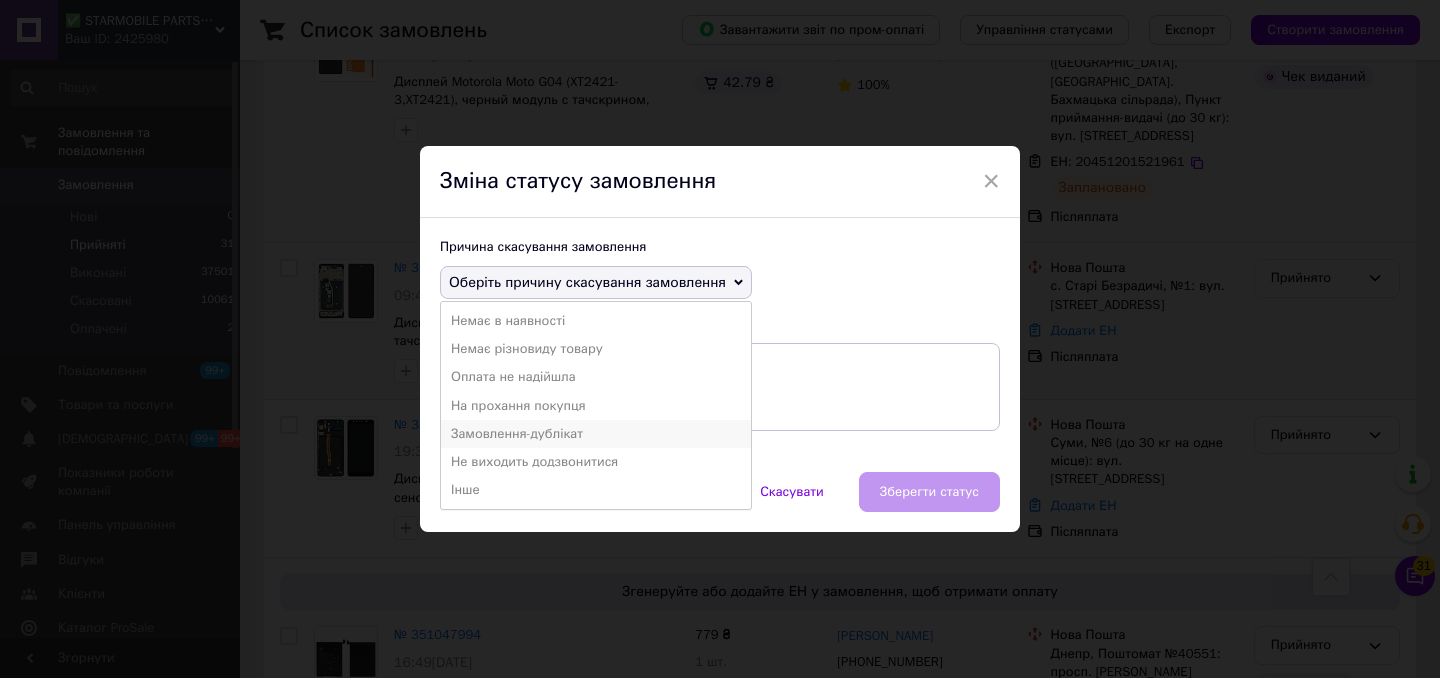 click on "Замовлення-дублікат" at bounding box center (596, 434) 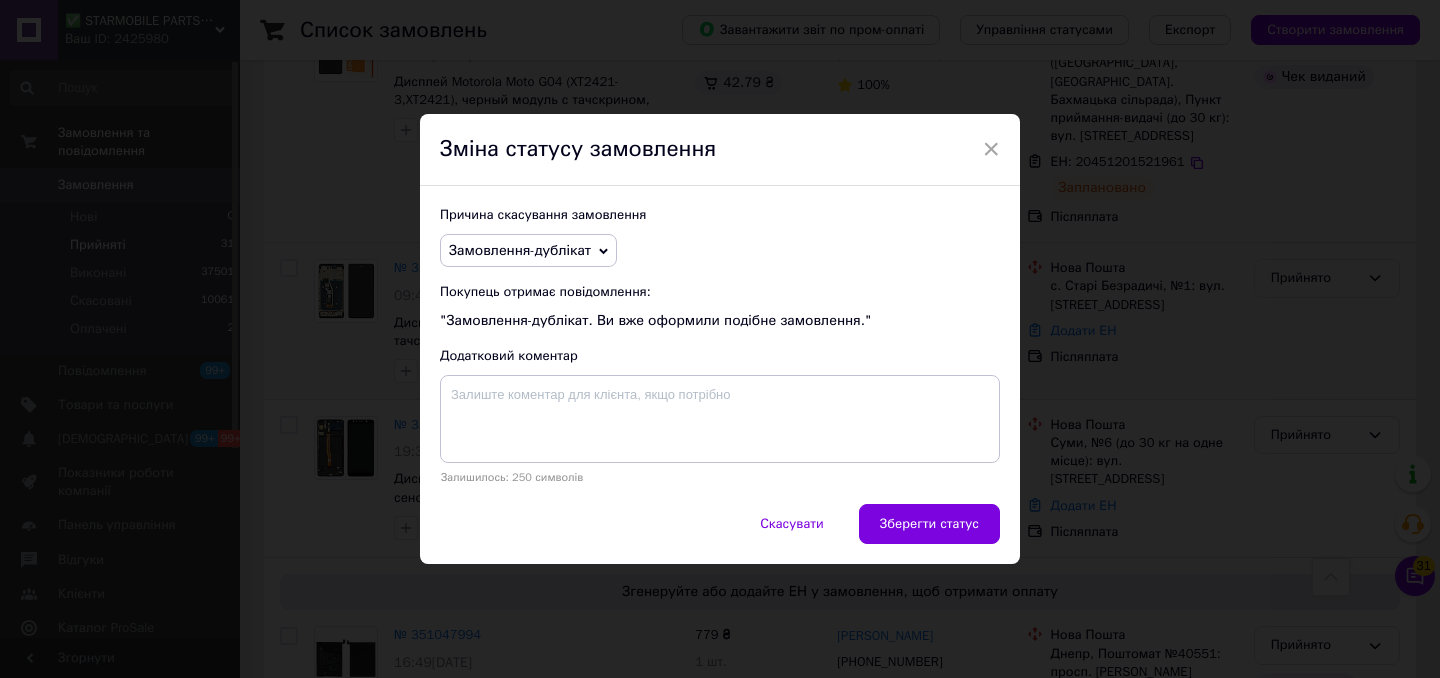 click on "Скасувати   Зберегти статус" at bounding box center (720, 534) 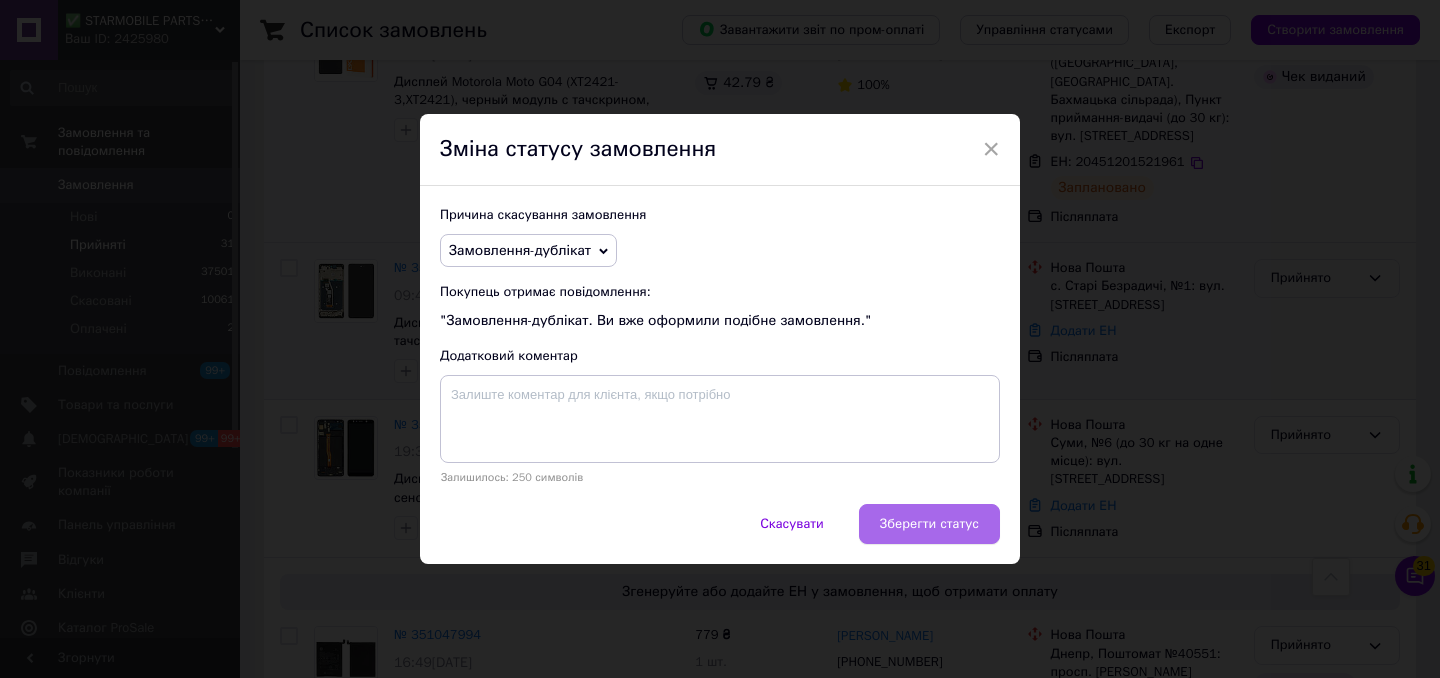 click on "Зберегти статус" at bounding box center [929, 524] 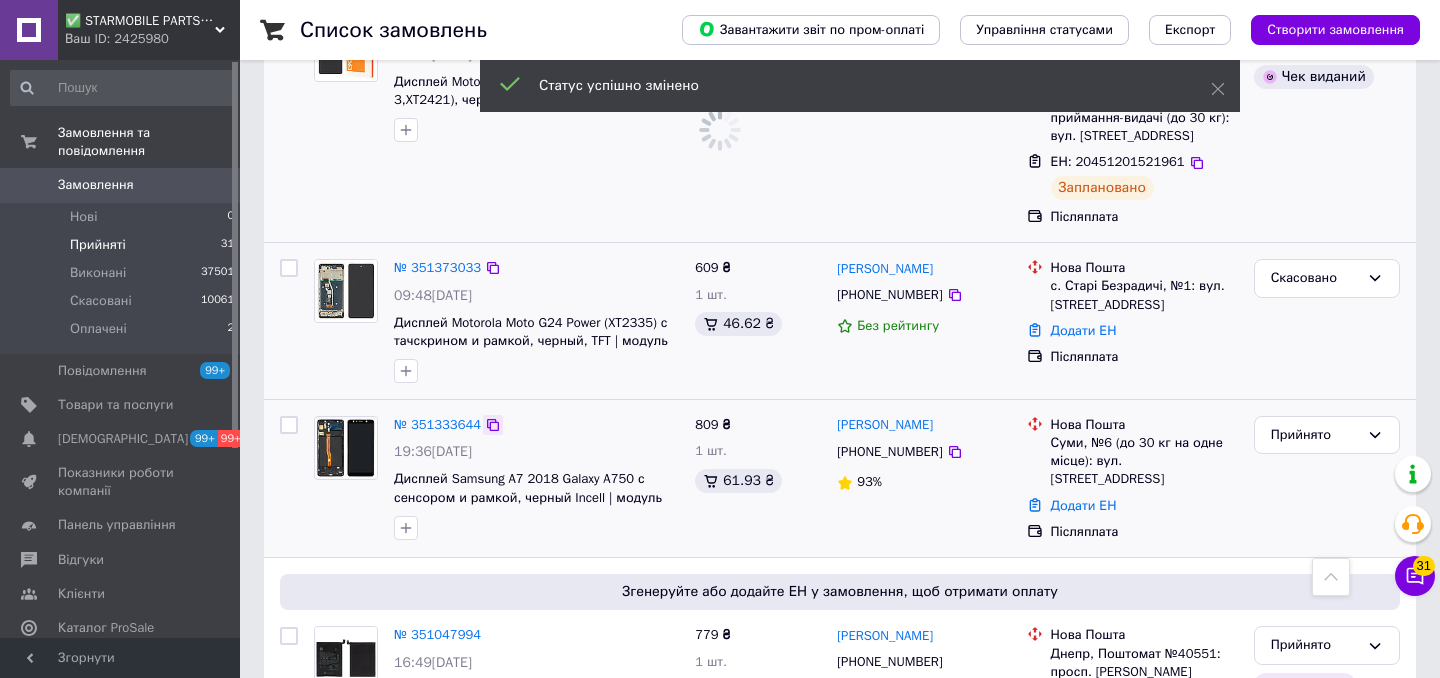 click at bounding box center [493, 425] 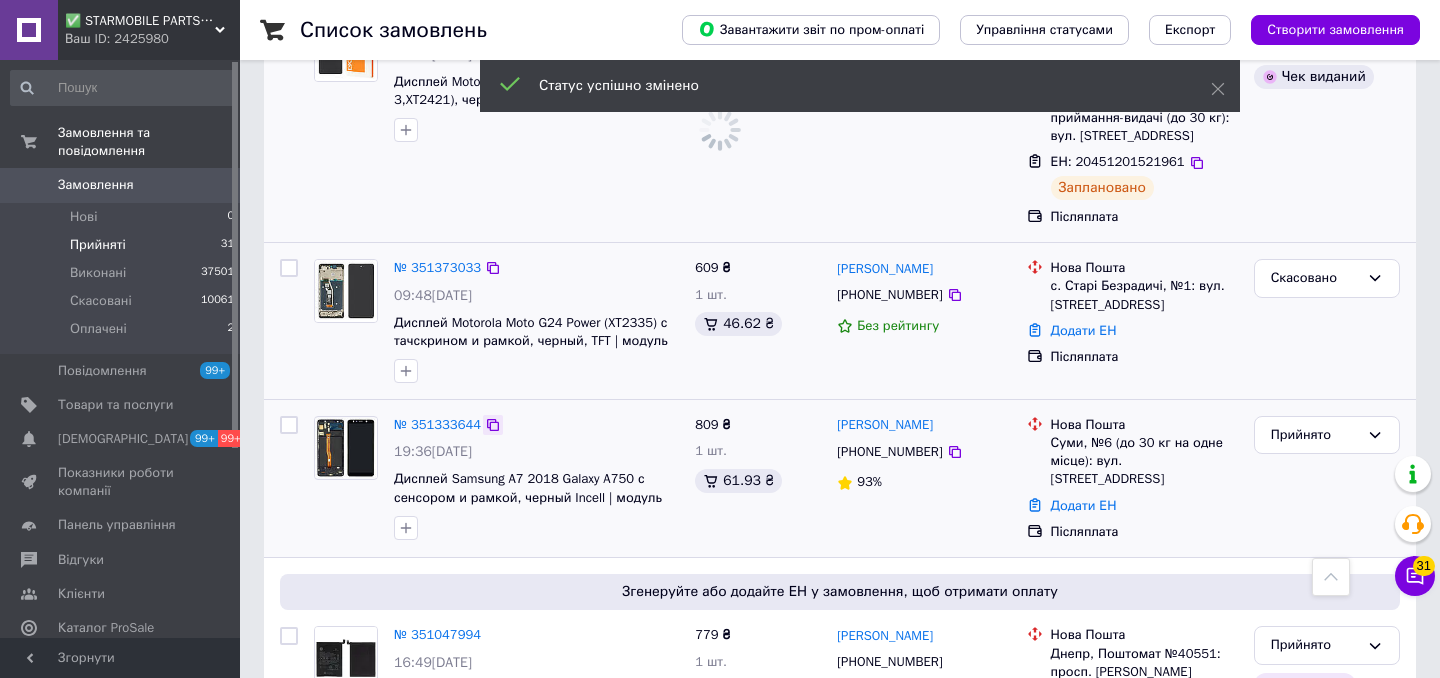 click 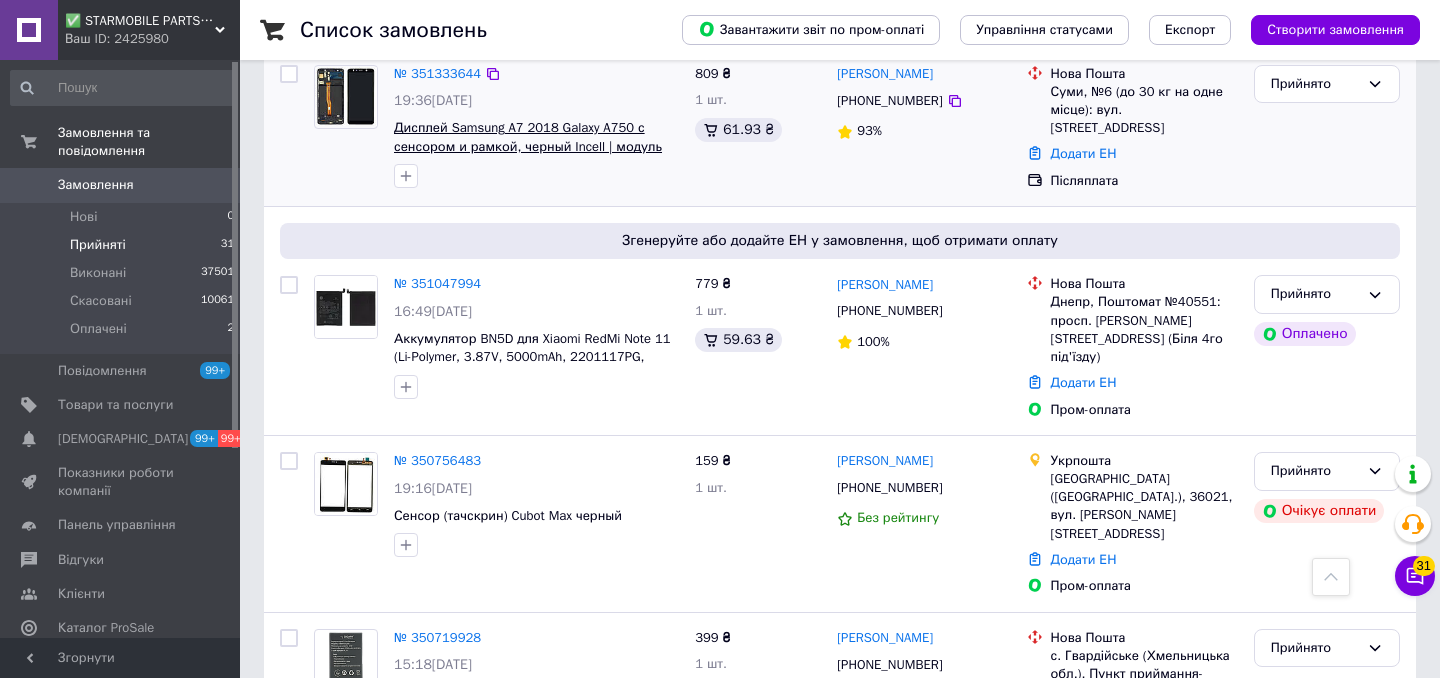 scroll, scrollTop: 2980, scrollLeft: 0, axis: vertical 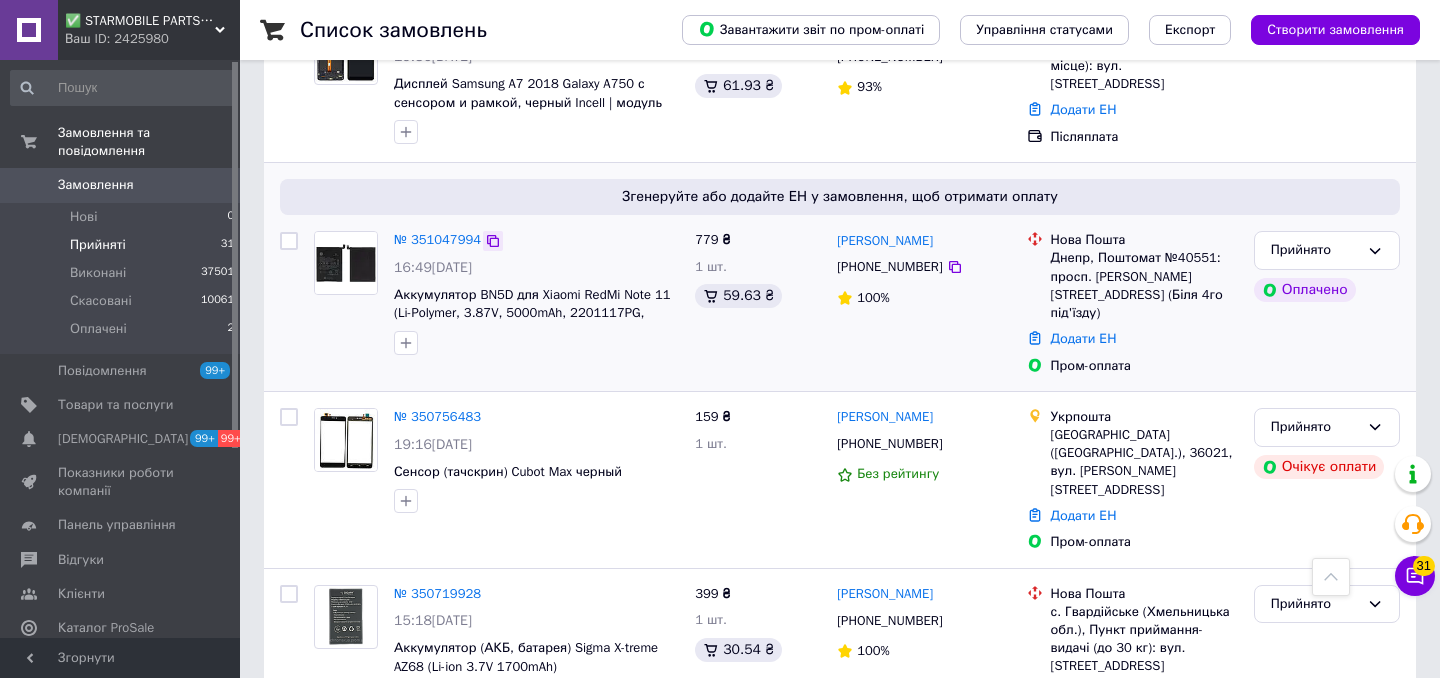 click 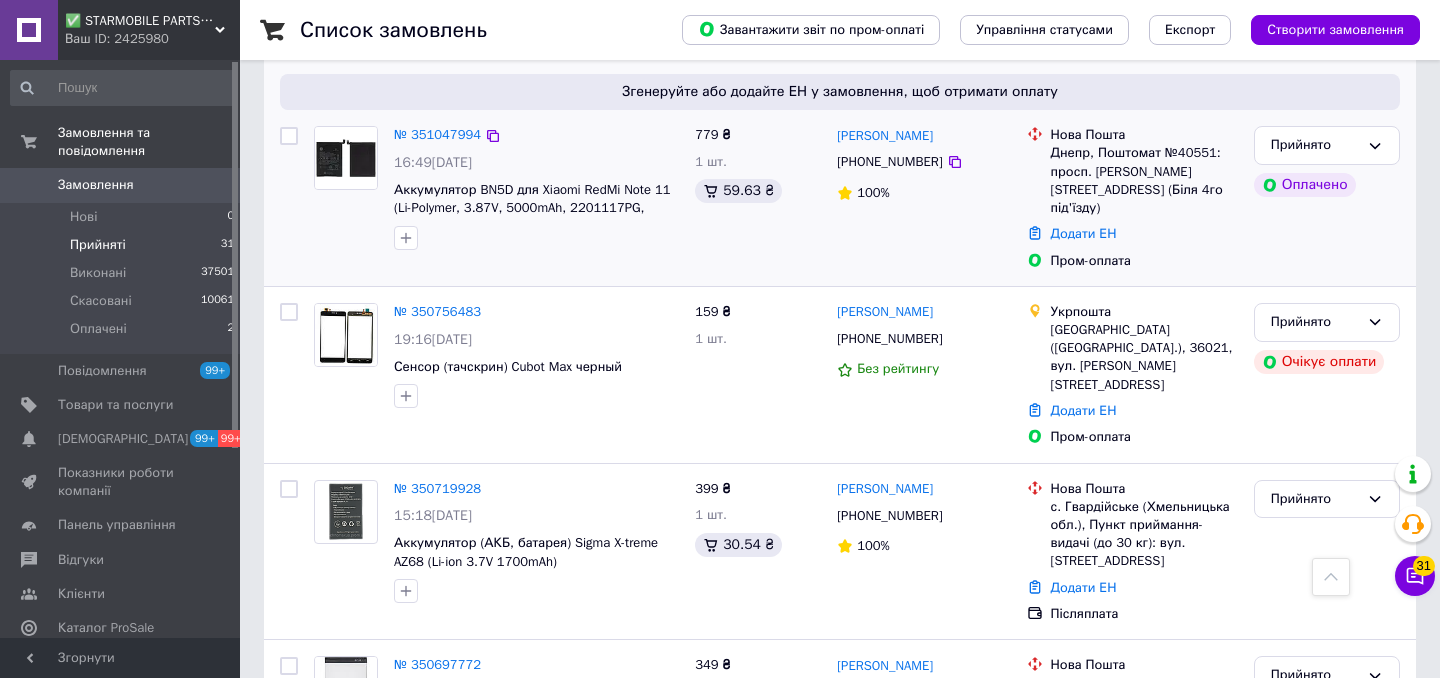 scroll, scrollTop: 3090, scrollLeft: 0, axis: vertical 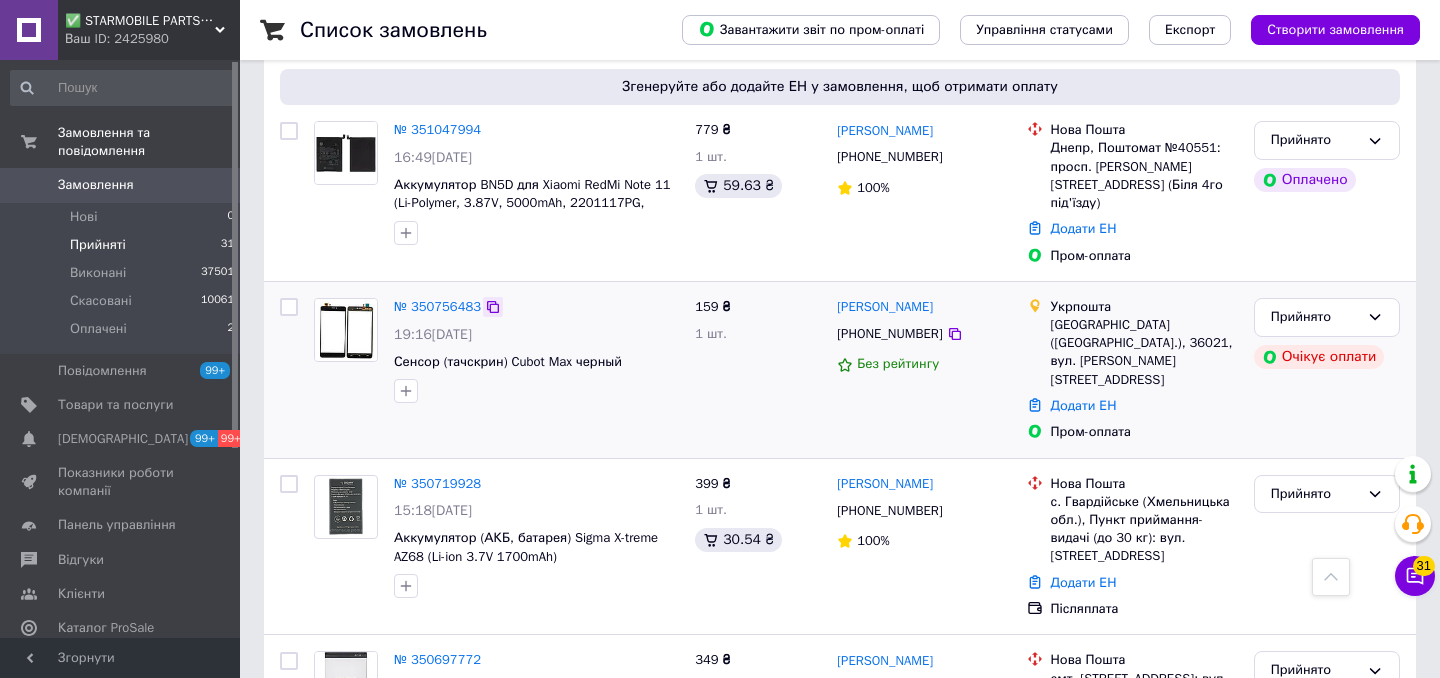 click 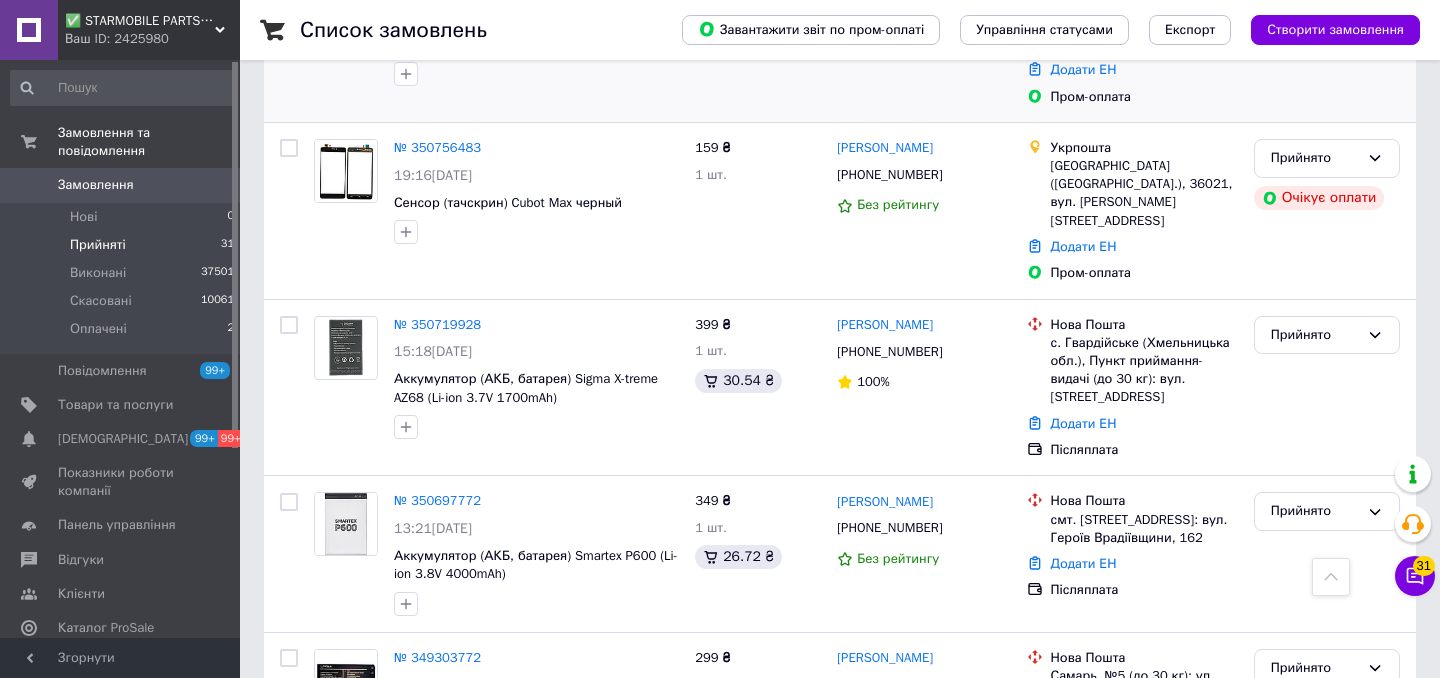 scroll, scrollTop: 3261, scrollLeft: 0, axis: vertical 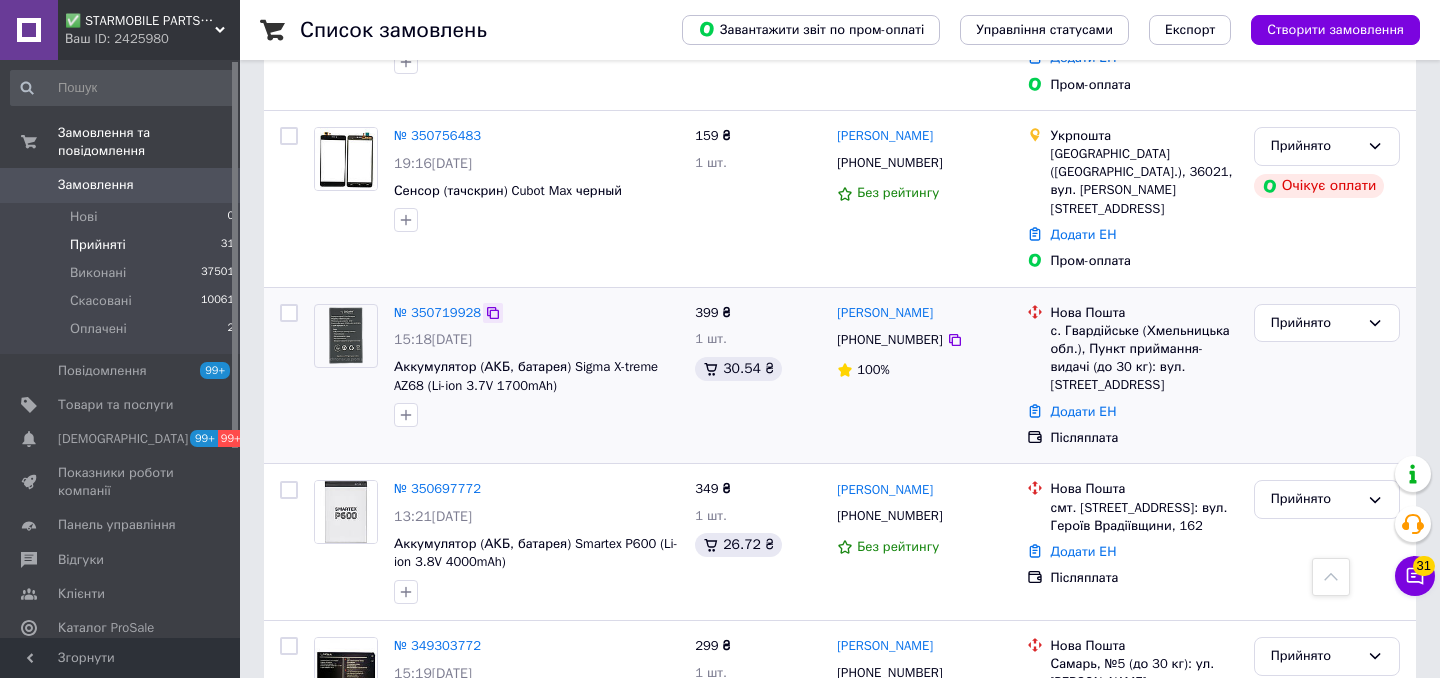 click 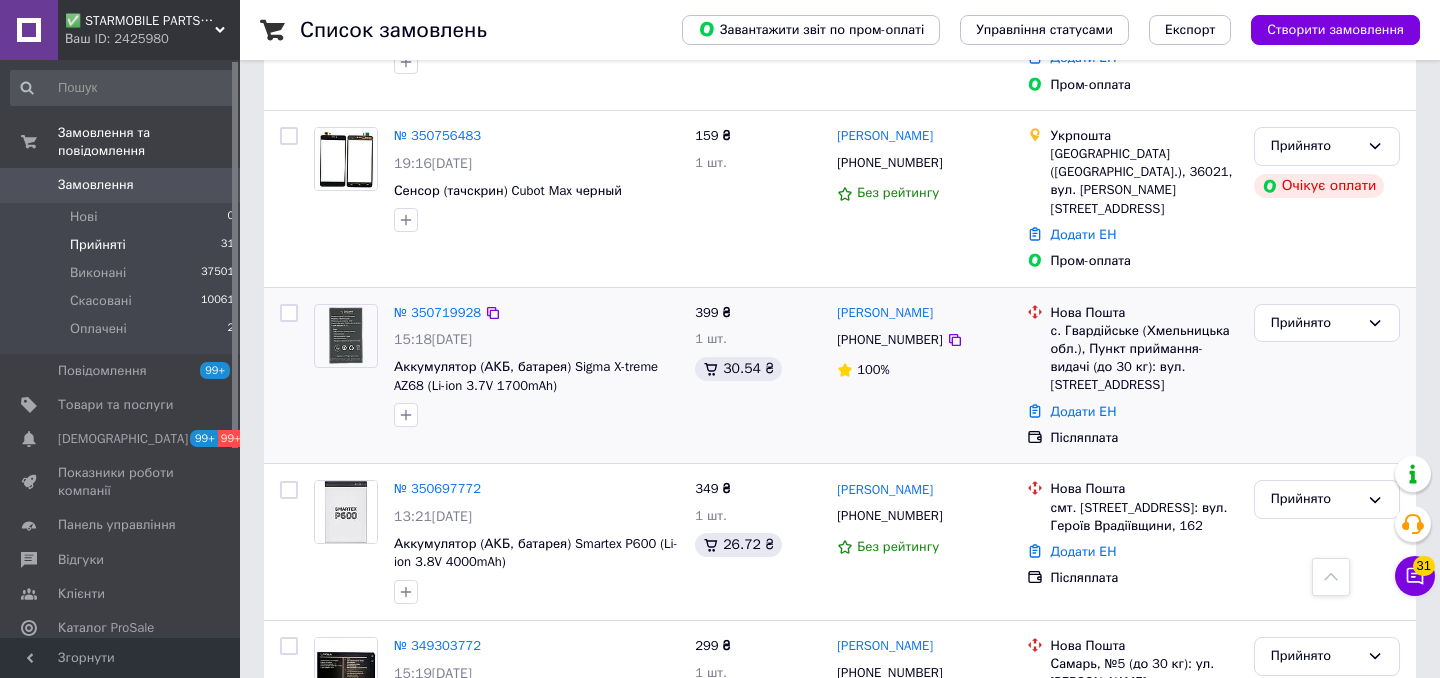 scroll, scrollTop: 3354, scrollLeft: 0, axis: vertical 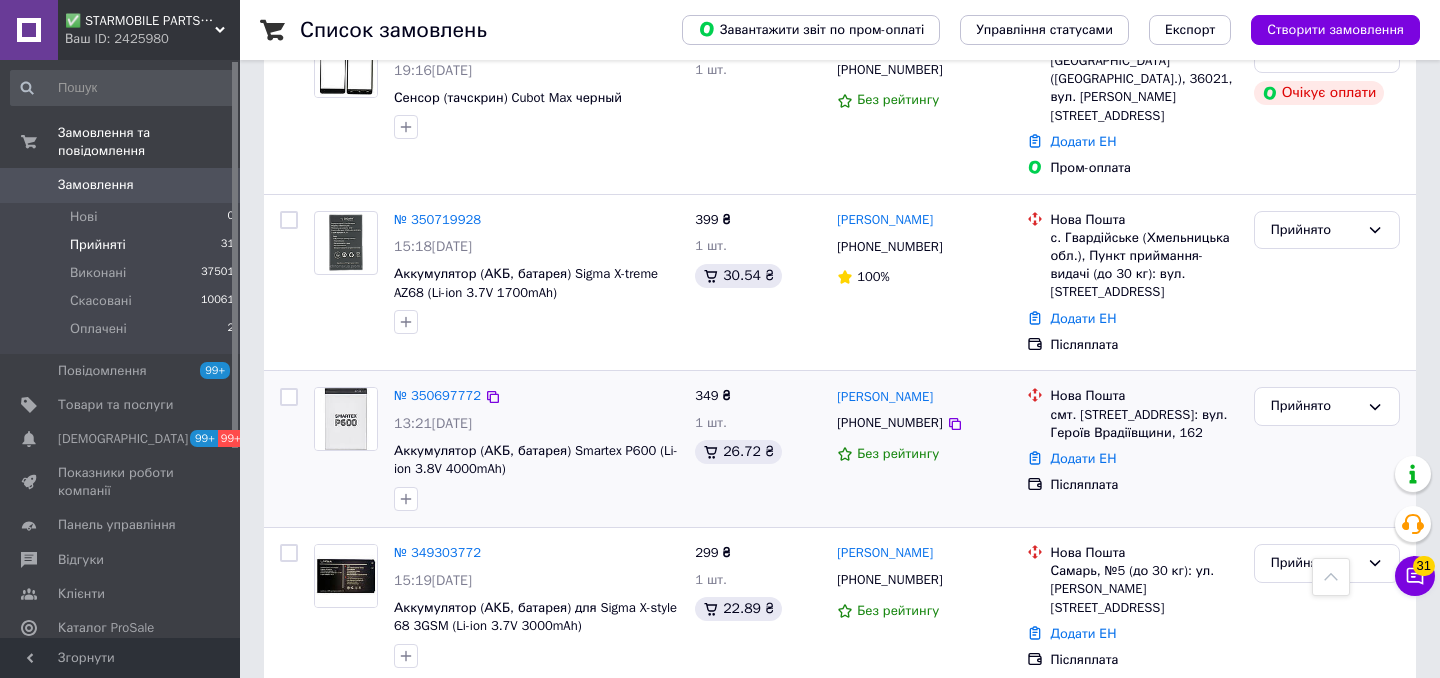 click on "№ 350697772" at bounding box center (536, 396) 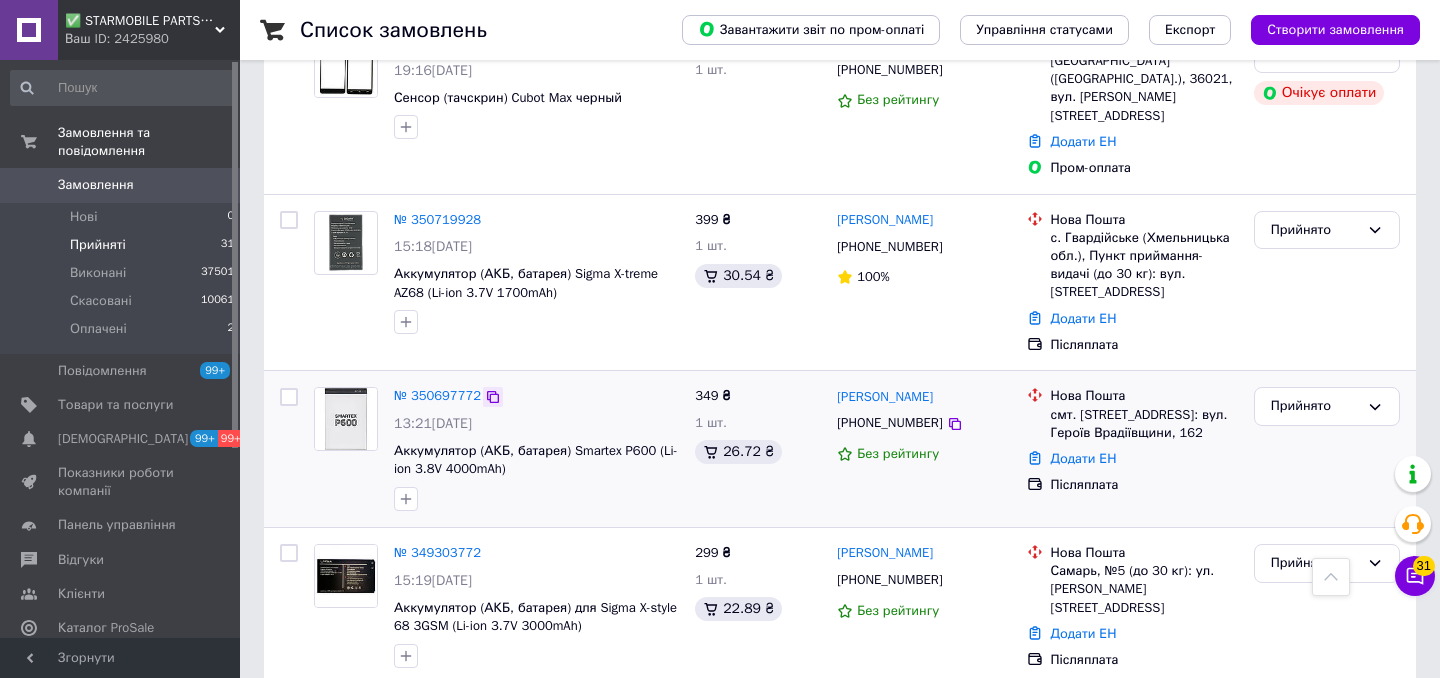 click 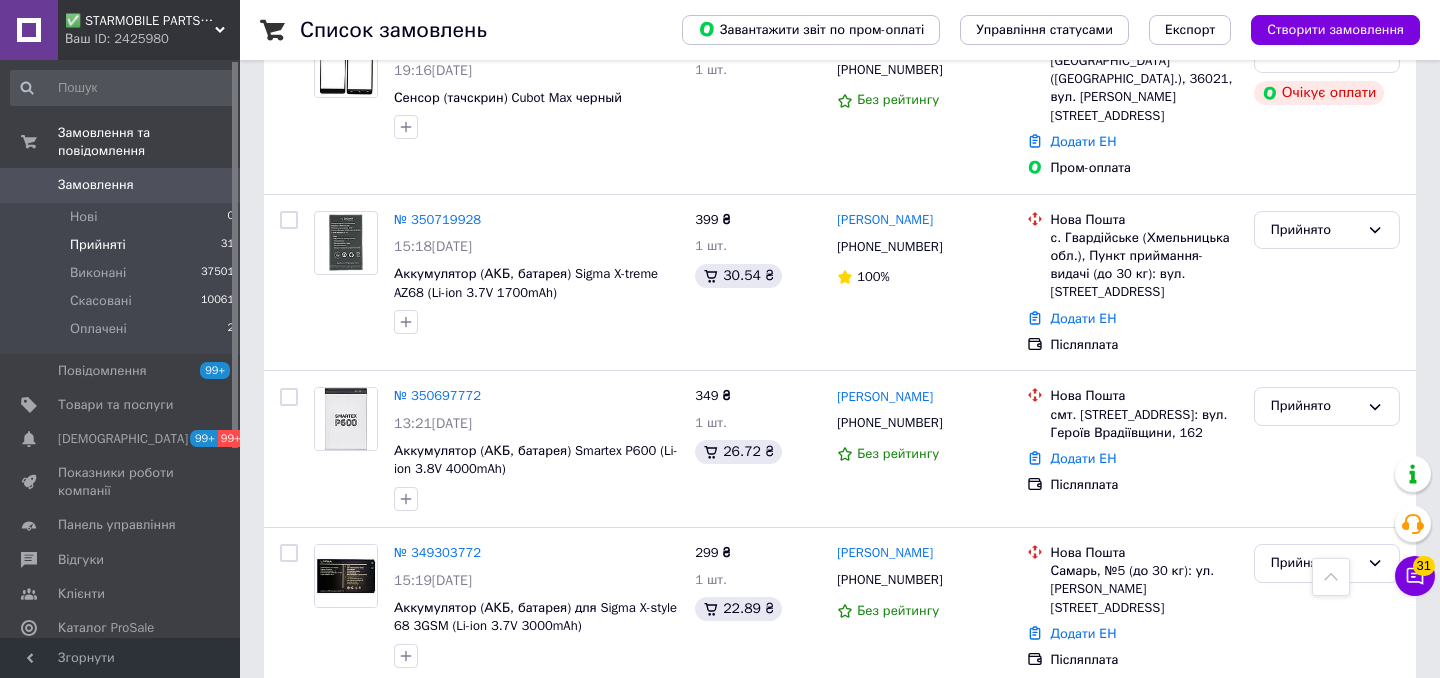 click on "Замовлення" at bounding box center (121, 185) 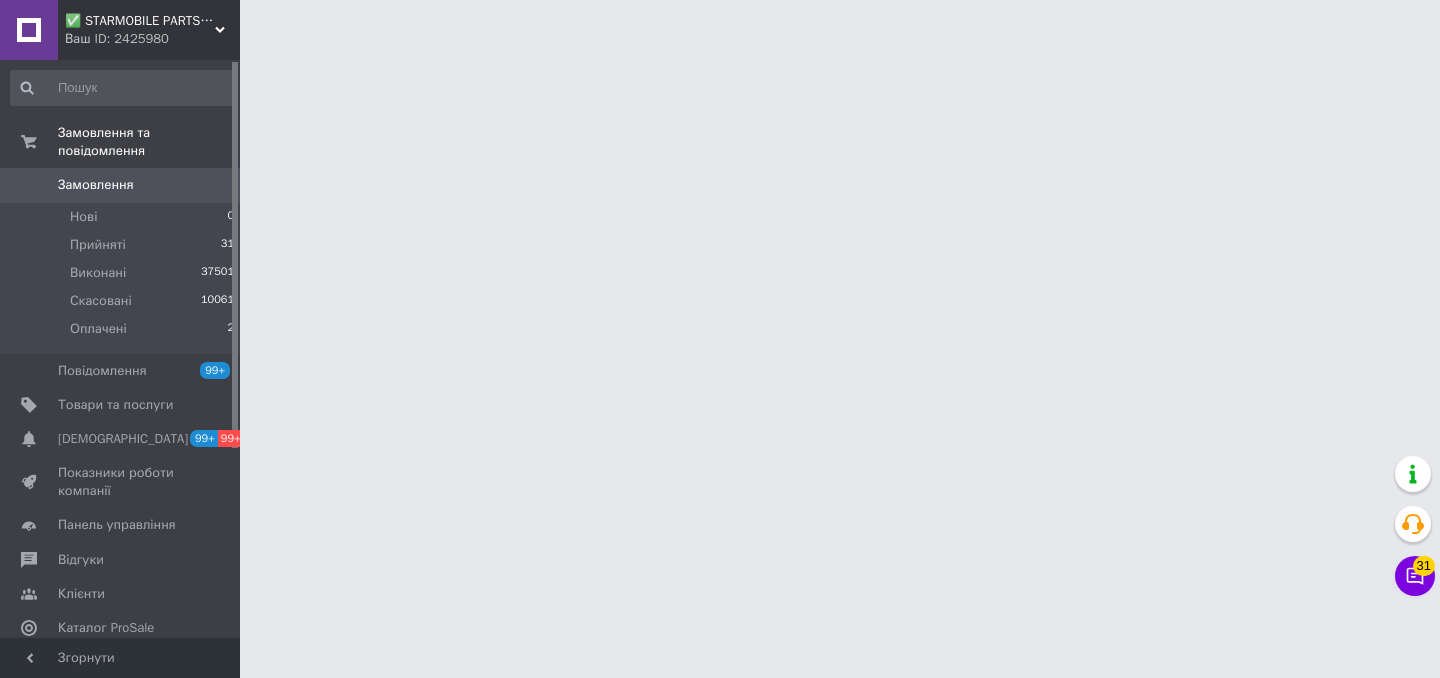 scroll, scrollTop: 0, scrollLeft: 0, axis: both 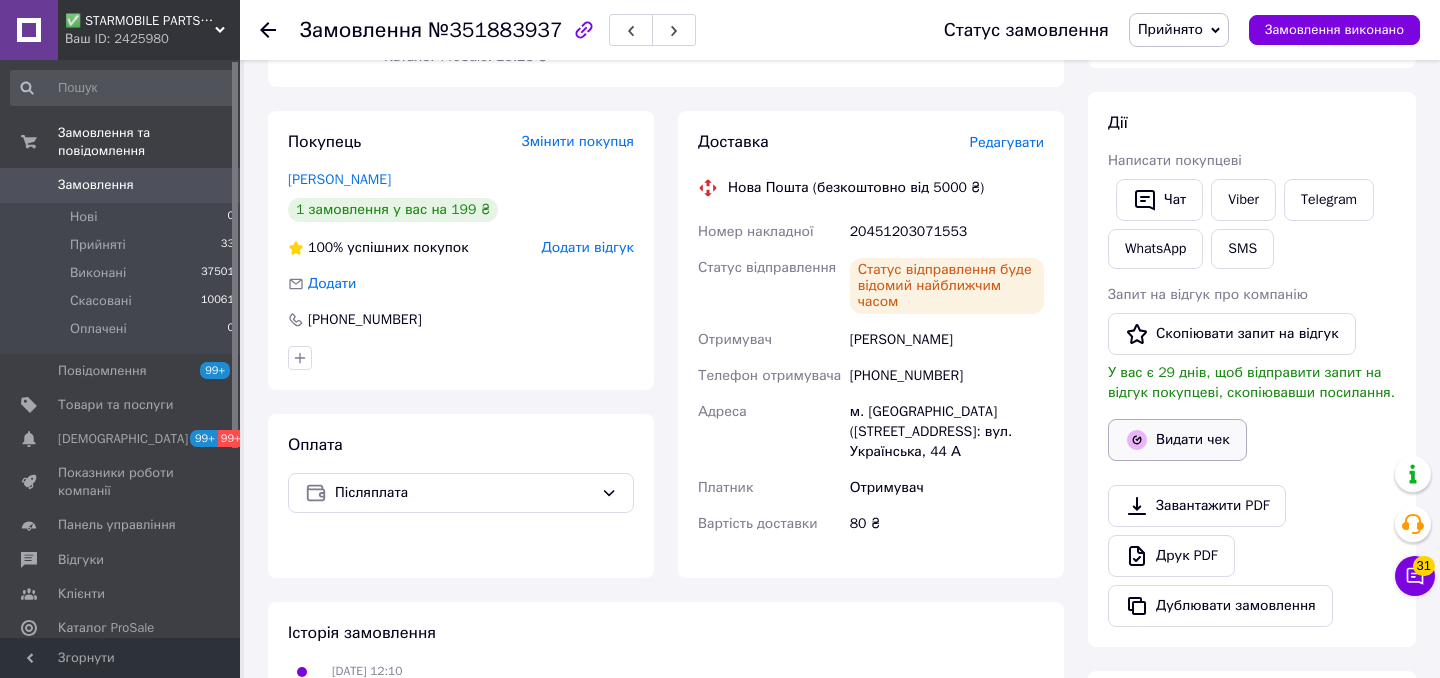 click on "Видати чек" at bounding box center [1177, 440] 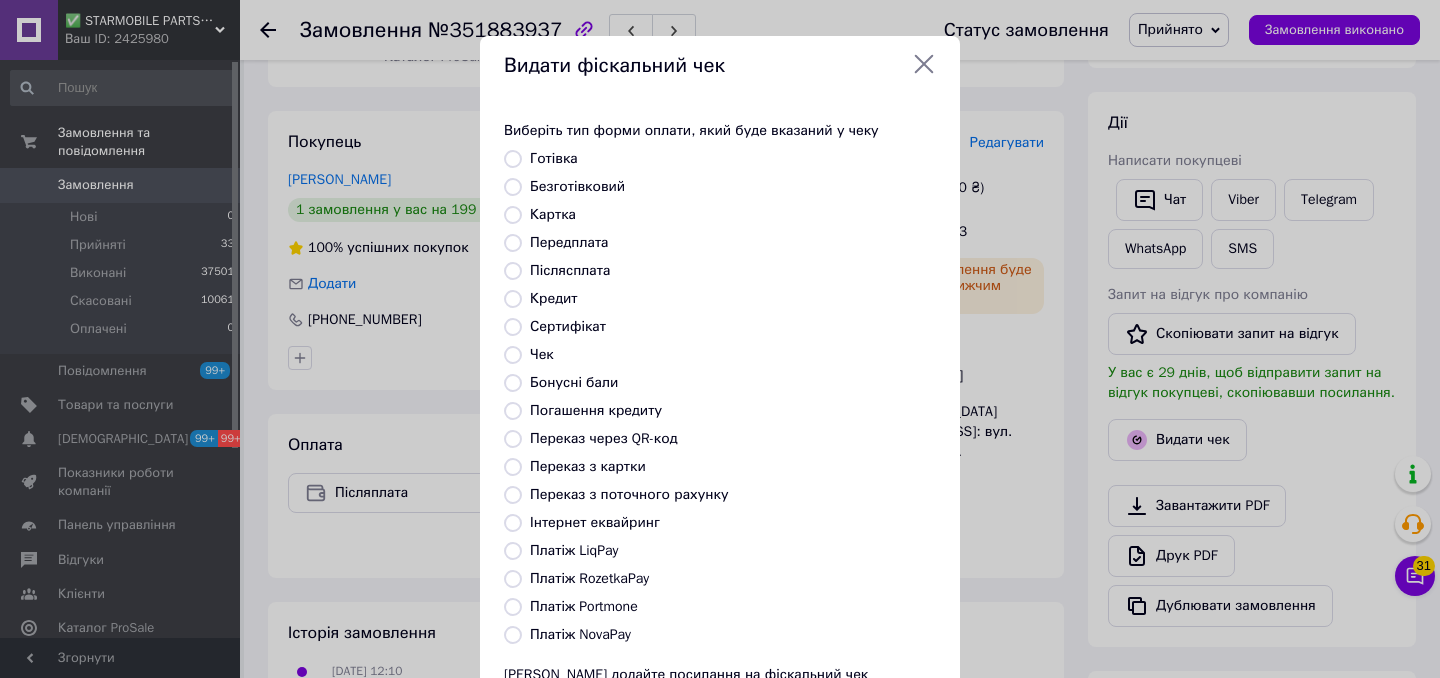 click on "Безготівковий" at bounding box center (577, 186) 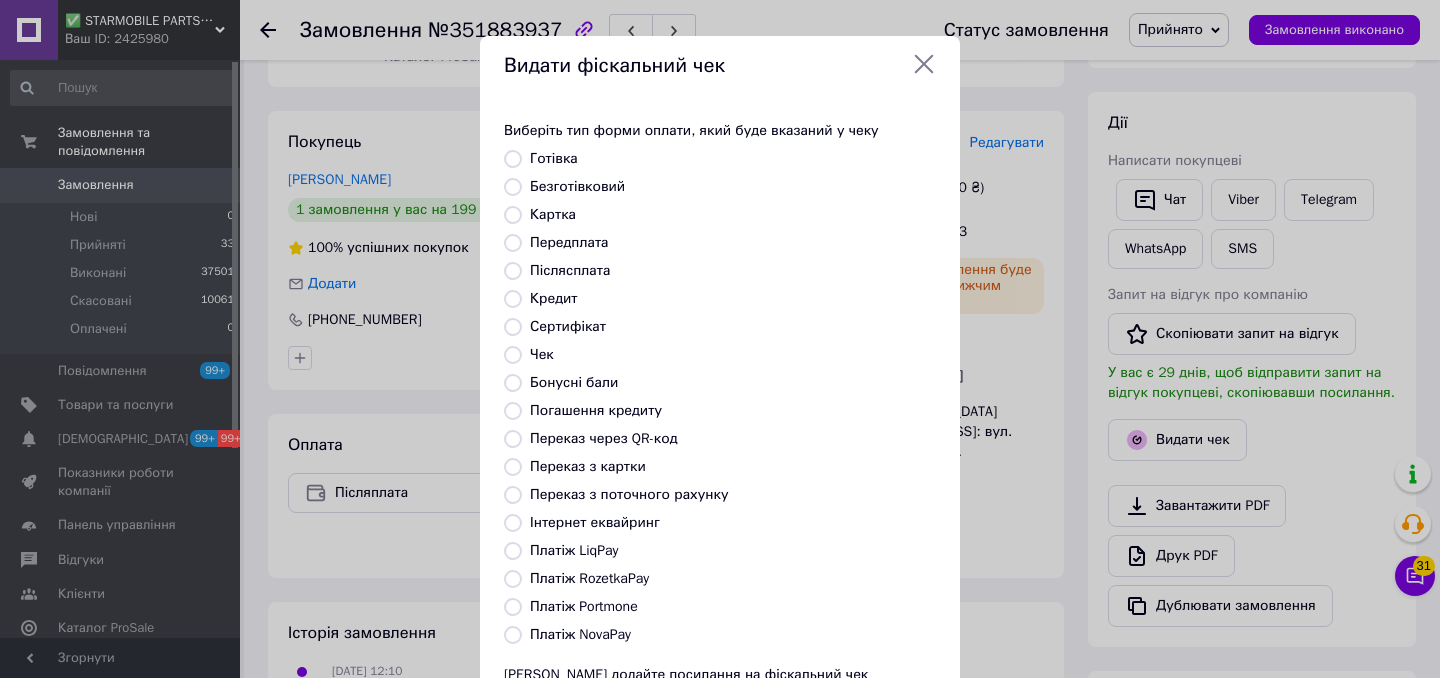 click on "Безготівковий" at bounding box center [513, 187] 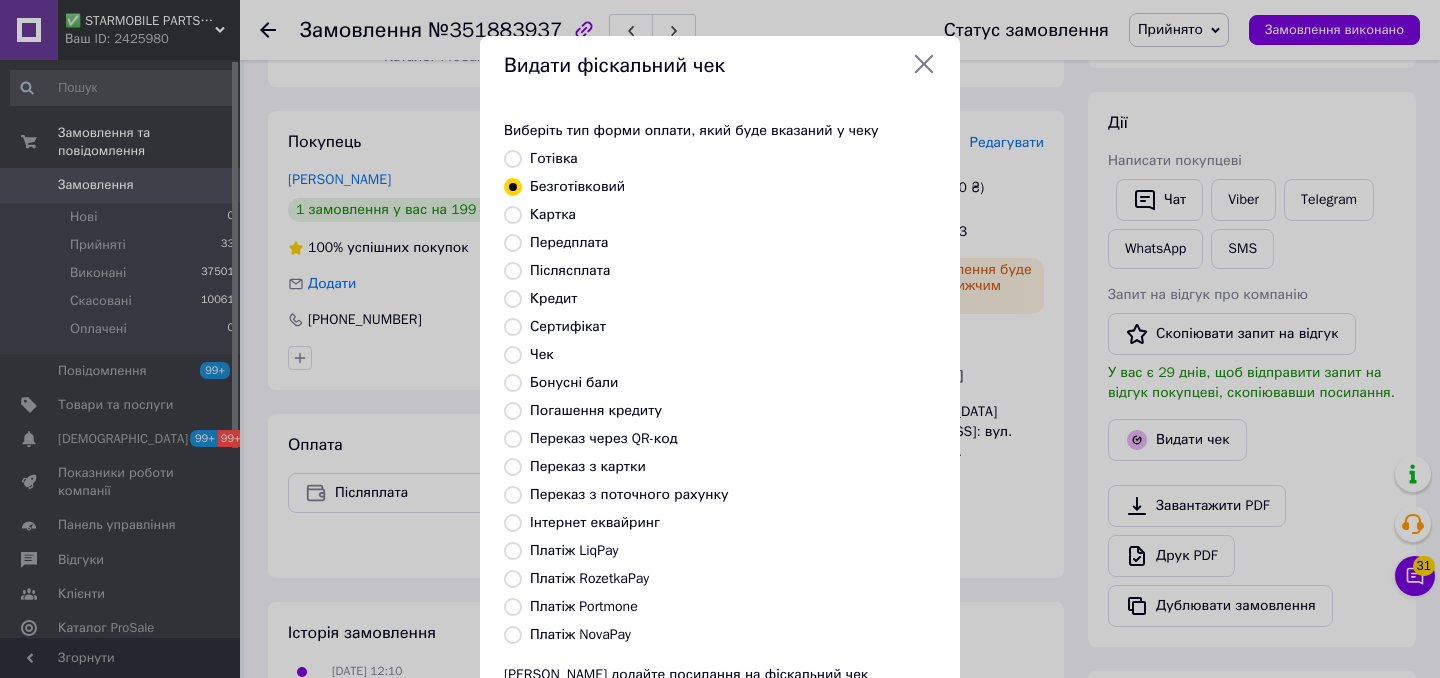 scroll, scrollTop: 181, scrollLeft: 0, axis: vertical 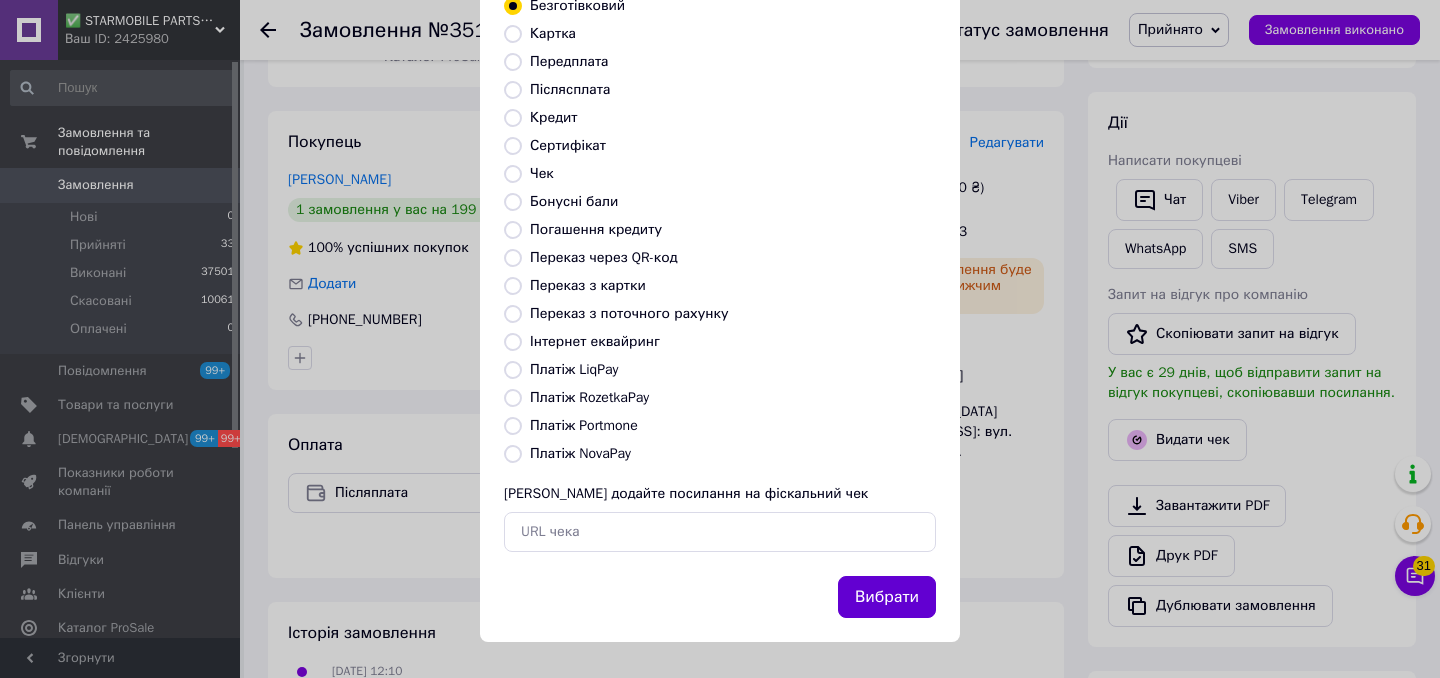 click on "Вибрати" at bounding box center (887, 597) 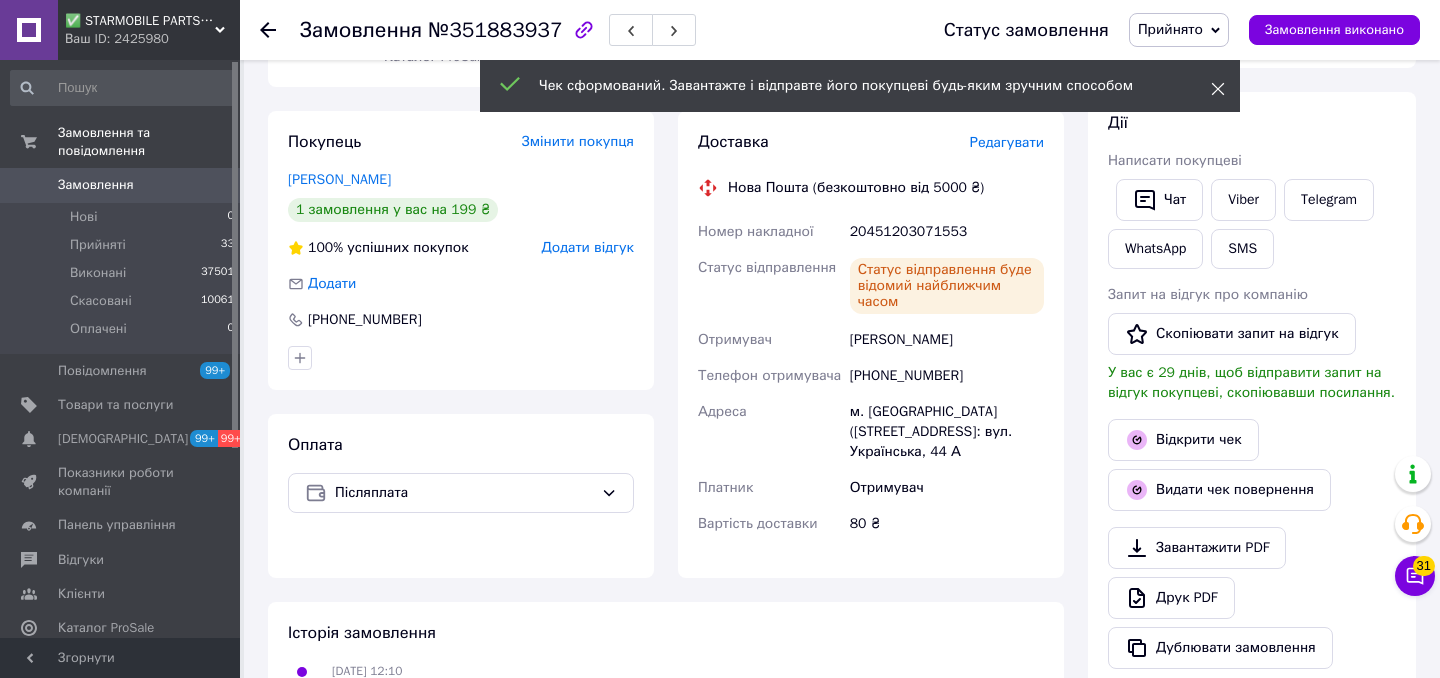 click at bounding box center [1218, 89] 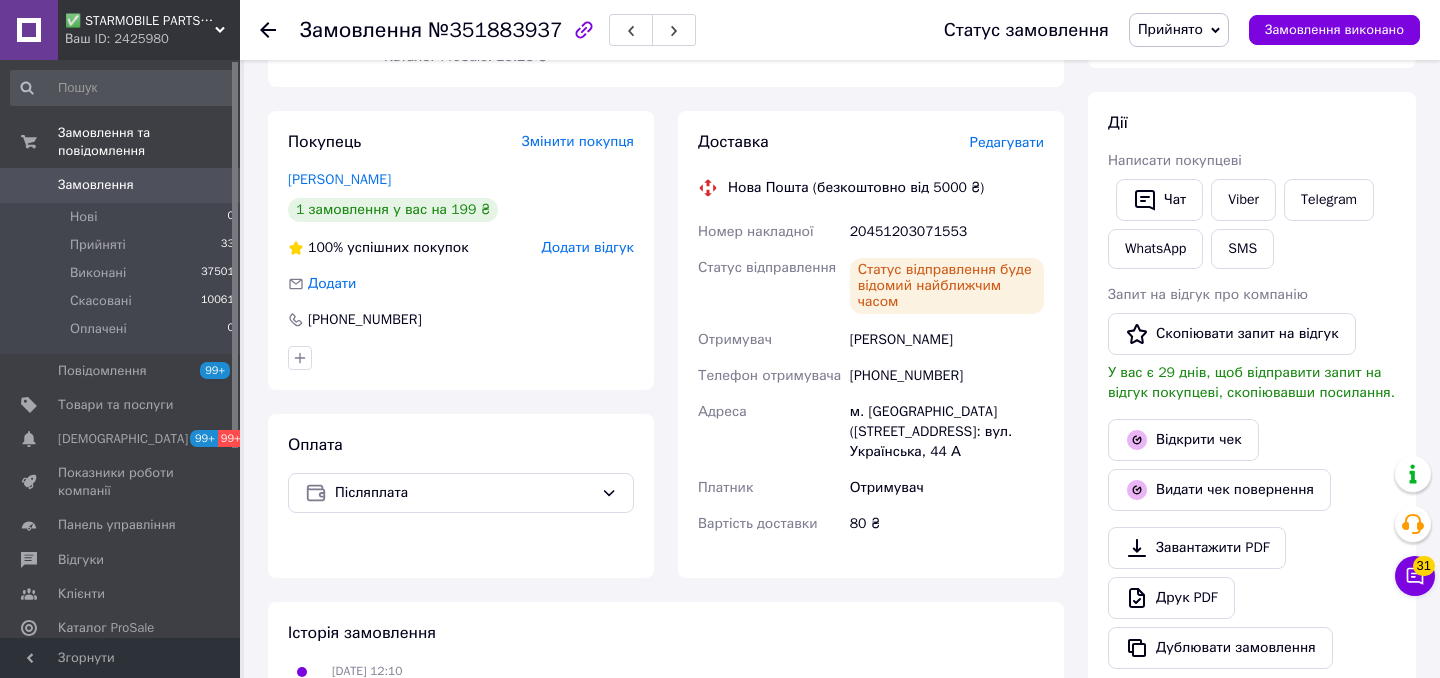 click on "Прийнято" at bounding box center [1179, 30] 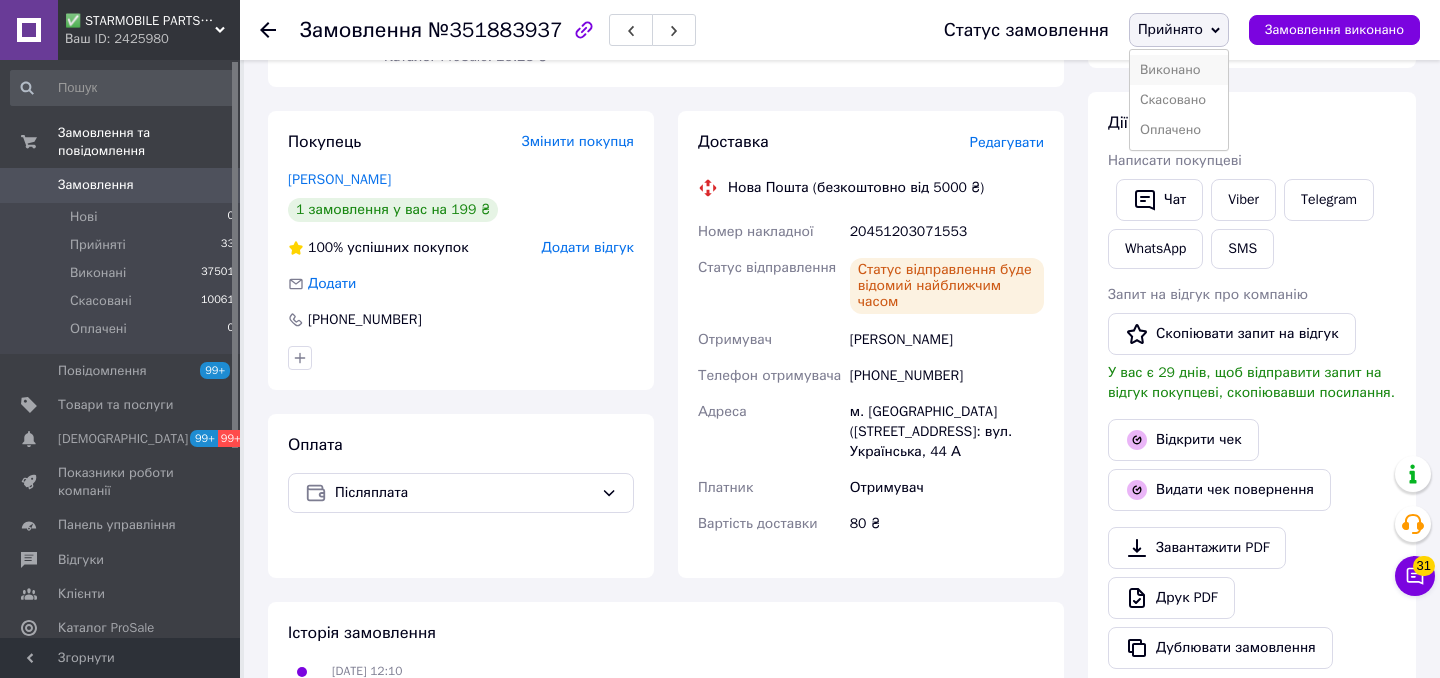 click on "Виконано" at bounding box center (1179, 70) 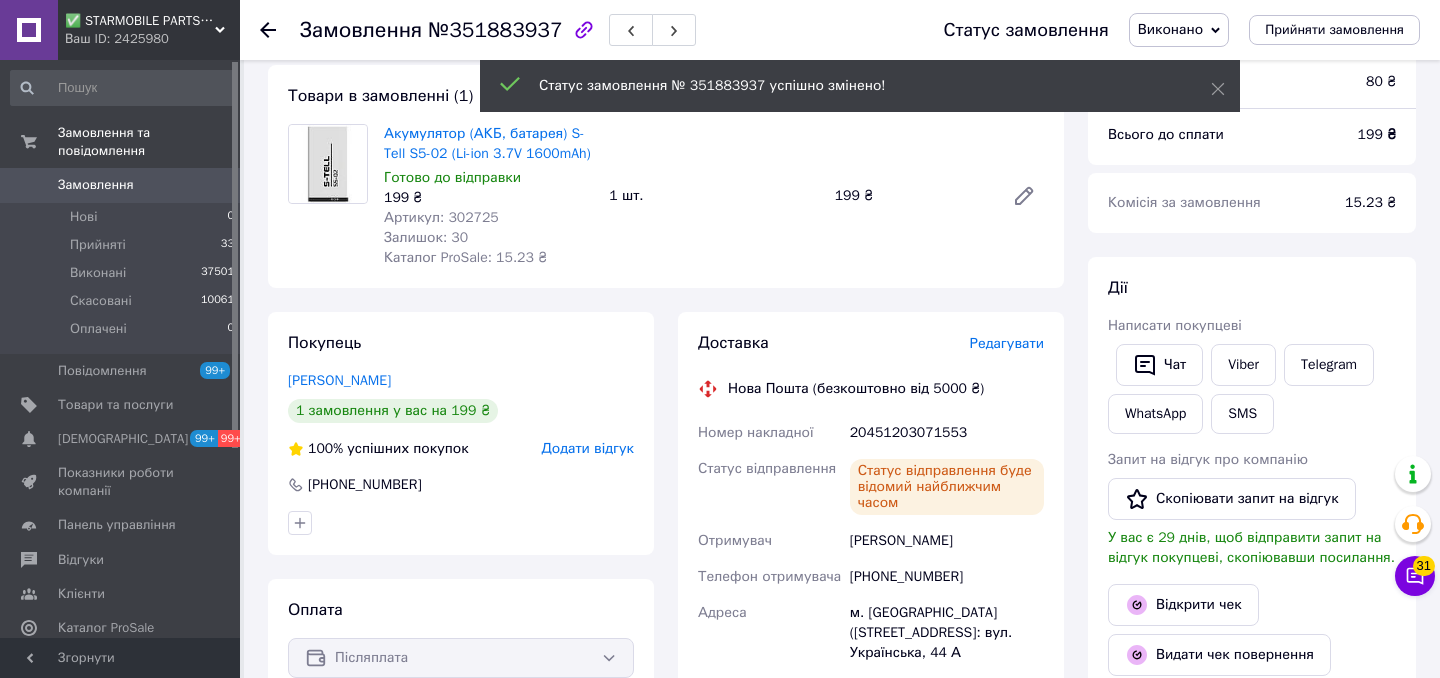 scroll, scrollTop: 92, scrollLeft: 0, axis: vertical 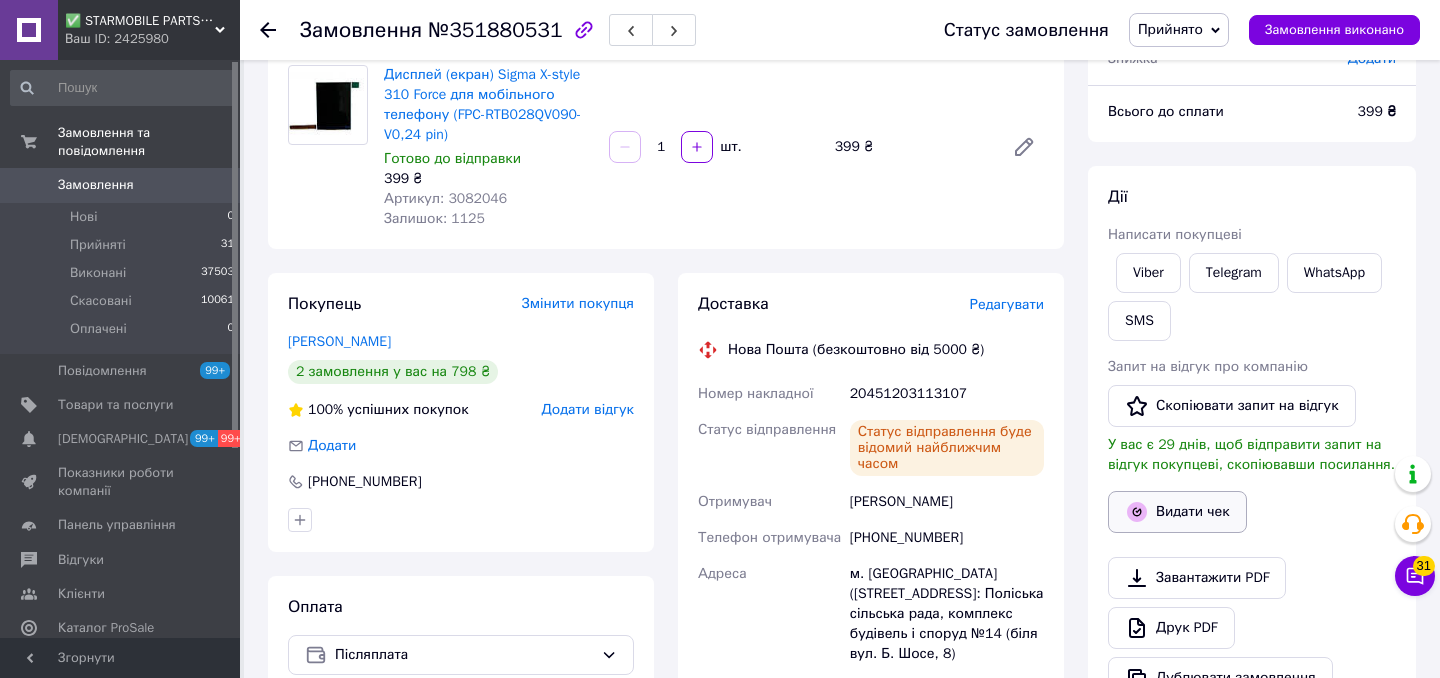 click 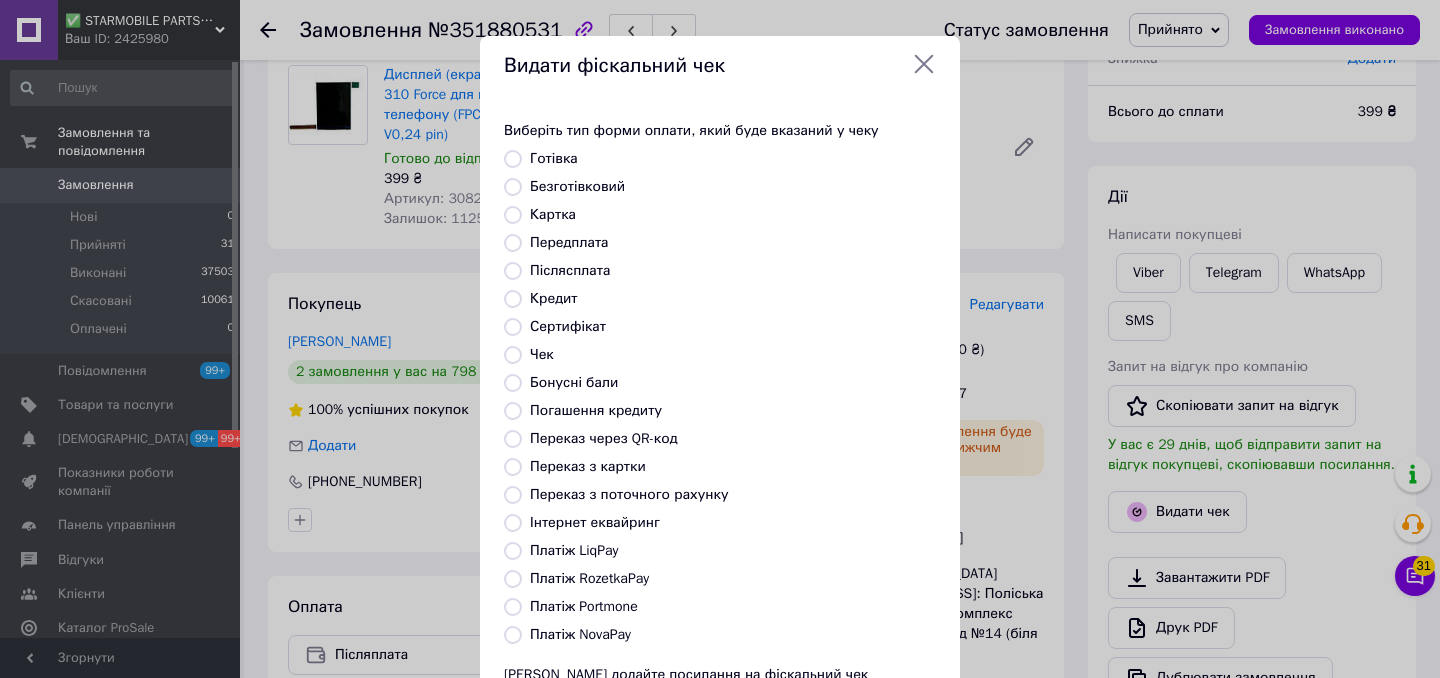 click on "Безготівковий" at bounding box center [577, 186] 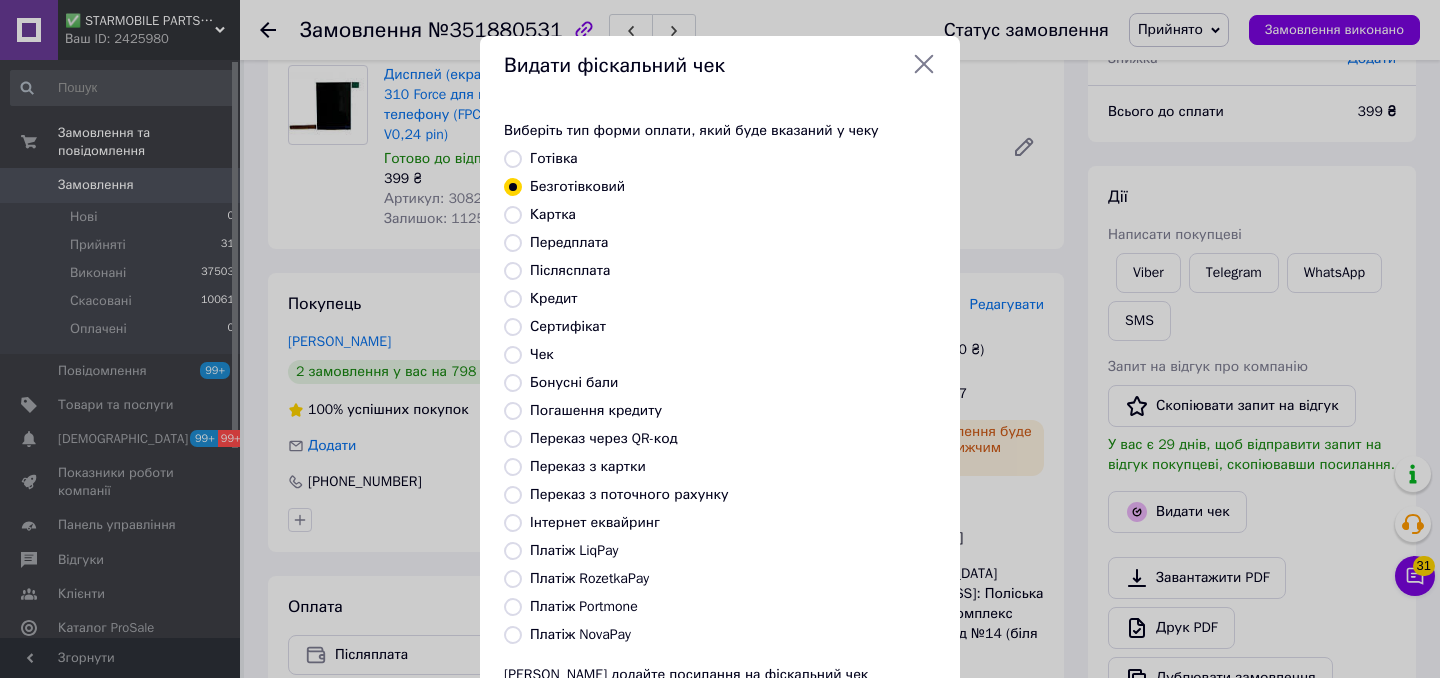 scroll, scrollTop: 181, scrollLeft: 0, axis: vertical 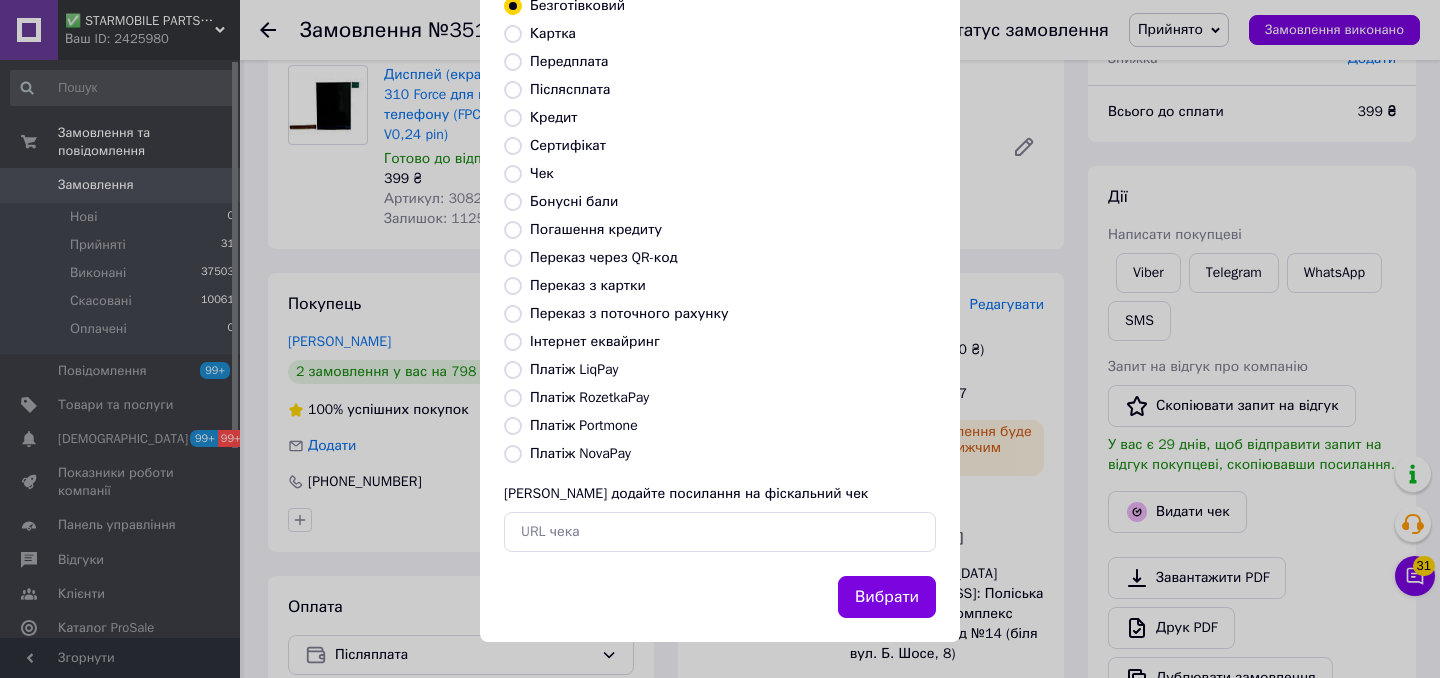 click on "Вибрати" at bounding box center [887, 597] 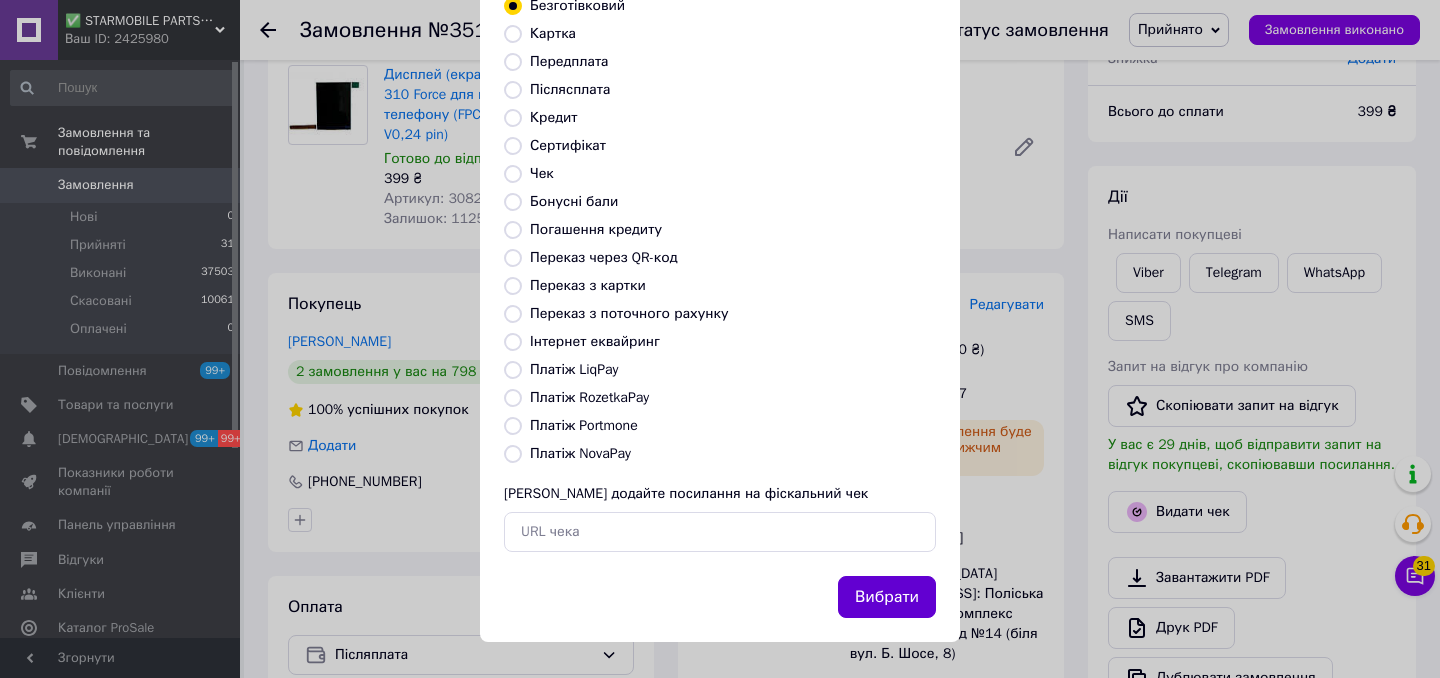 click on "Вибрати" at bounding box center (887, 597) 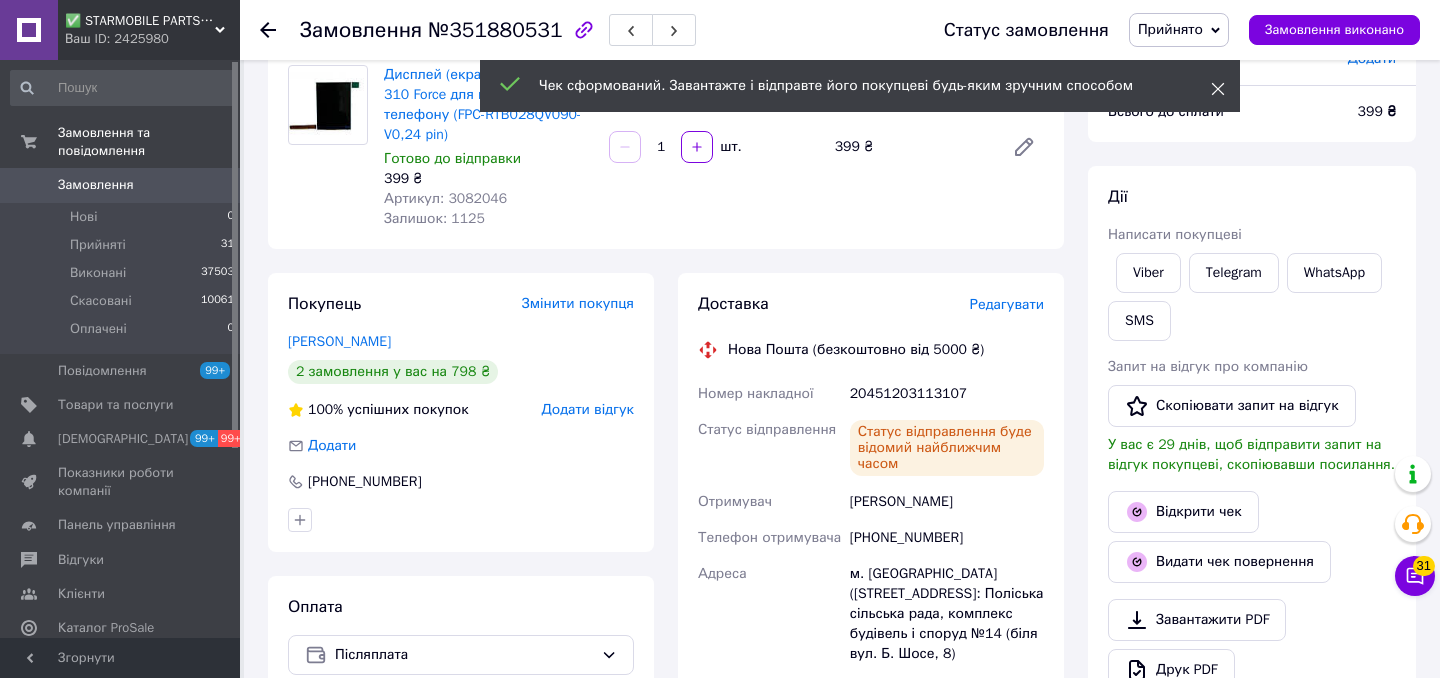 click at bounding box center (1218, 89) 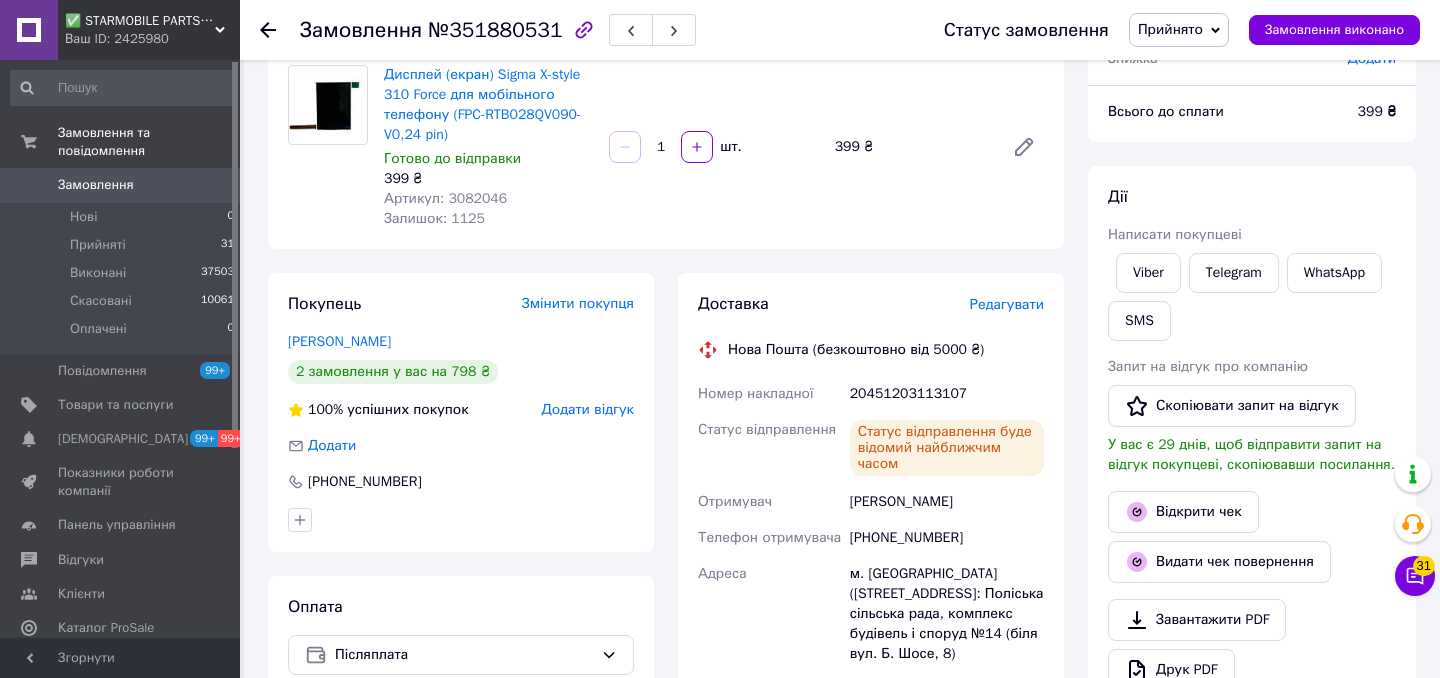 click on "Прийнято" at bounding box center (1179, 30) 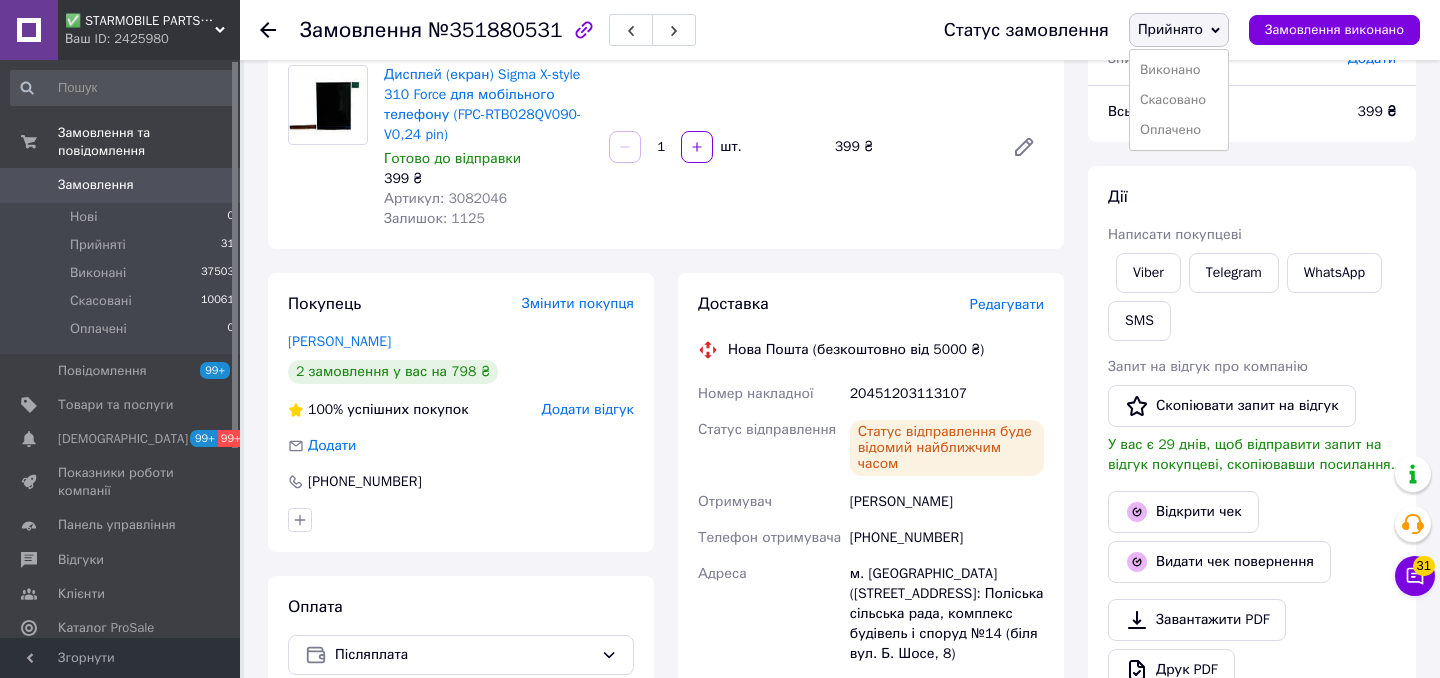 click on "Виконано Скасовано Оплачено" at bounding box center (1179, 100) 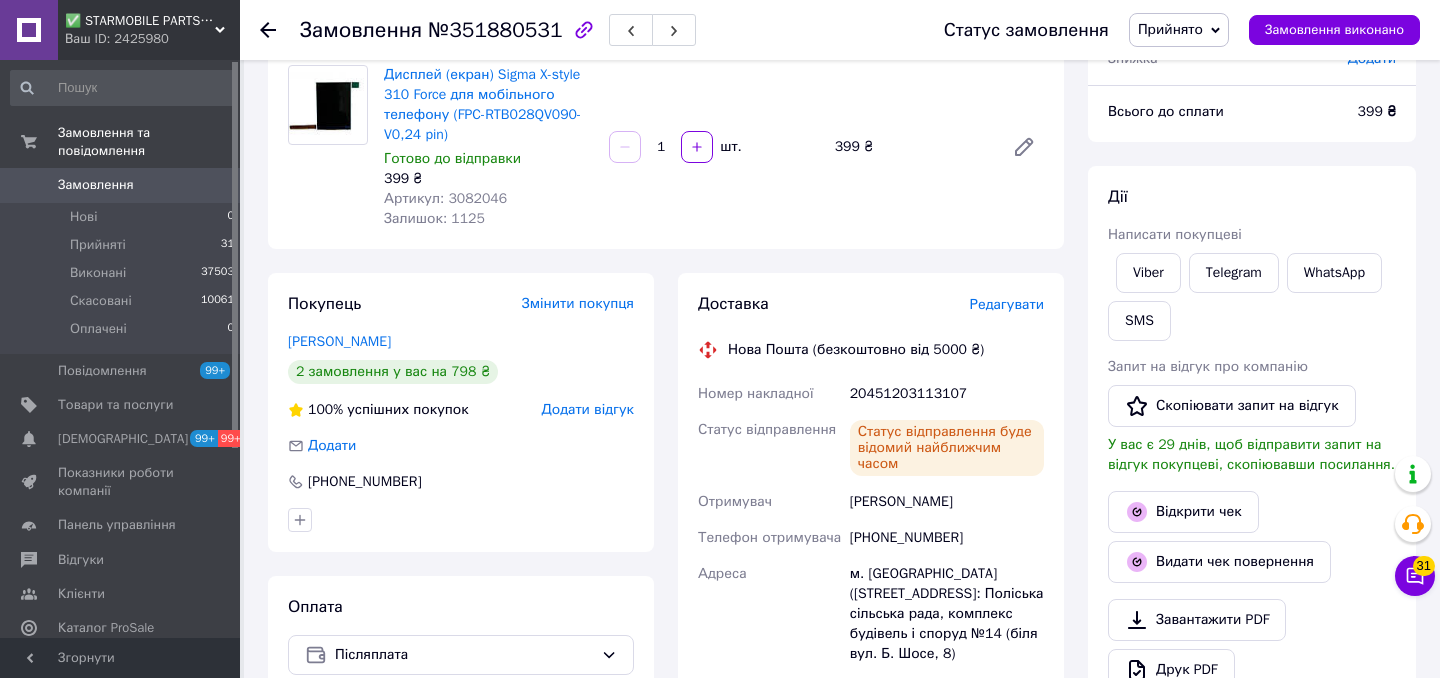 click on "Прийнято" at bounding box center (1179, 30) 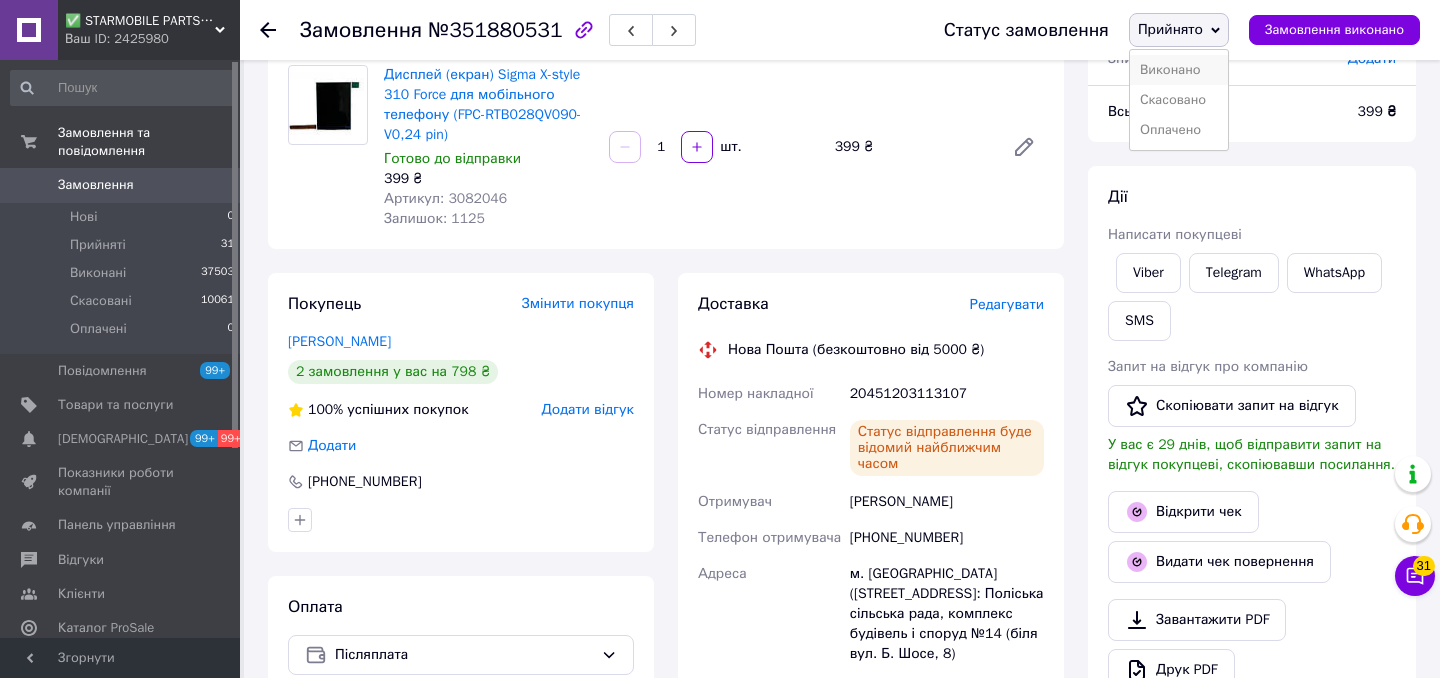 click on "Виконано" at bounding box center [1179, 70] 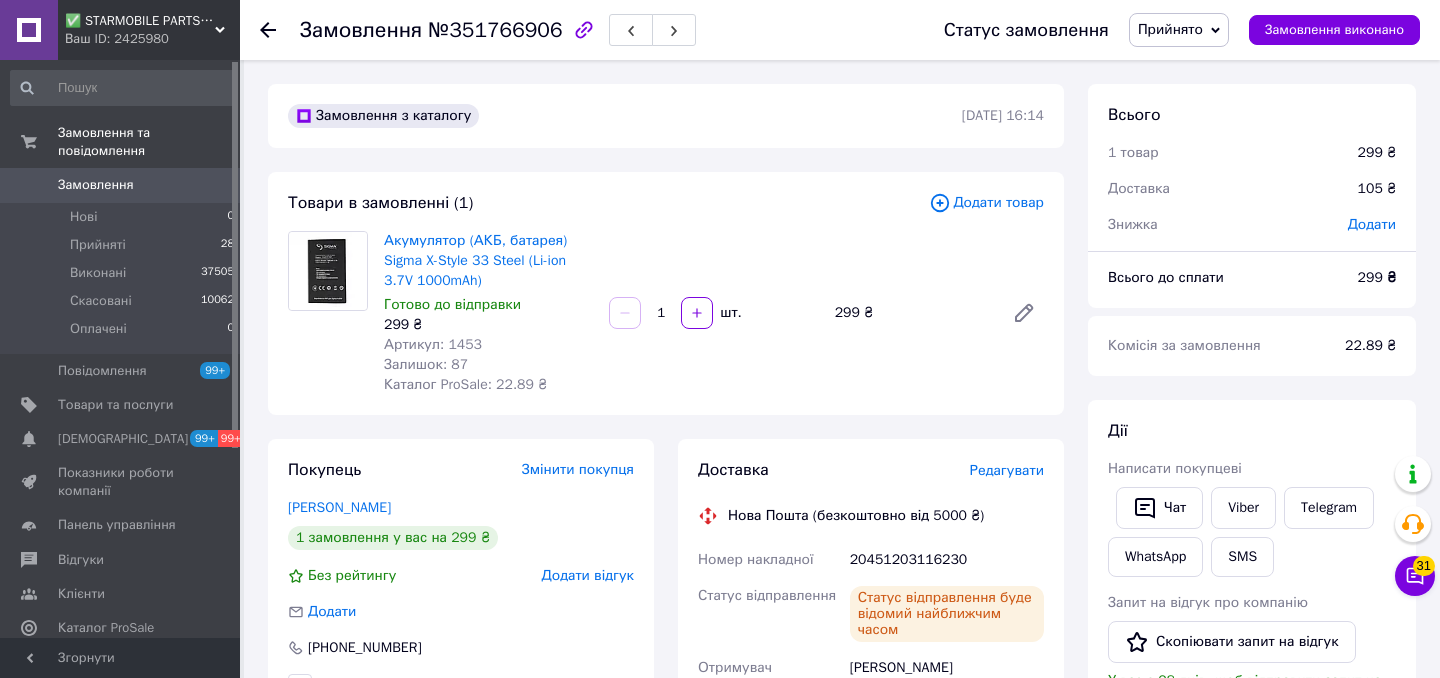 scroll, scrollTop: 239, scrollLeft: 0, axis: vertical 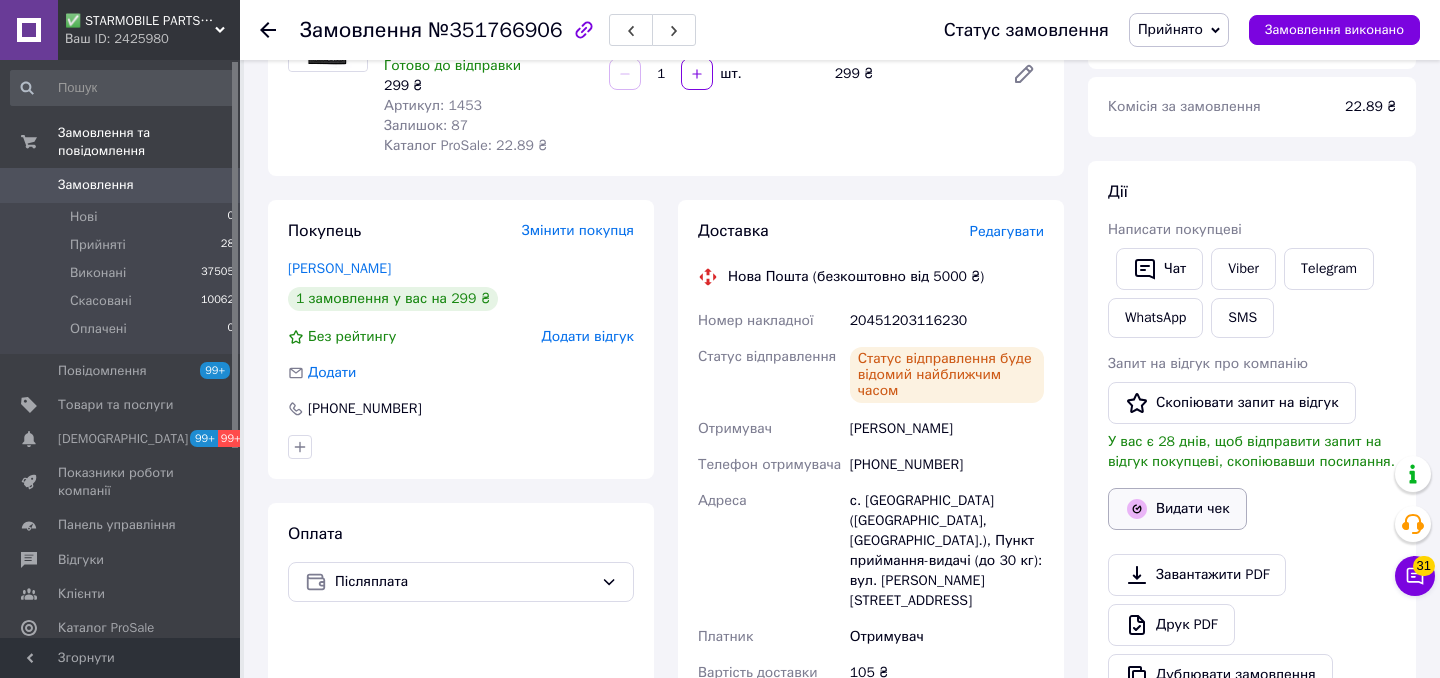 click on "Видати чек" at bounding box center [1177, 509] 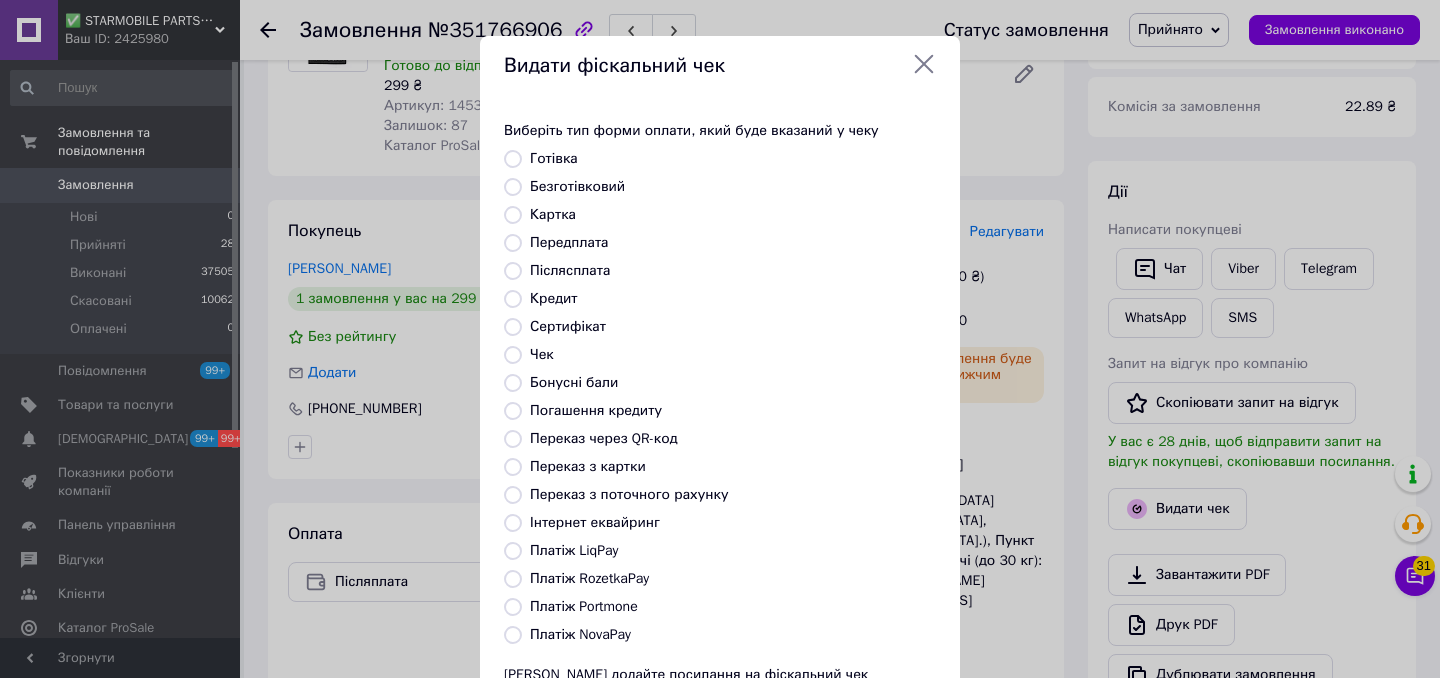 click on "Безготівковий" at bounding box center [577, 186] 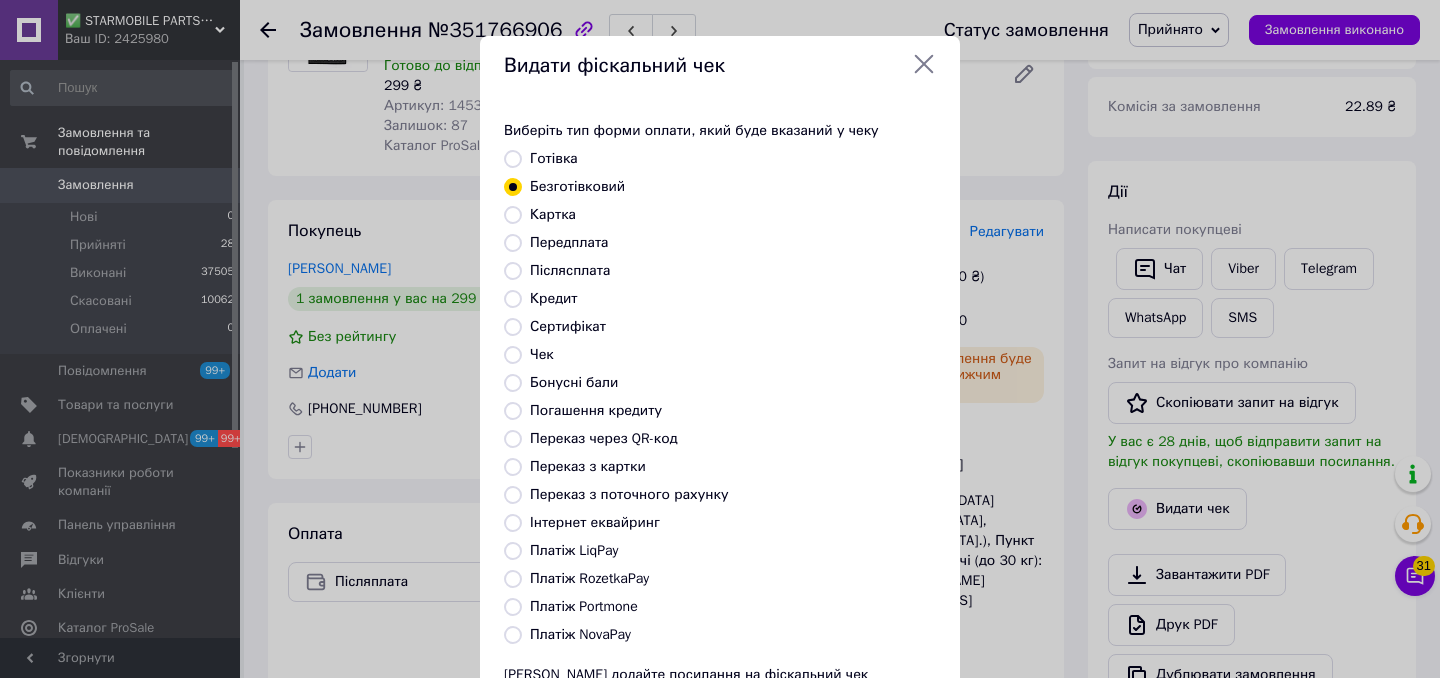 scroll, scrollTop: 181, scrollLeft: 0, axis: vertical 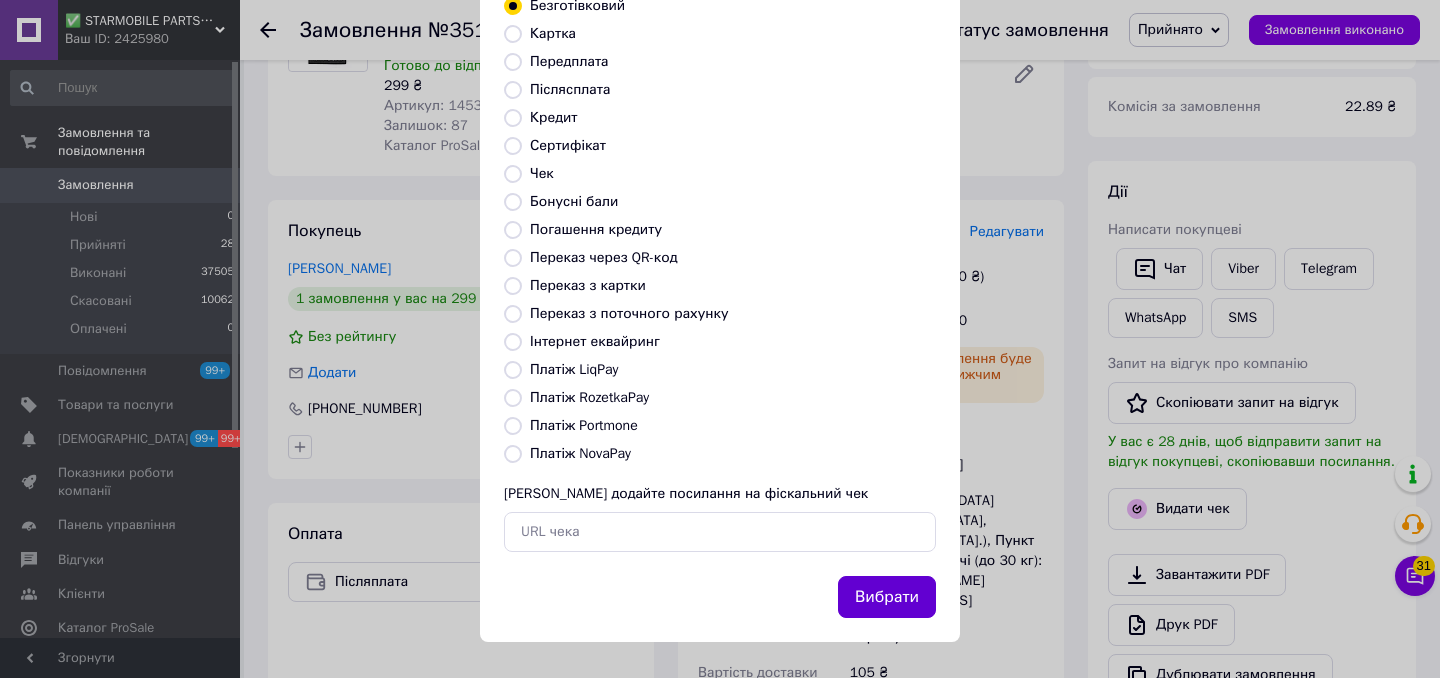 click on "Вибрати" at bounding box center (887, 597) 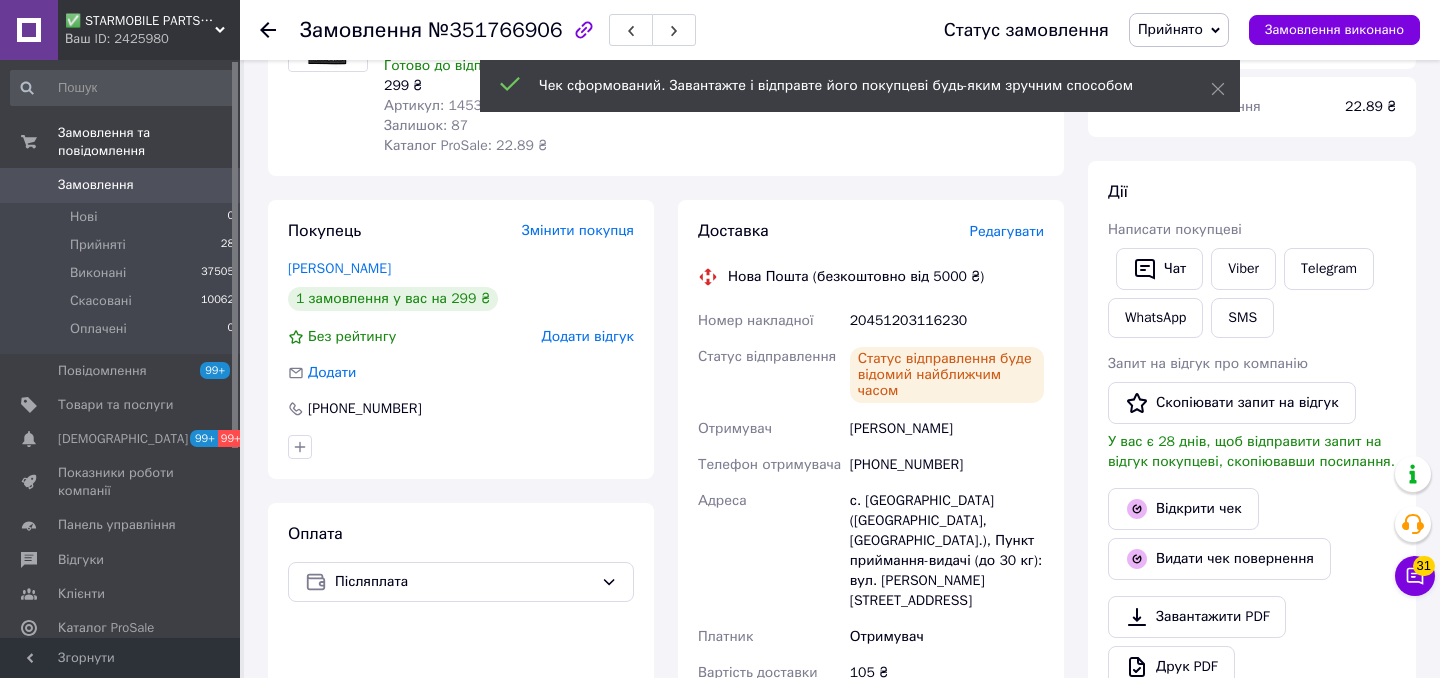 click on "Чек сформований. Завантажте і відправте його покупцеві будь-яким зручним способом" at bounding box center [860, 86] 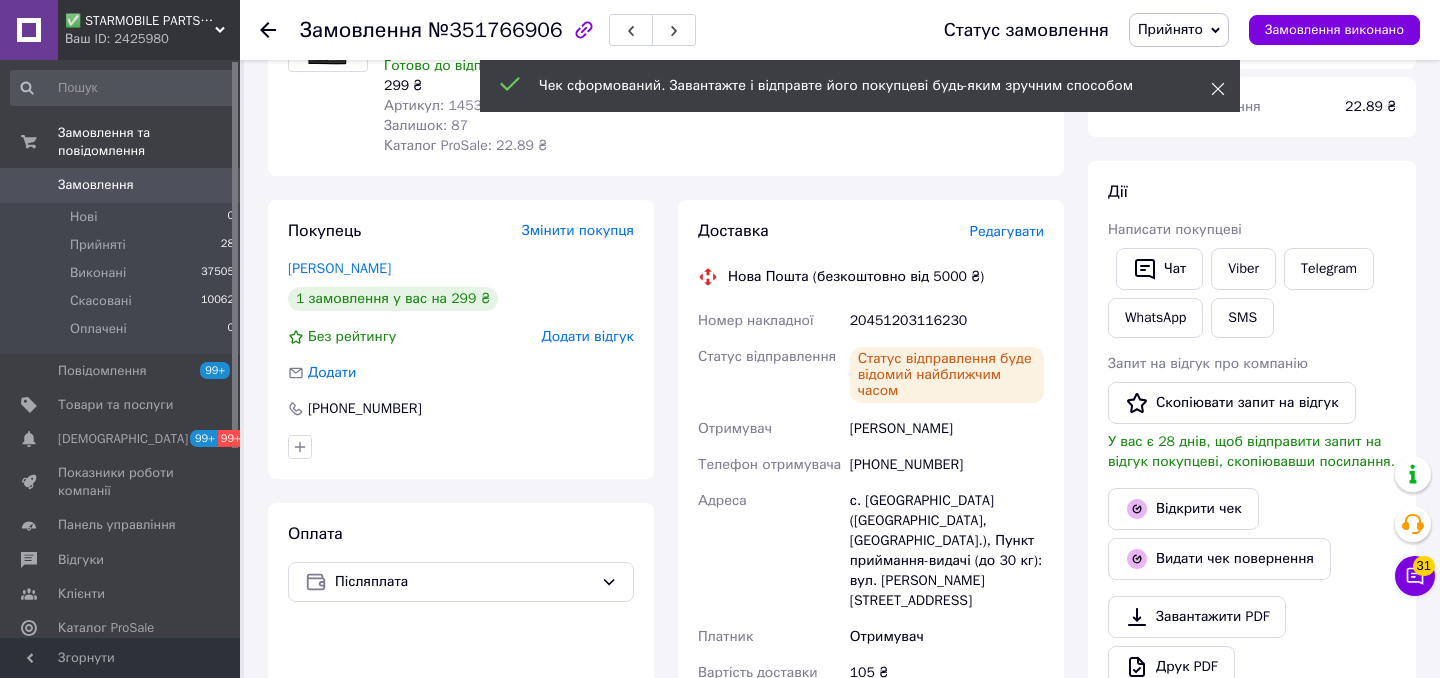 click 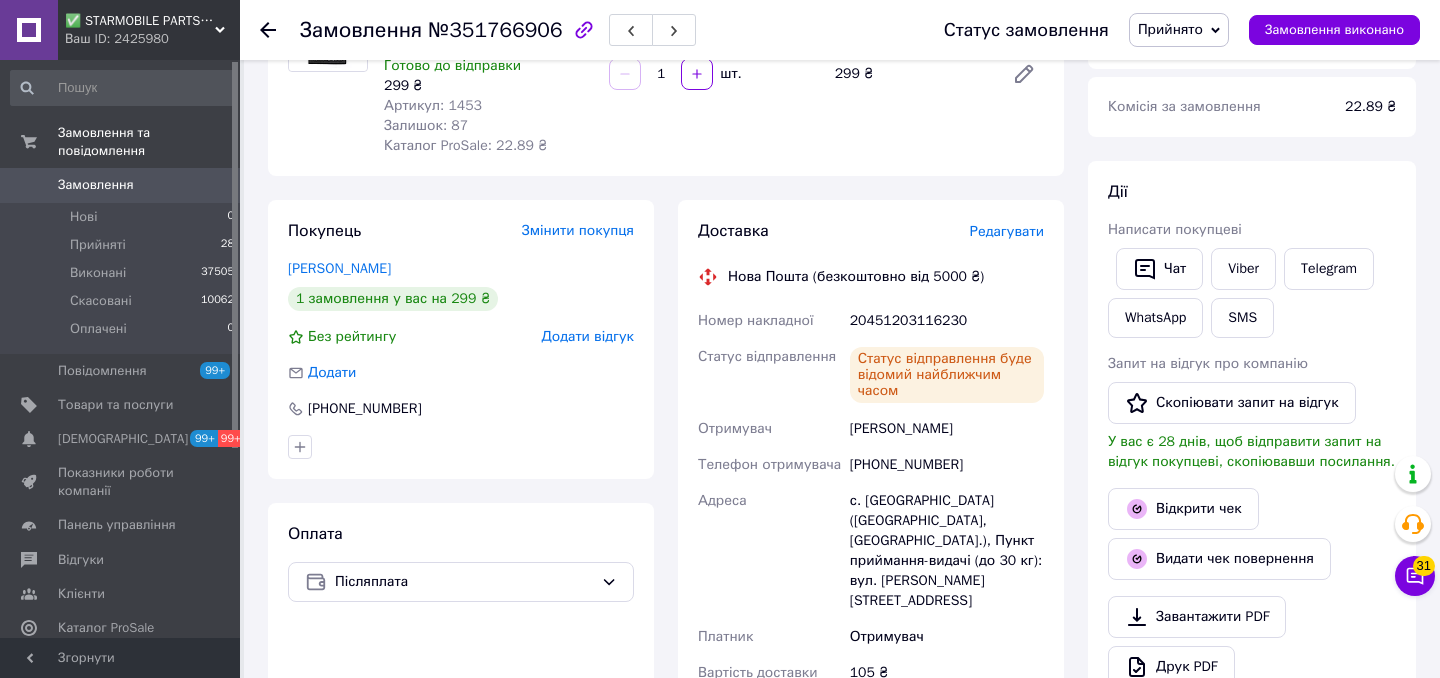 click on "Статус замовлення Прийнято Виконано Скасовано Оплачено Замовлення виконано" at bounding box center [1162, 30] 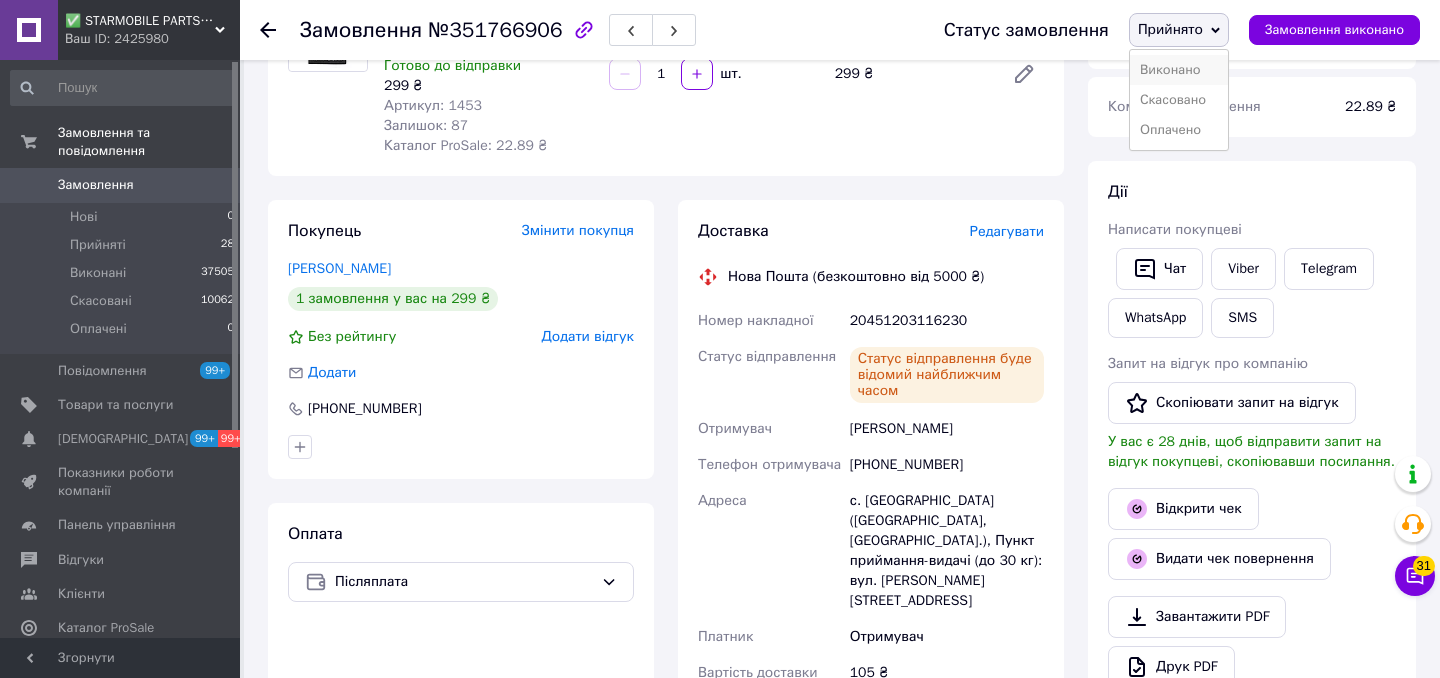 click on "Виконано" at bounding box center [1179, 70] 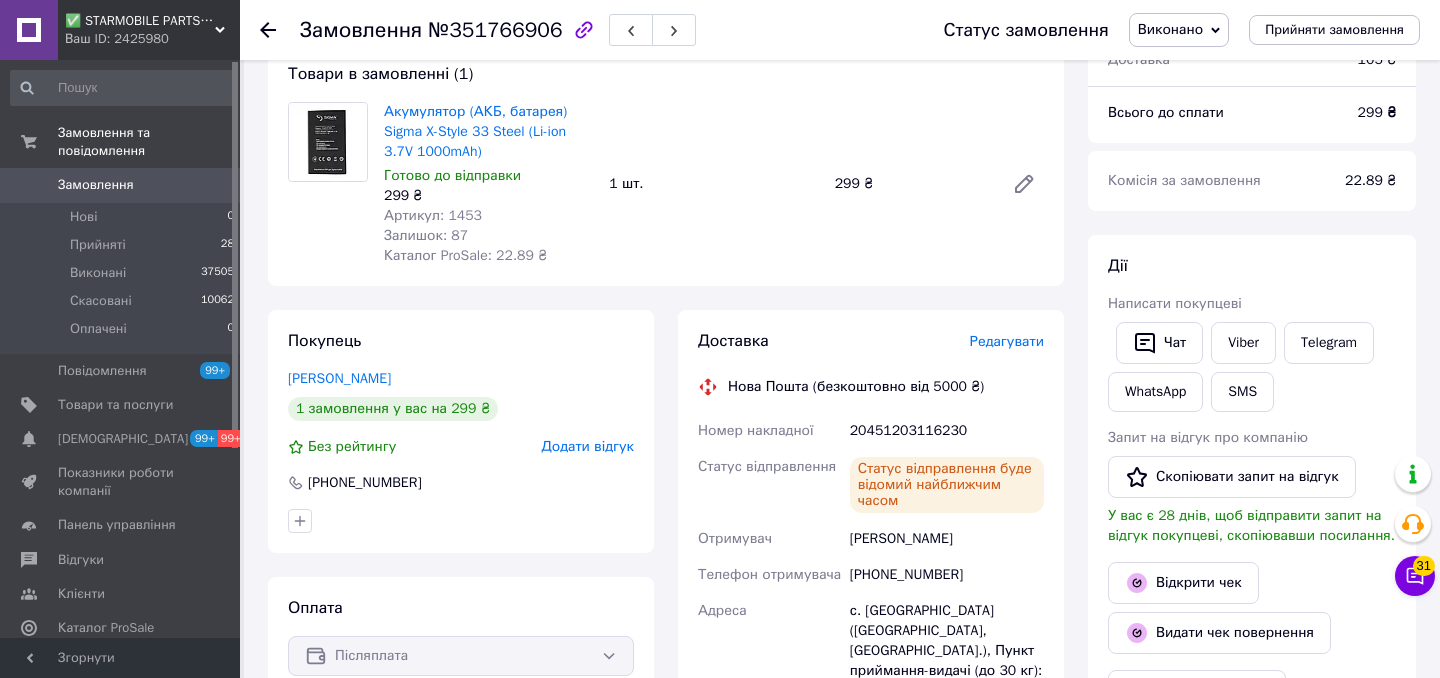 scroll, scrollTop: 0, scrollLeft: 0, axis: both 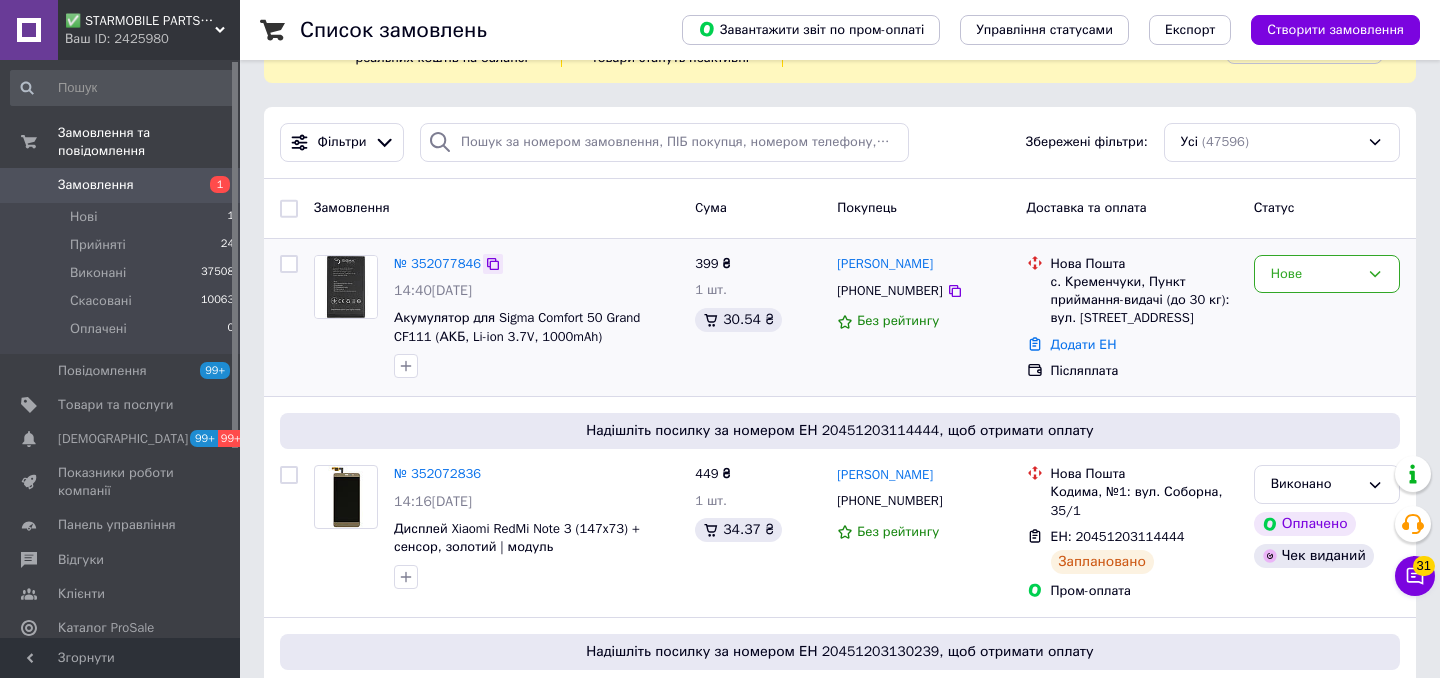 click 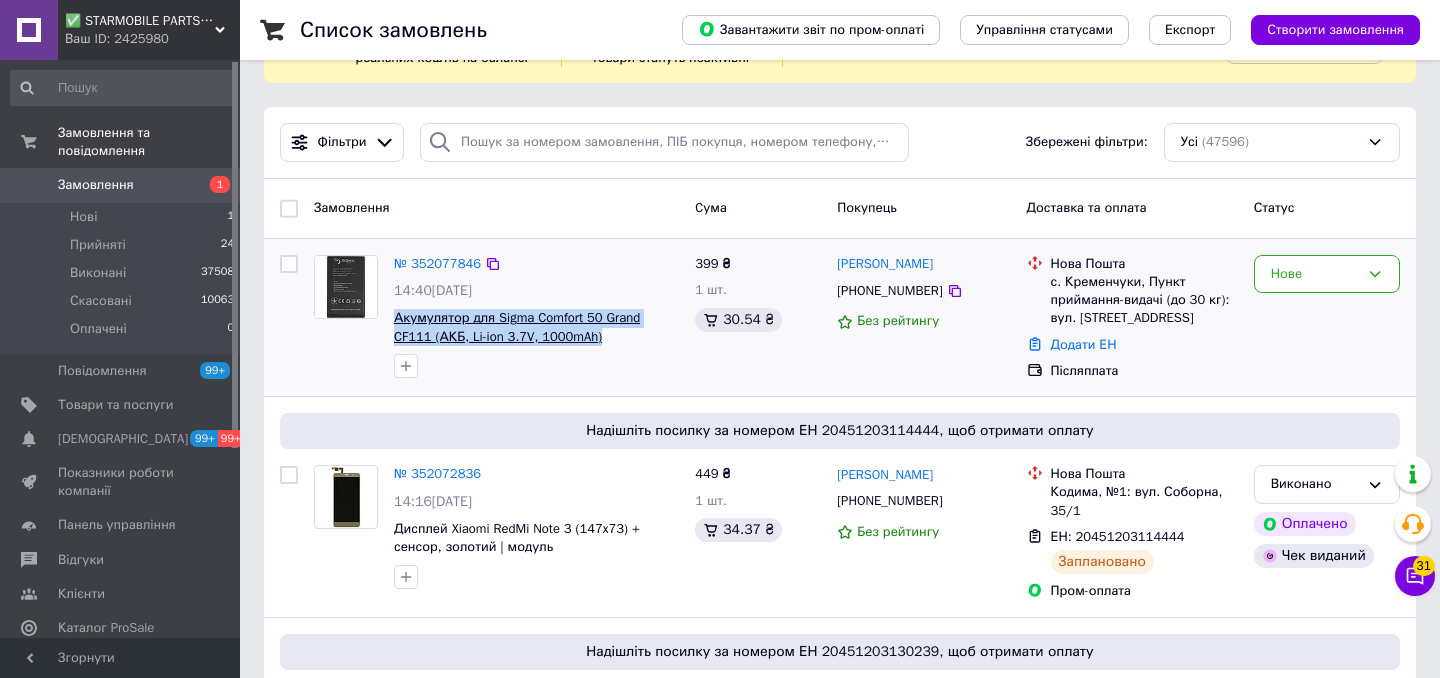 copy on "Акумулятор для Sigma Comfort 50 Grand CF111 (АКБ, Li-ion 3.7V, 1000mAh)" 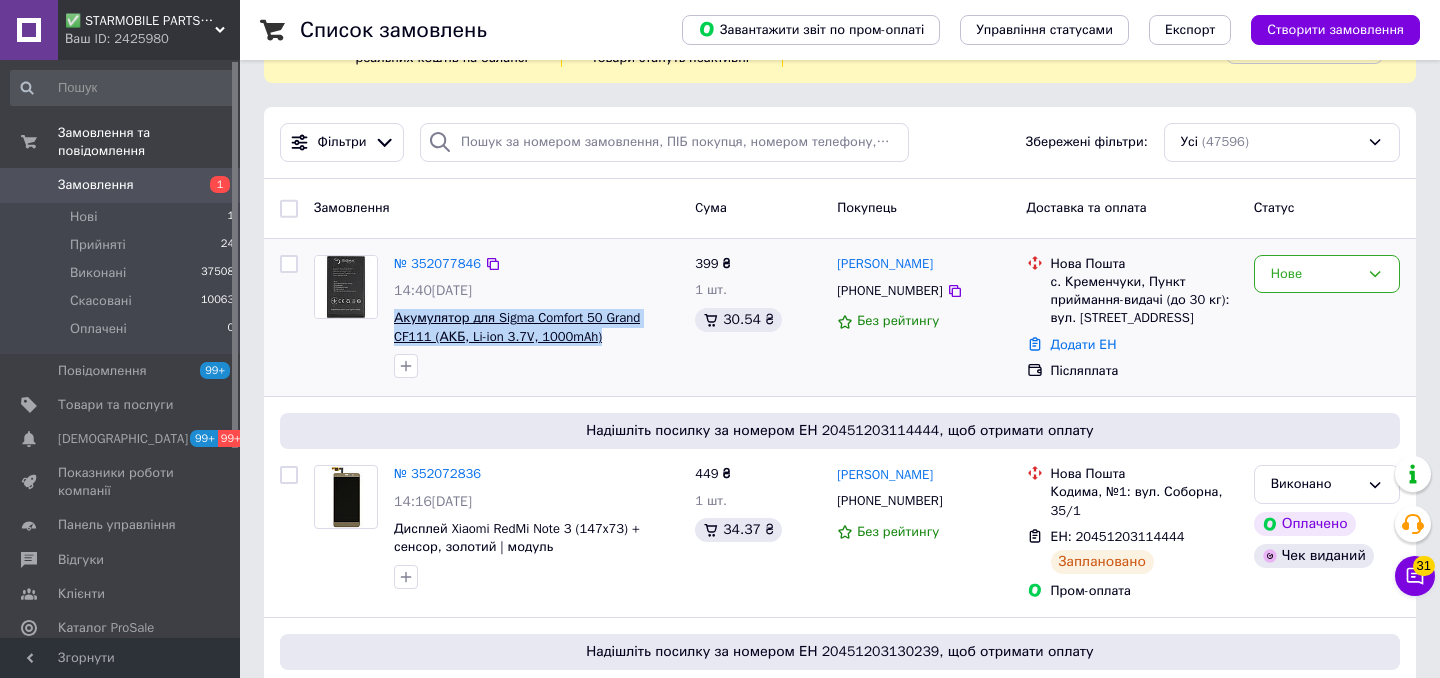 drag, startPoint x: 623, startPoint y: 347, endPoint x: 395, endPoint y: 338, distance: 228.17757 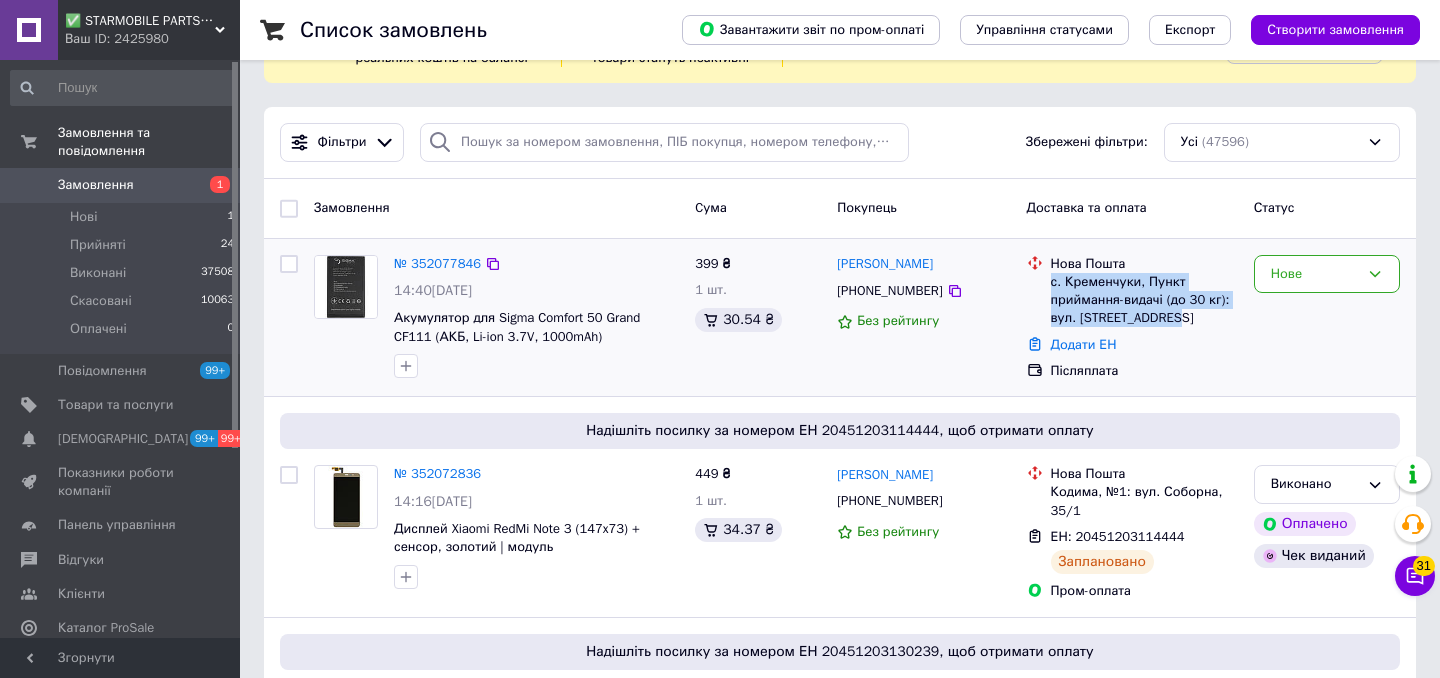 copy on "с. Кременчуки, Пункт приймання-видачі (до 30 кг): вул. [STREET_ADDRESS]" 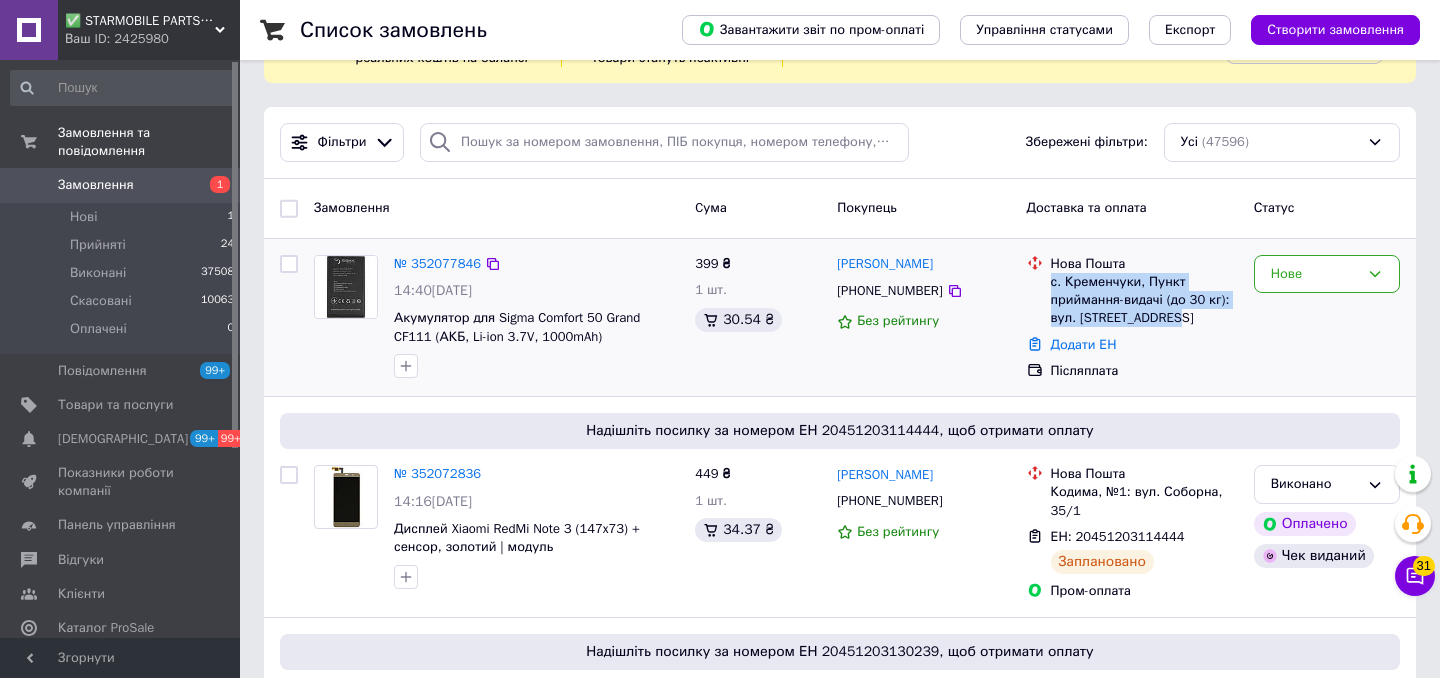 drag, startPoint x: 1186, startPoint y: 341, endPoint x: 1049, endPoint y: 304, distance: 141.90842 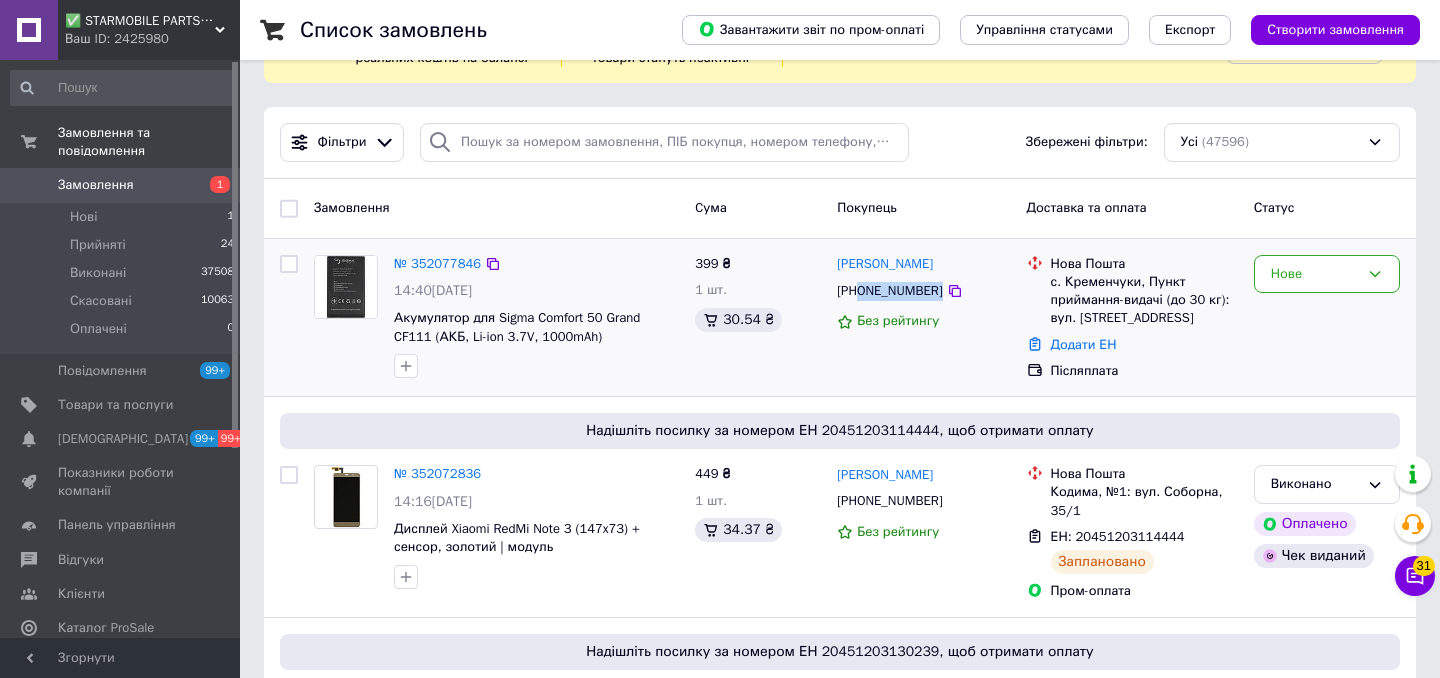 copy on "0380984421" 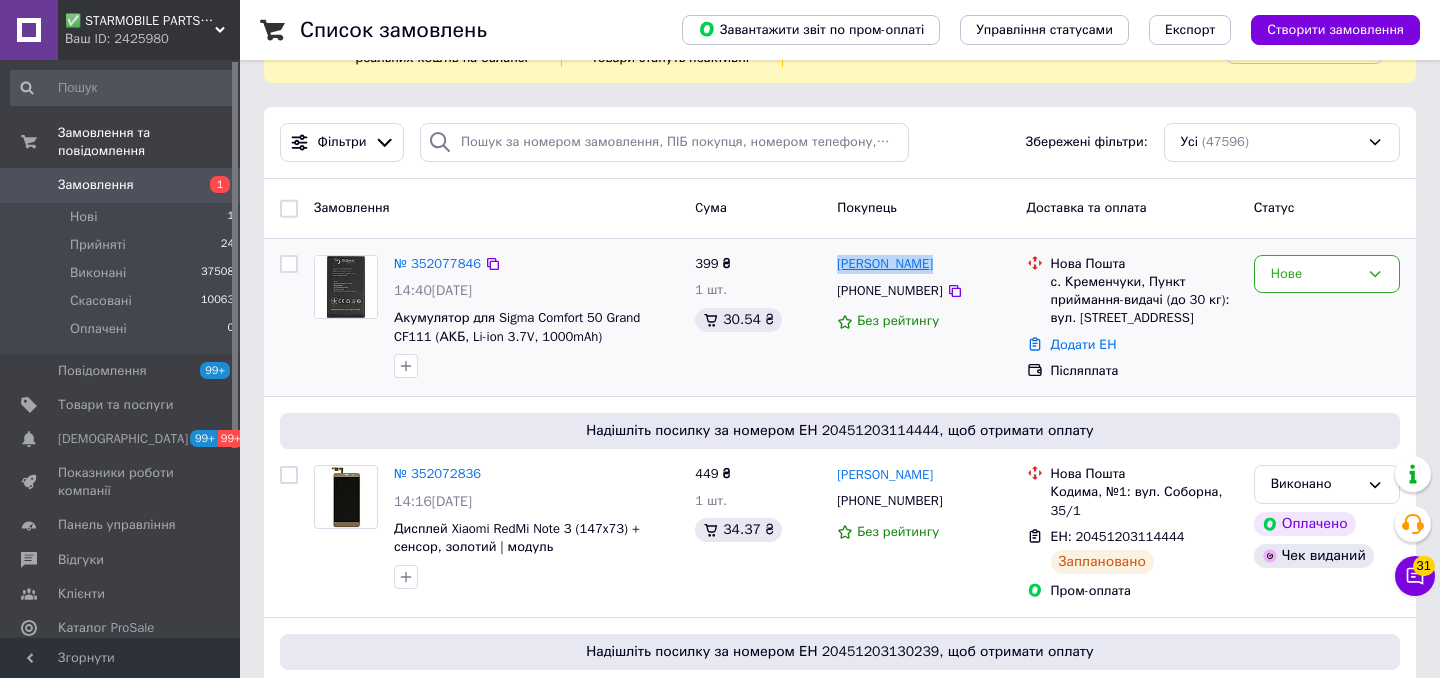 copy on "[PERSON_NAME]" 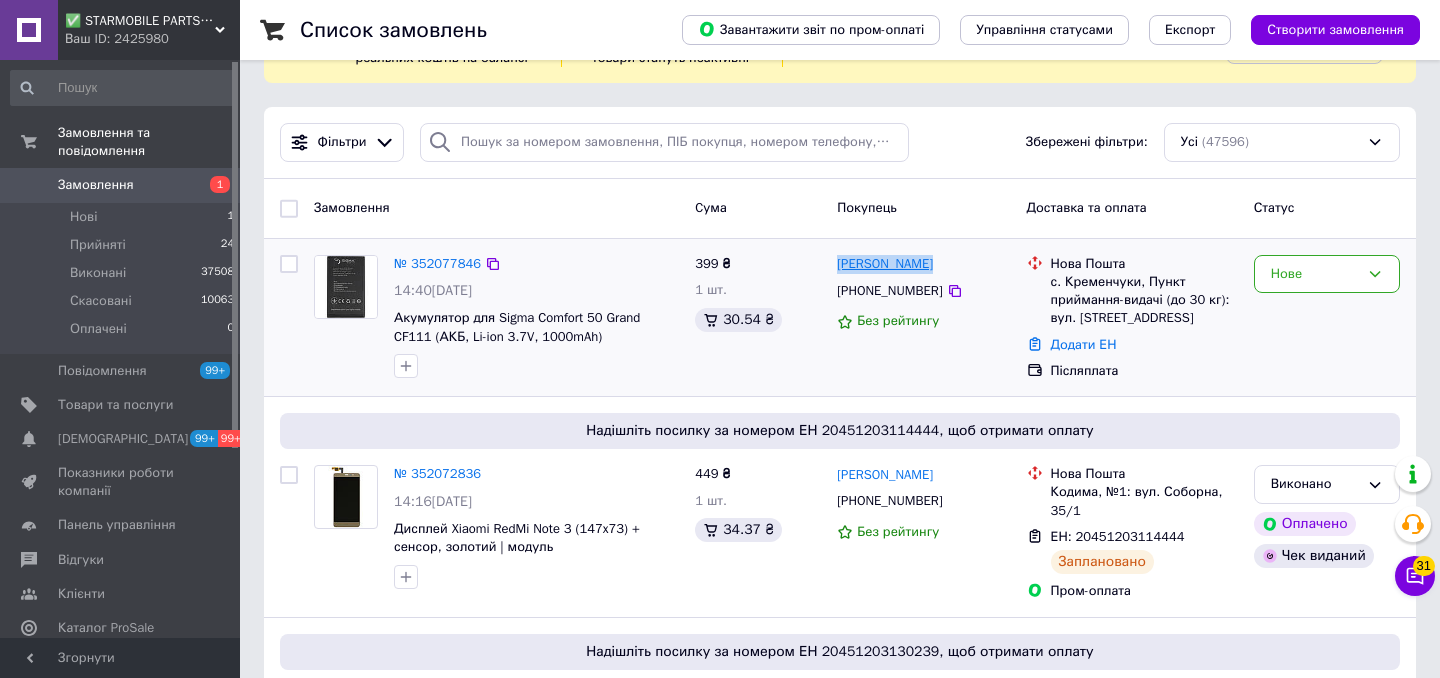 drag, startPoint x: 949, startPoint y: 286, endPoint x: 839, endPoint y: 286, distance: 110 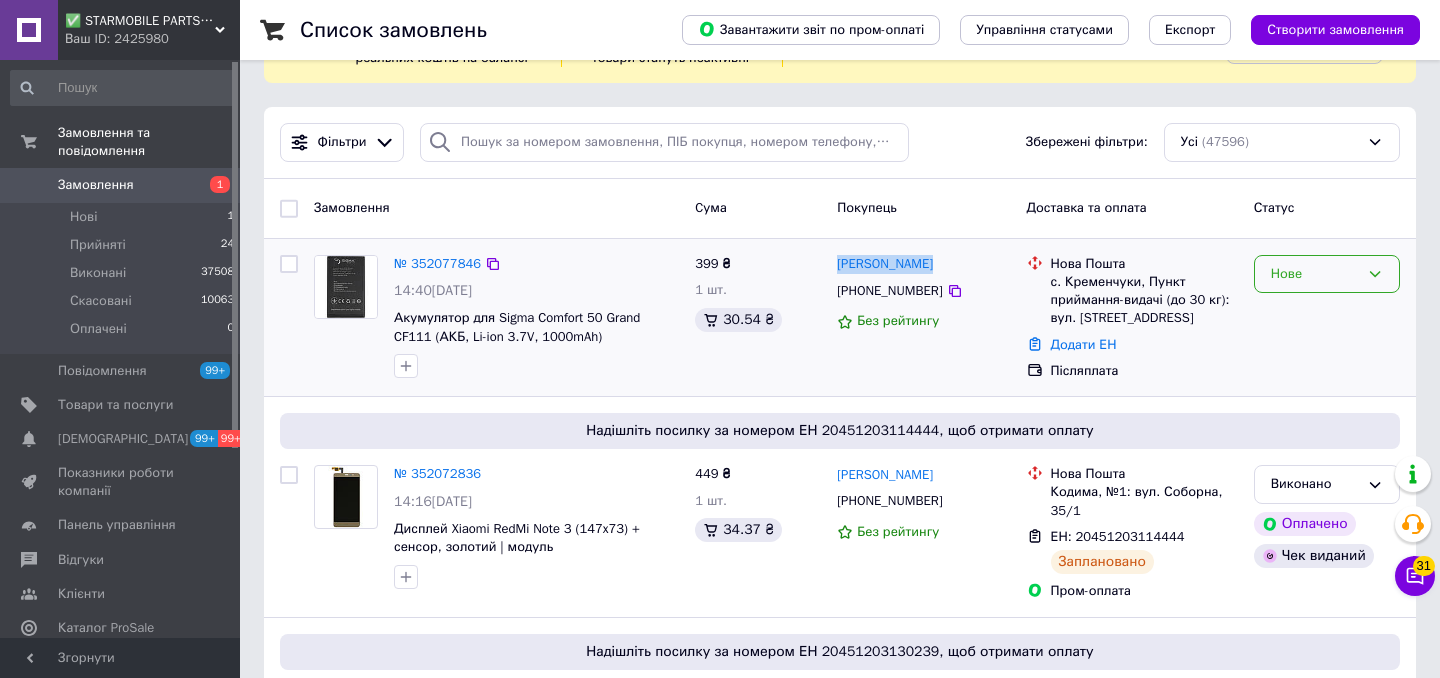 click on "Нове" at bounding box center (1315, 274) 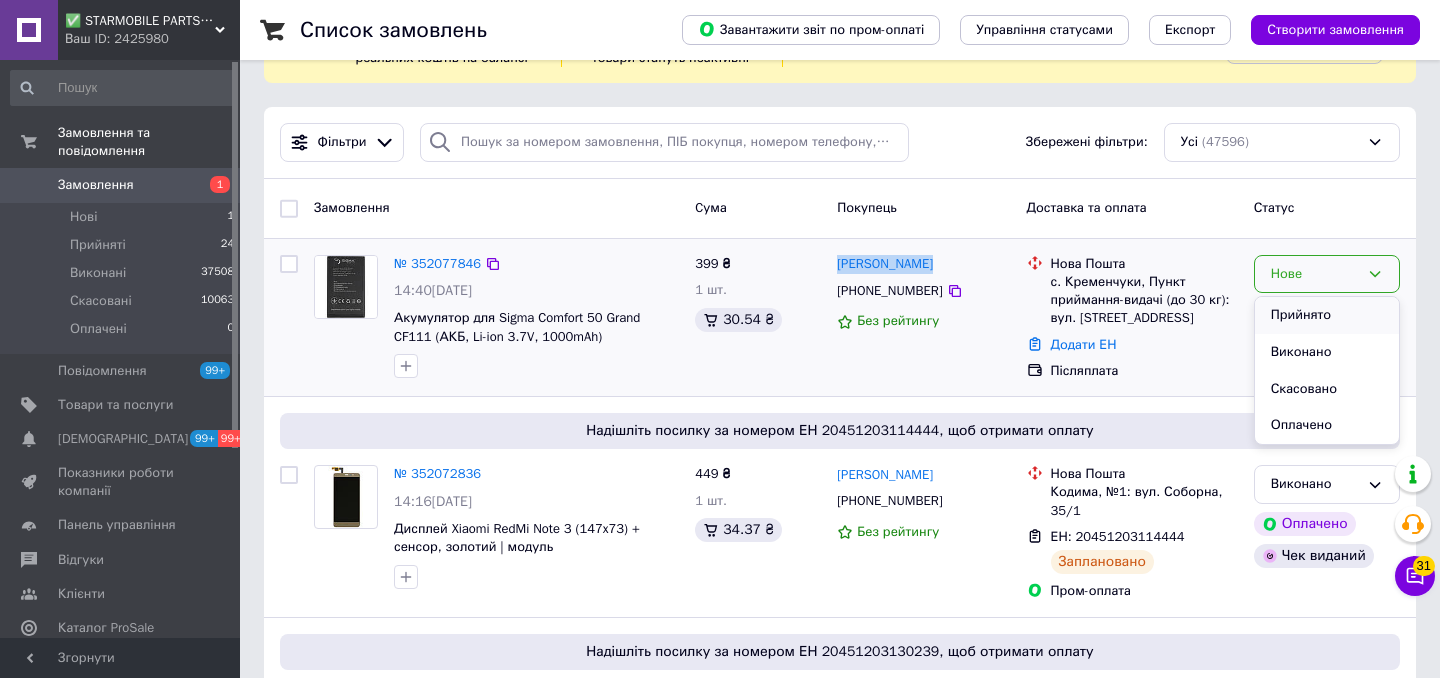click on "Прийнято" at bounding box center (1327, 315) 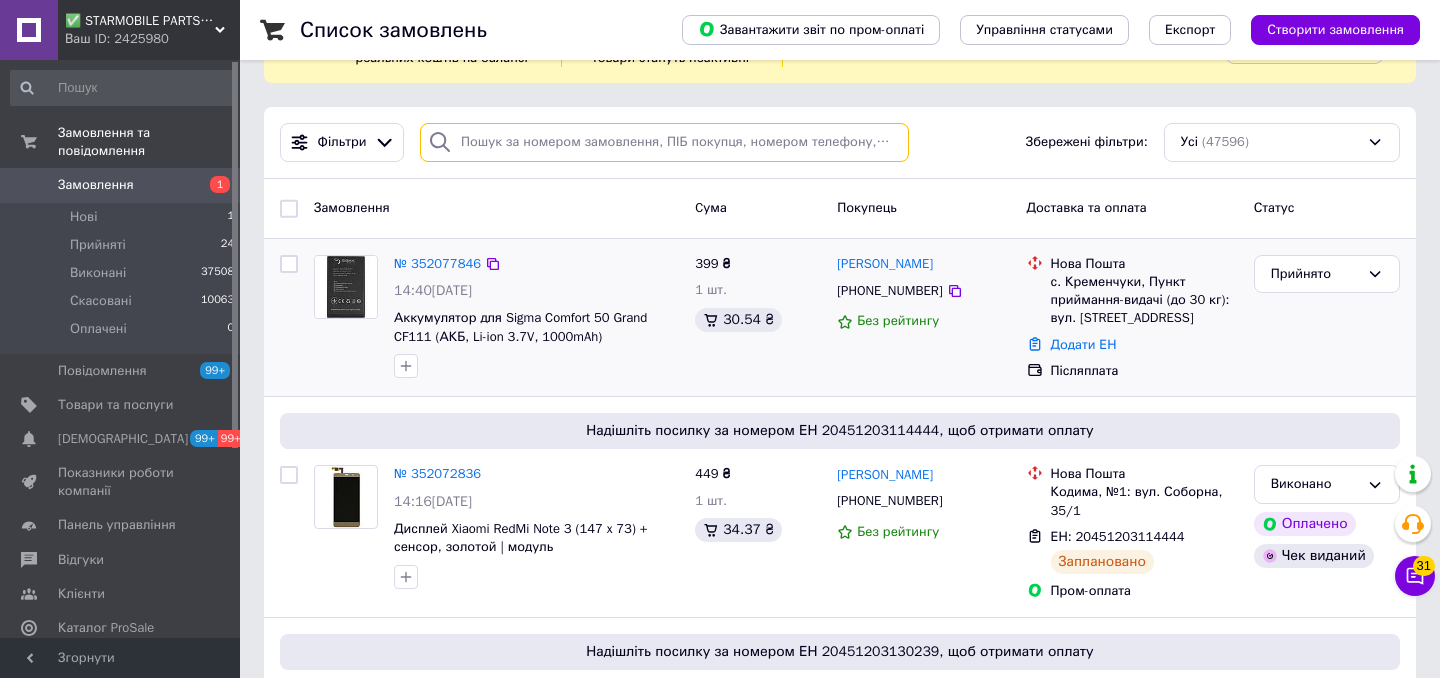 click at bounding box center [664, 142] 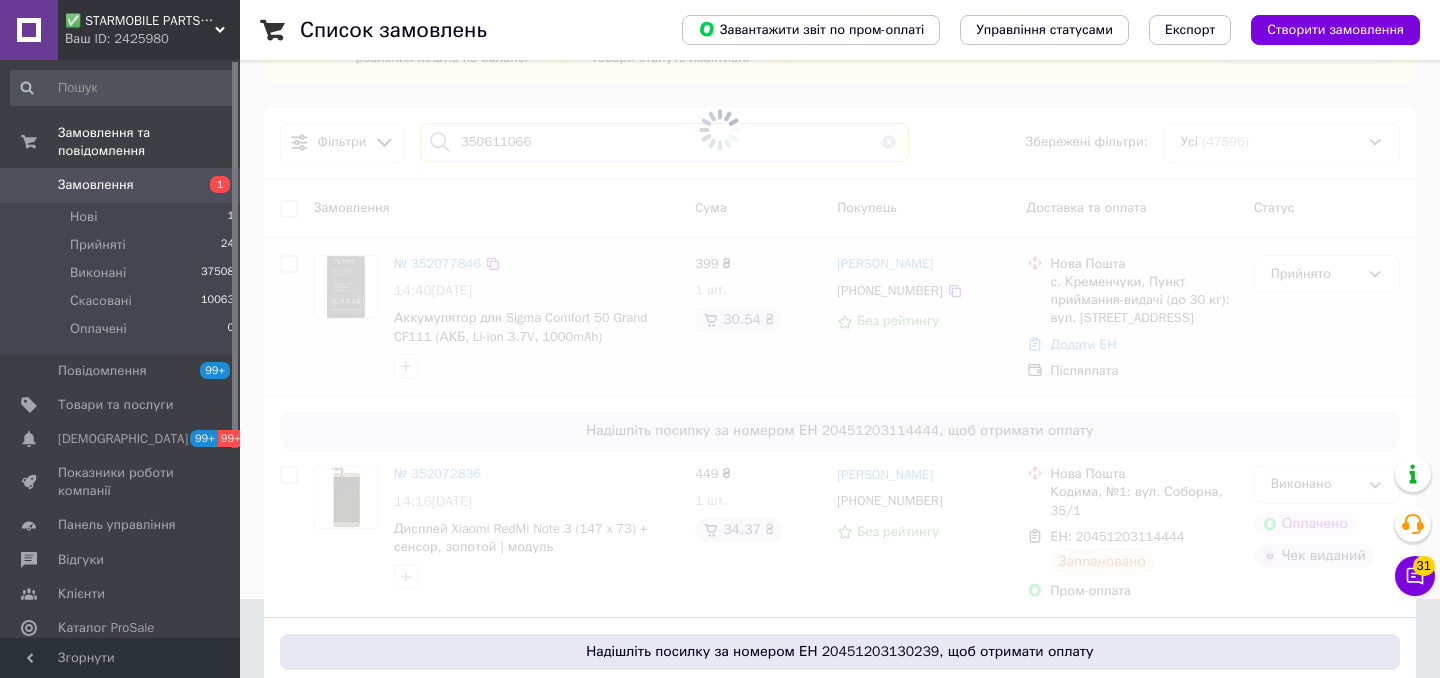 scroll, scrollTop: 0, scrollLeft: 0, axis: both 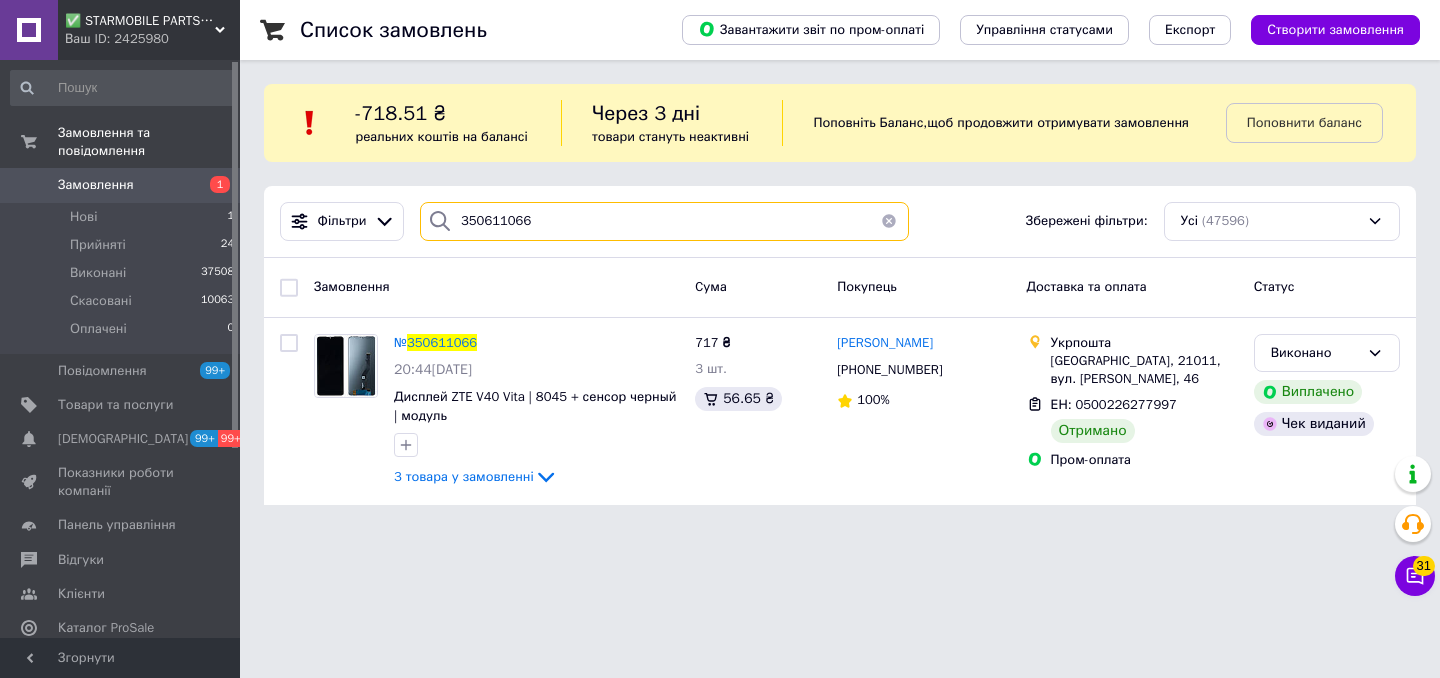 click on "350611066" at bounding box center [664, 221] 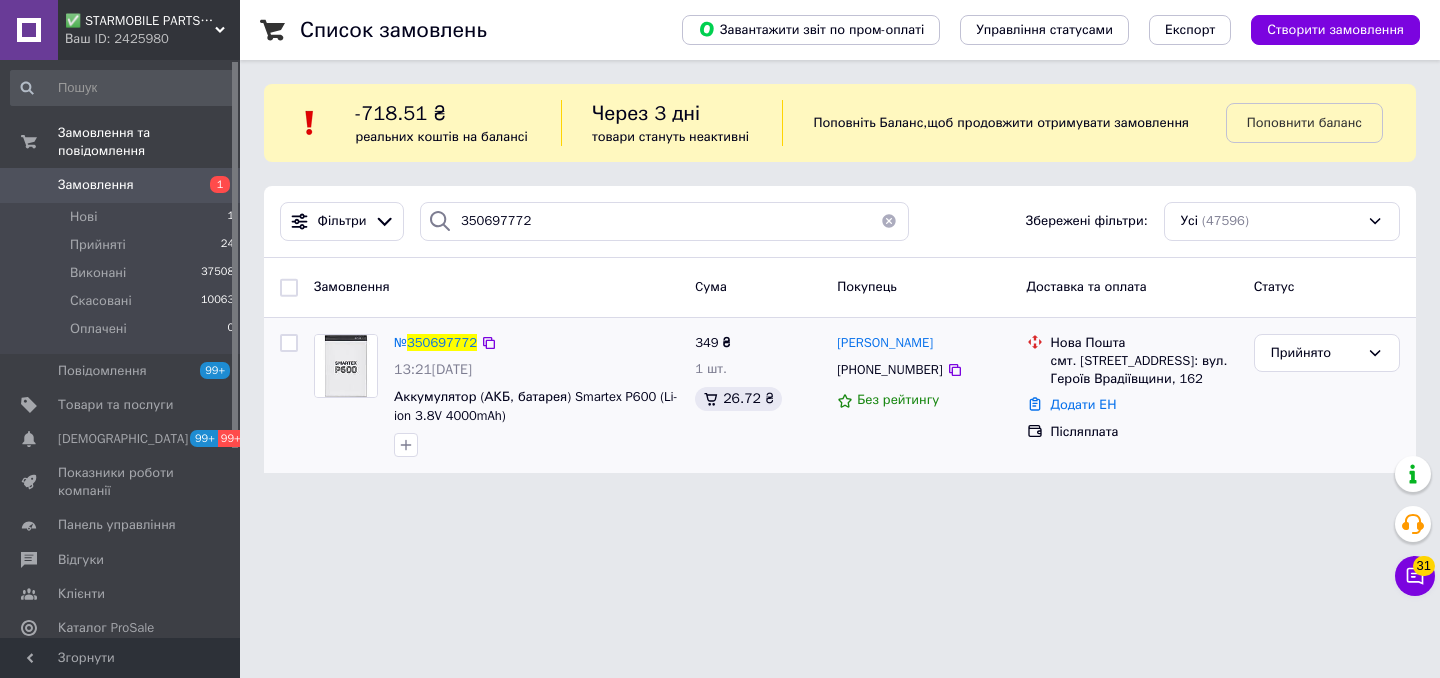 click on "Прийнято" at bounding box center [1327, 396] 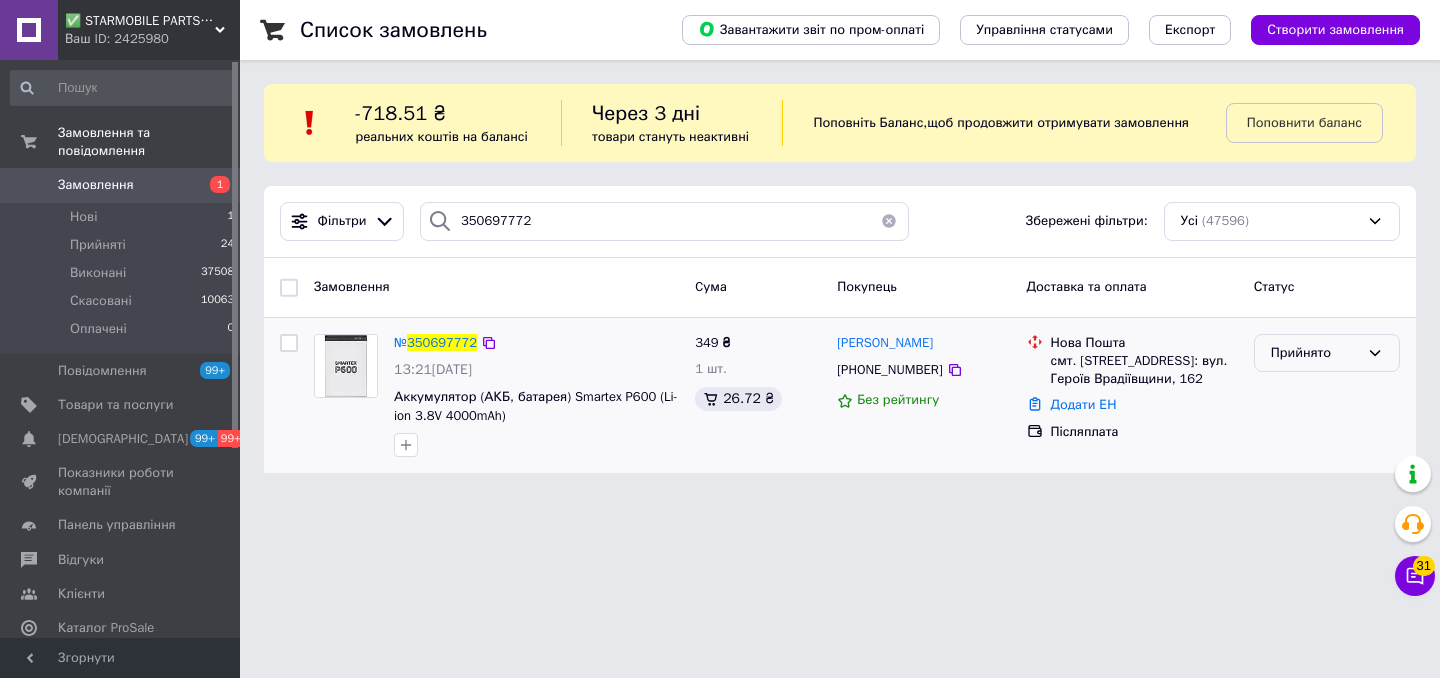 click on "Прийнято" at bounding box center (1315, 353) 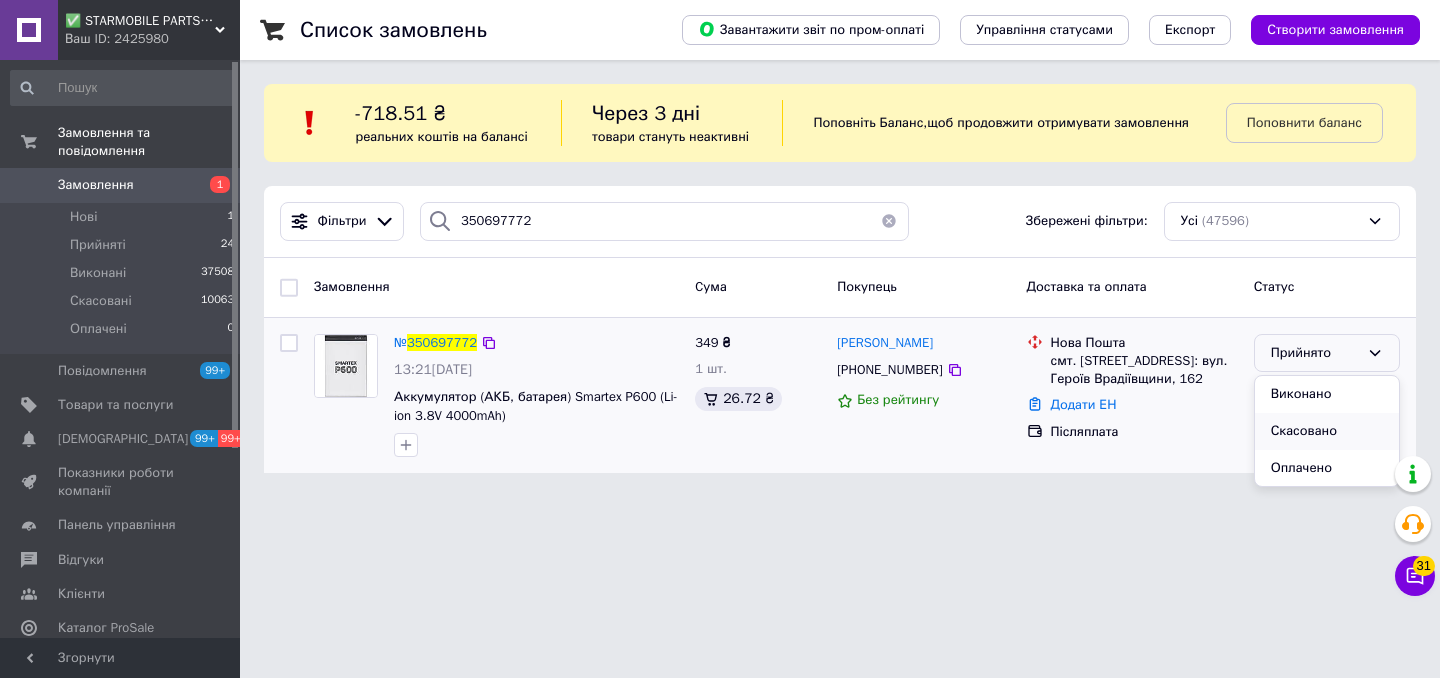 click on "Скасовано" at bounding box center [1327, 431] 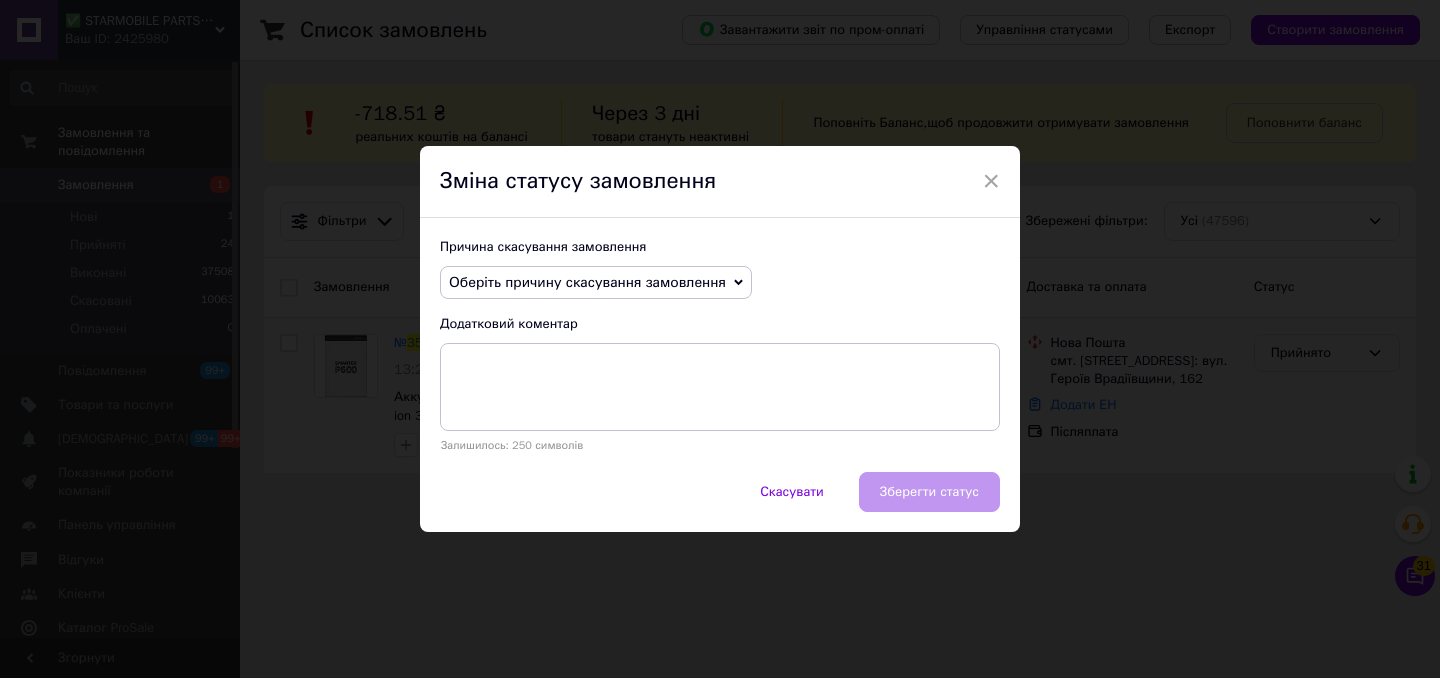 click on "Оберіть причину скасування замовлення" at bounding box center (596, 283) 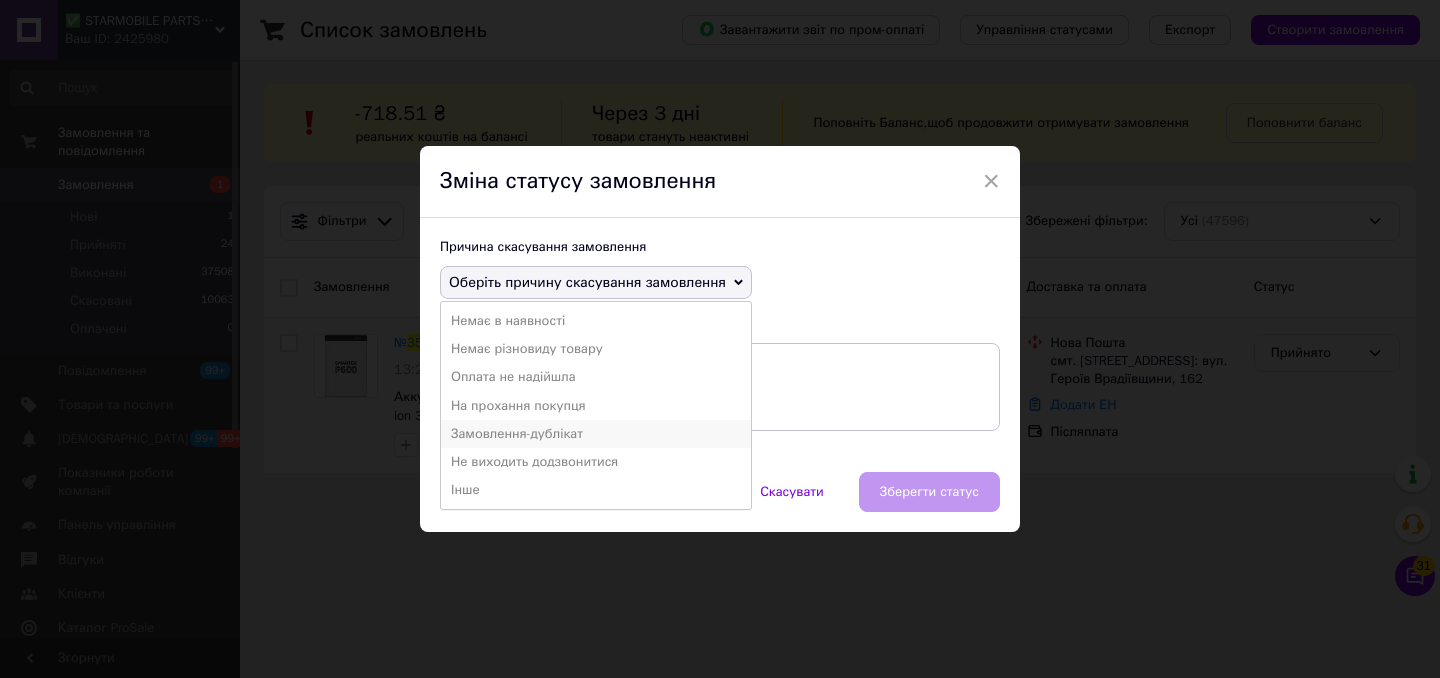 click on "Замовлення-дублікат" at bounding box center (596, 434) 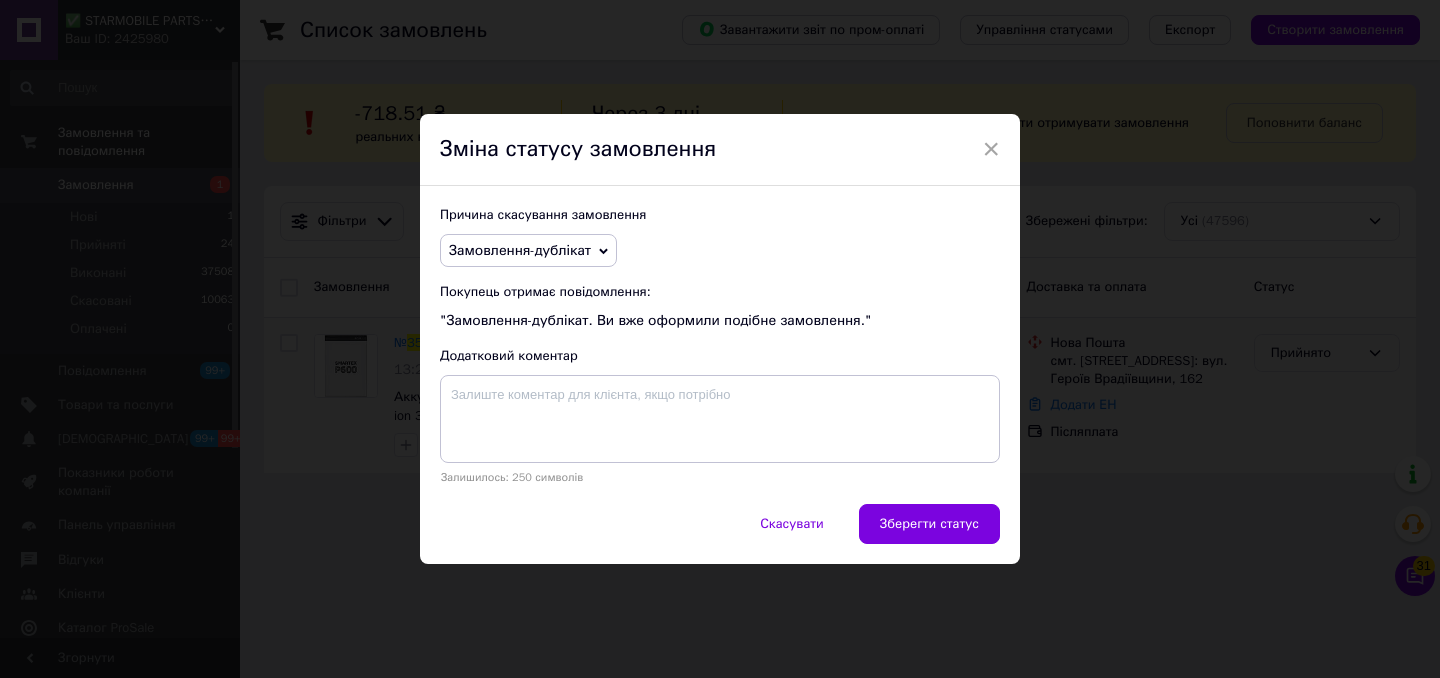 click on "Причина скасування замовлення Замовлення-дублікат Немає в наявності Немає різновиду товару Оплата не надійшла На прохання покупця Не виходить додзвонитися Інше Покупець отримає повідомлення: "Замовлення-дублікат. Ви вже оформили подібне замовлення." Додатковий коментар Залишилось: 250 символів" at bounding box center [720, 345] 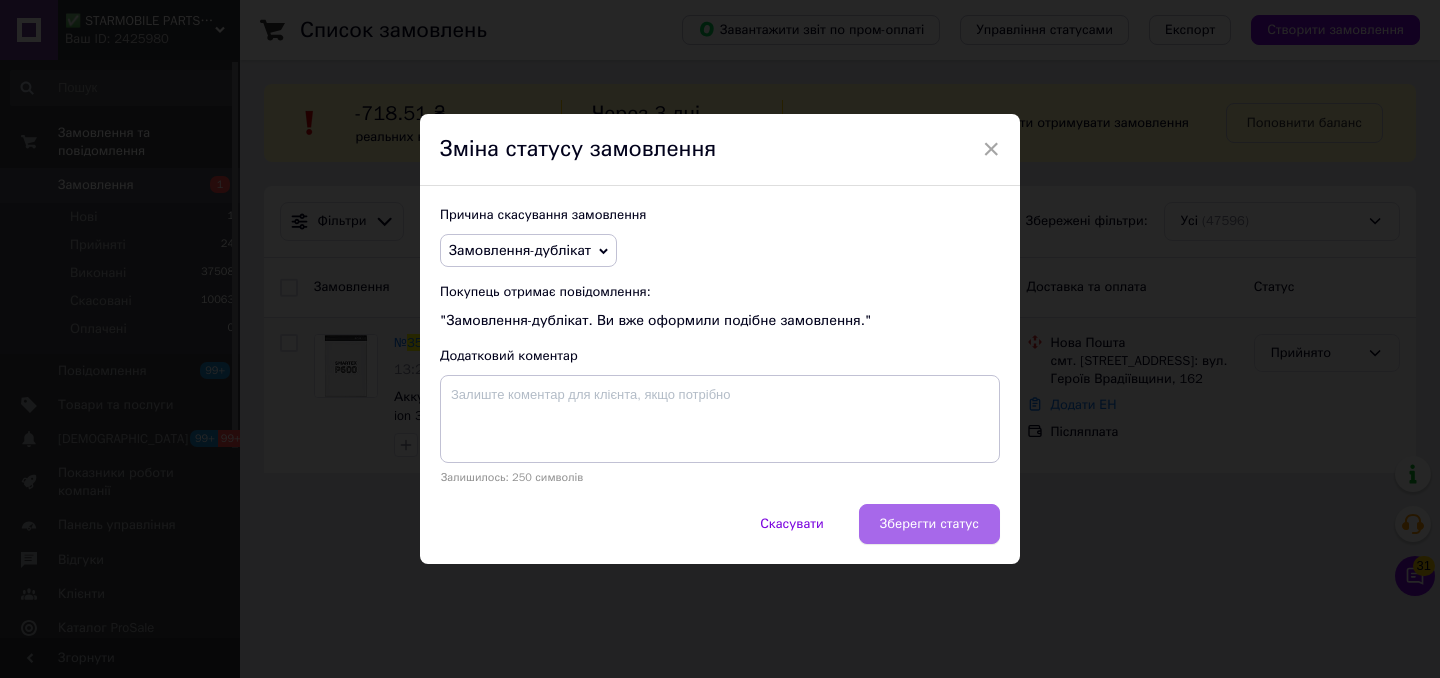 click on "Зберегти статус" at bounding box center [929, 524] 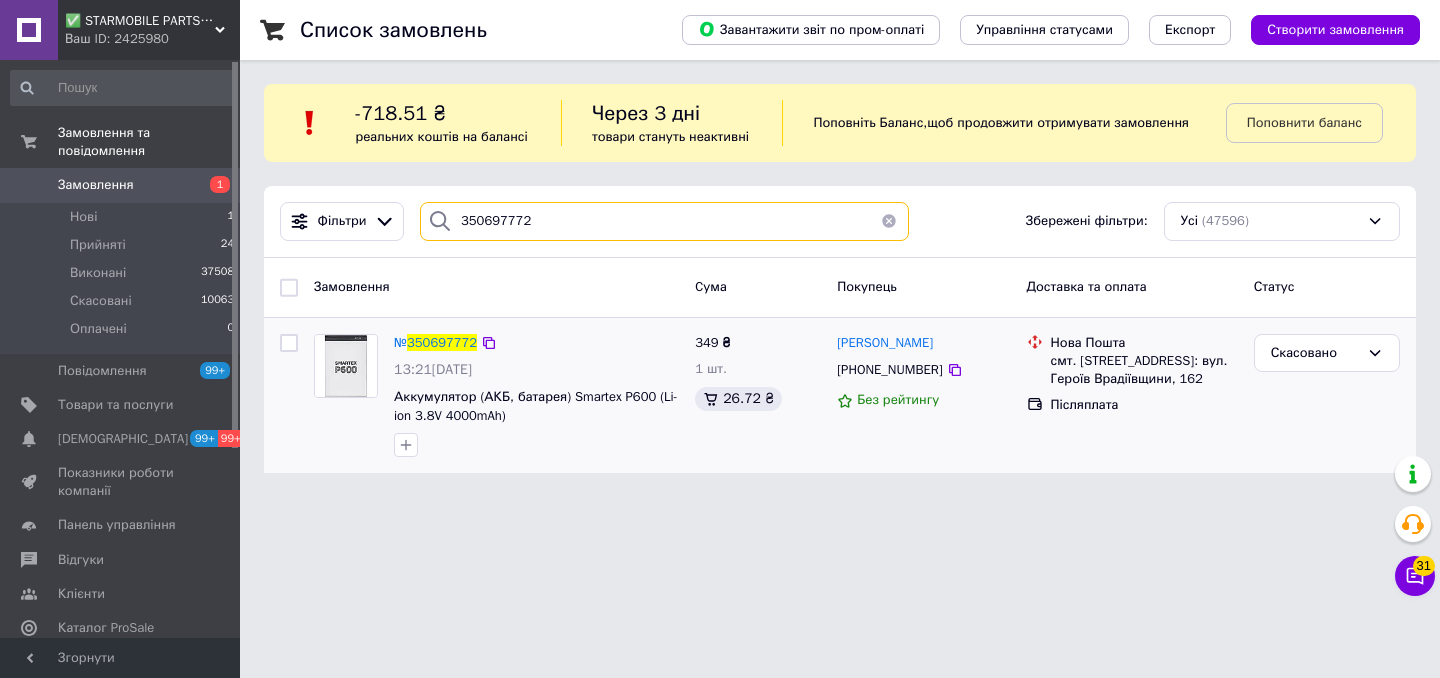 click on "350697772" at bounding box center (664, 221) 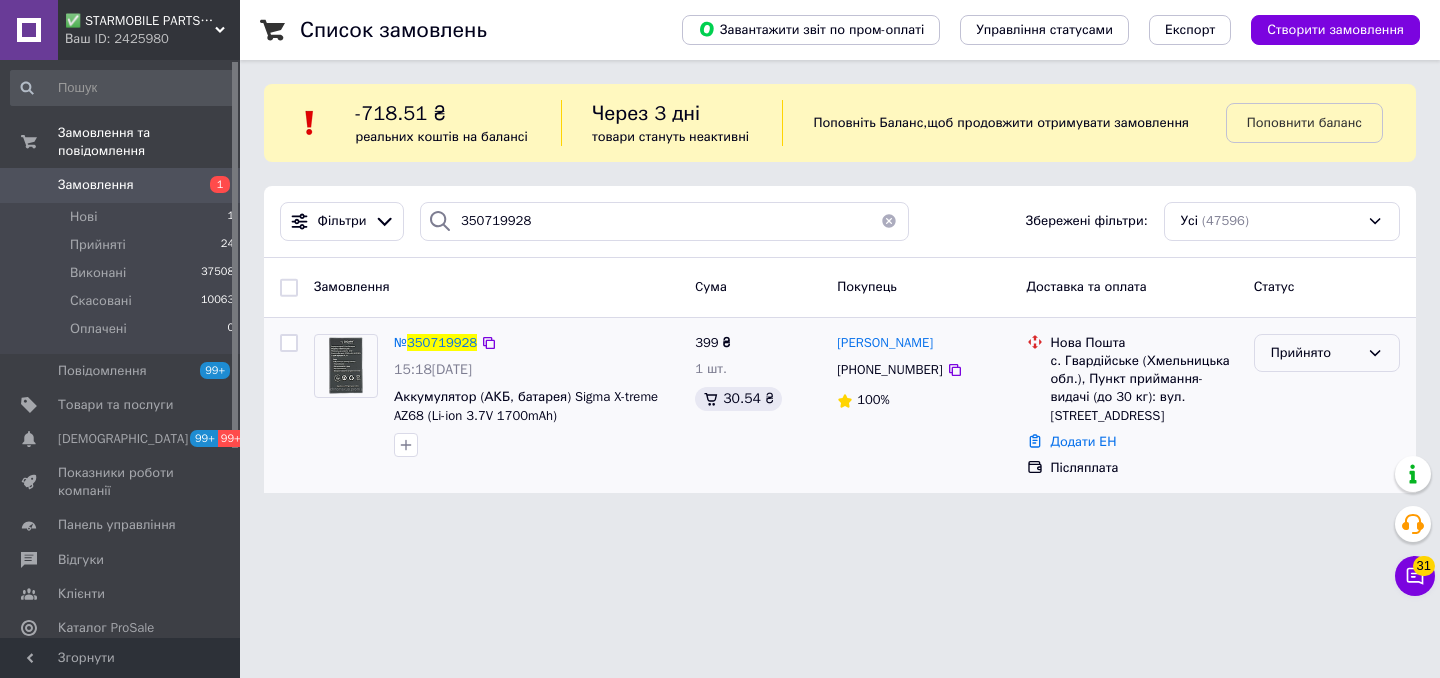 click on "Прийнято" at bounding box center [1315, 353] 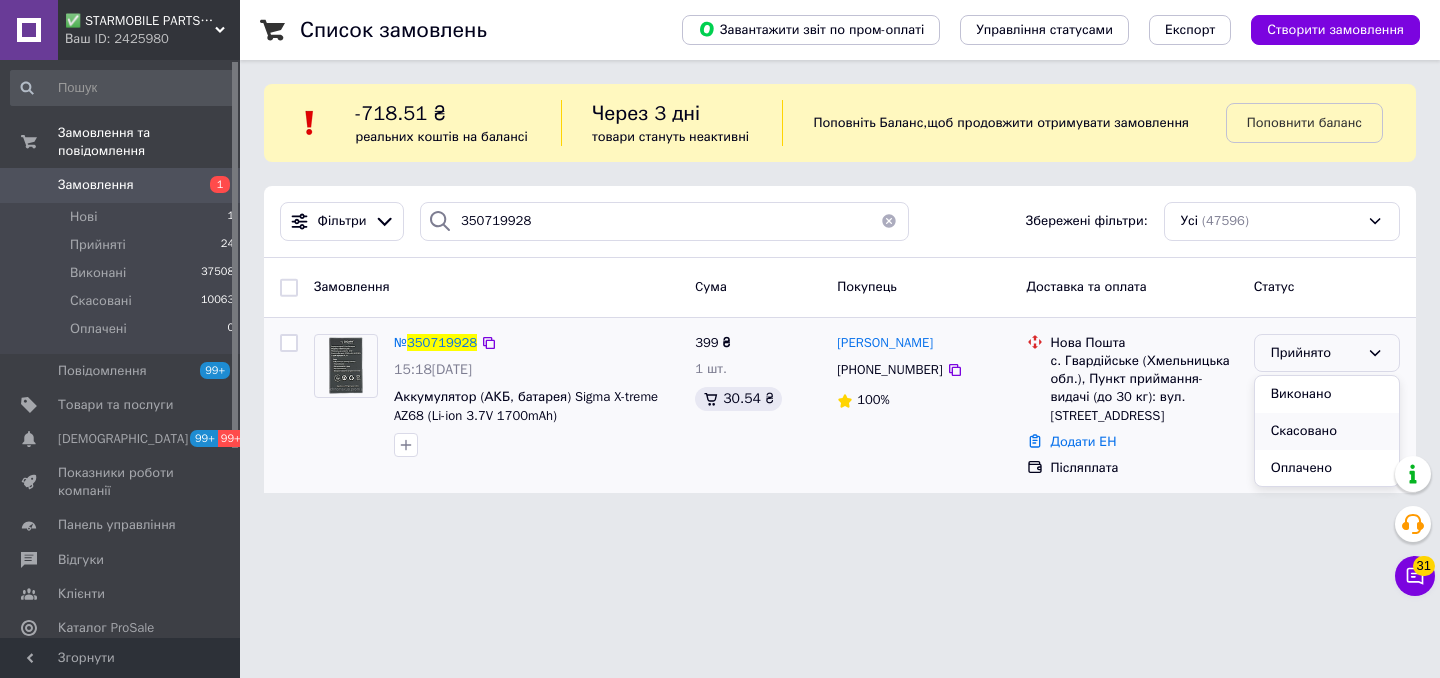 click on "Скасовано" at bounding box center (1327, 431) 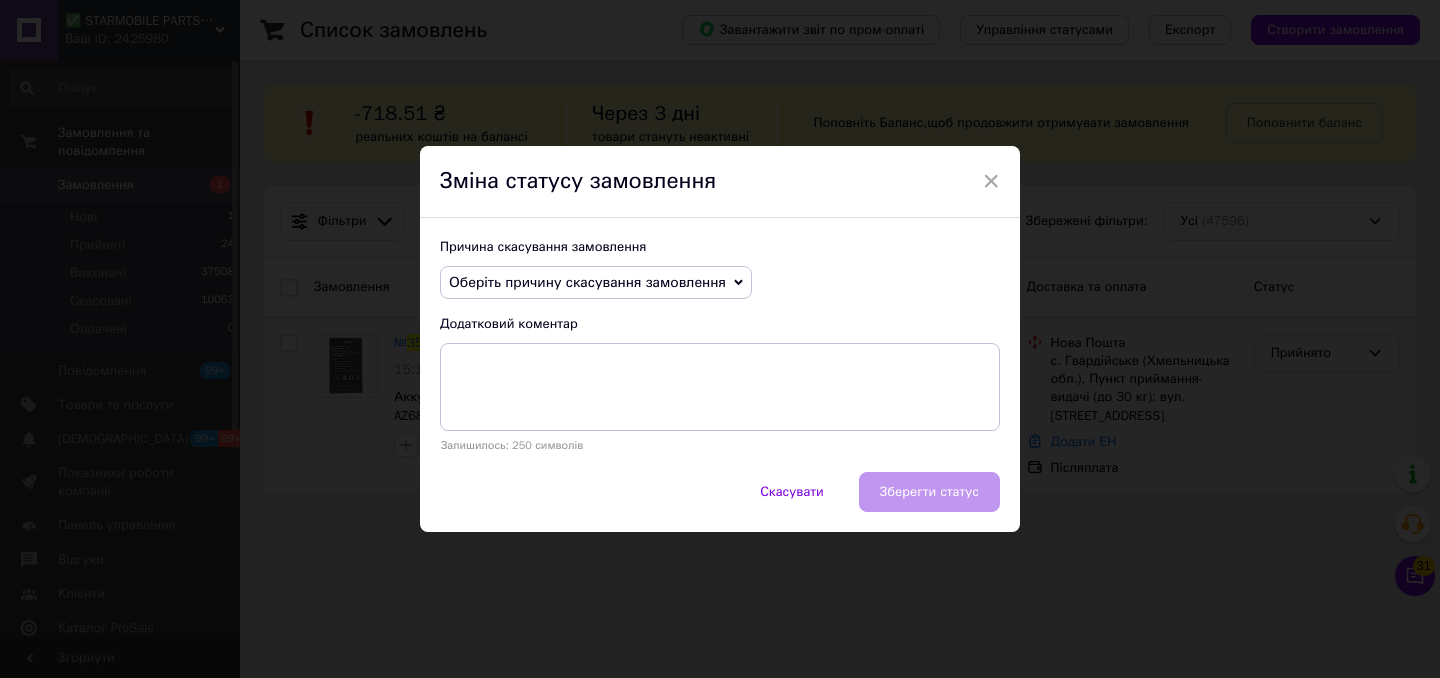click on "Оберіть причину скасування замовлення" at bounding box center (587, 282) 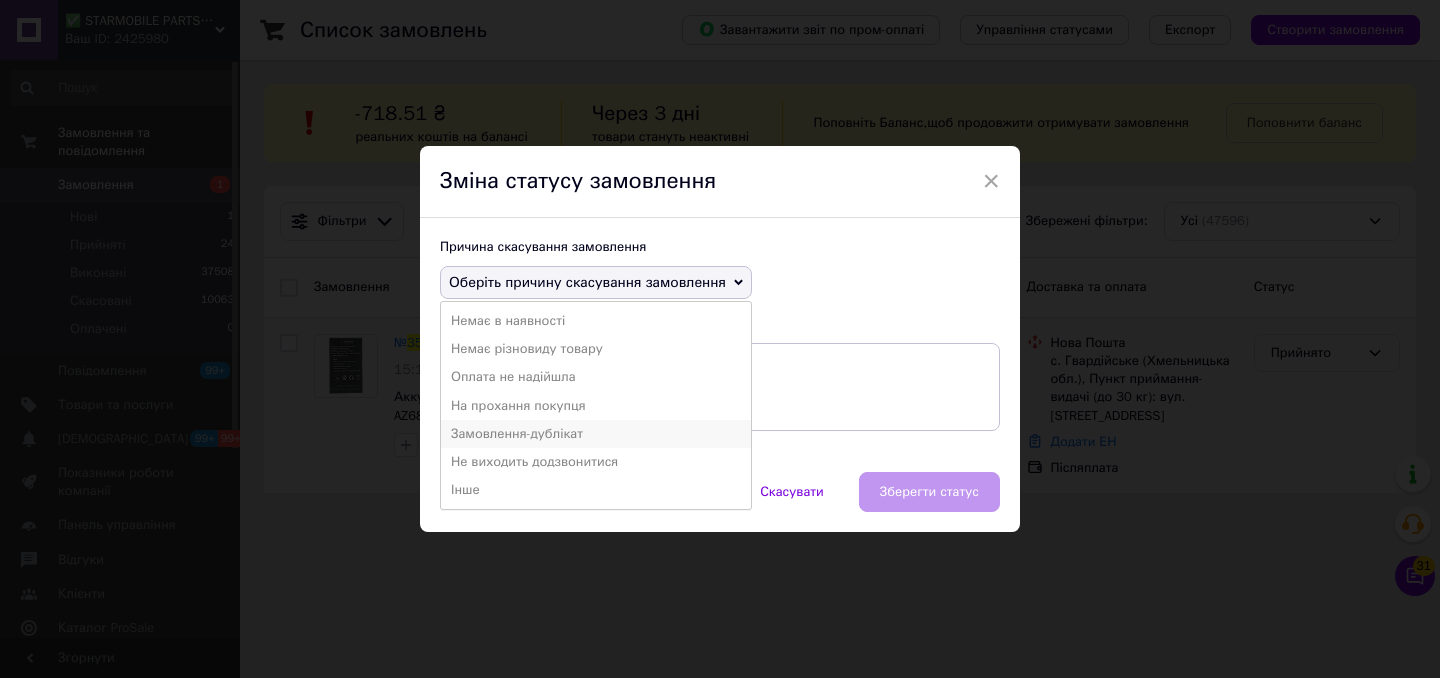 click on "Замовлення-дублікат" at bounding box center (596, 434) 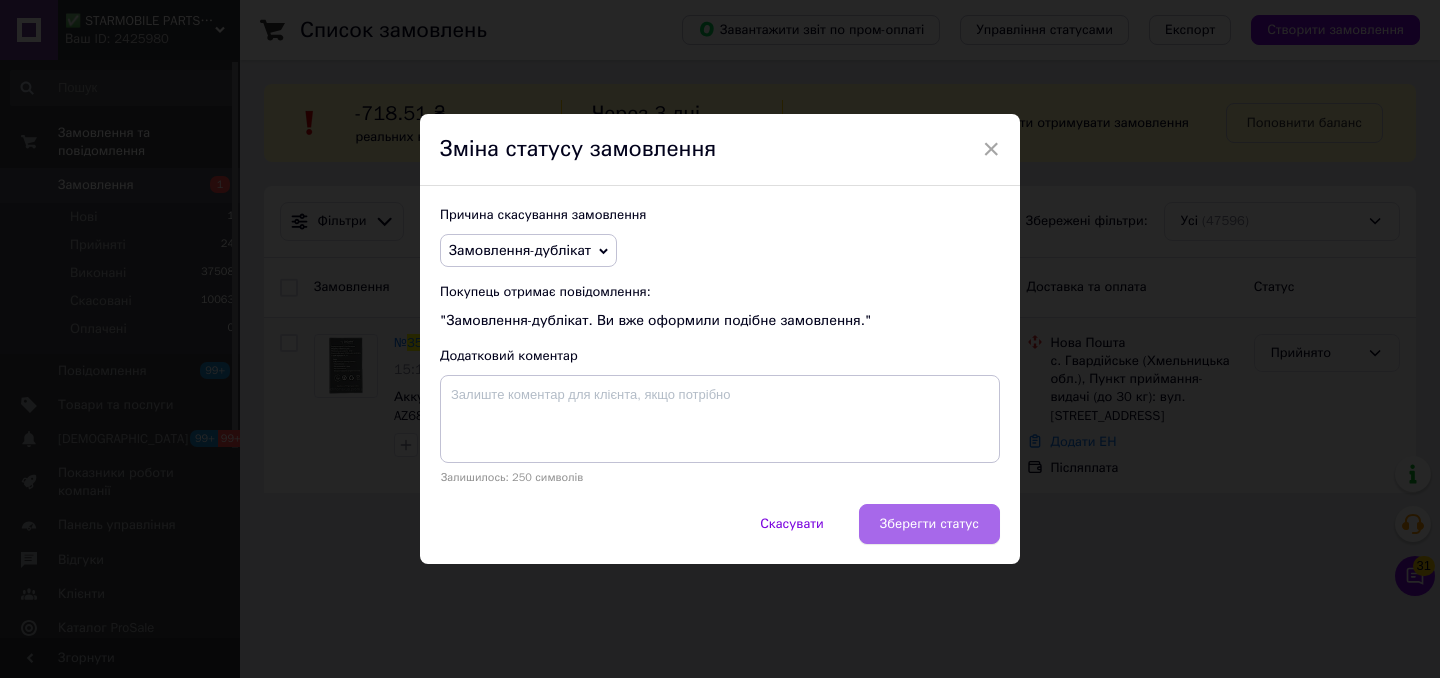 click on "Зберегти статус" at bounding box center [929, 524] 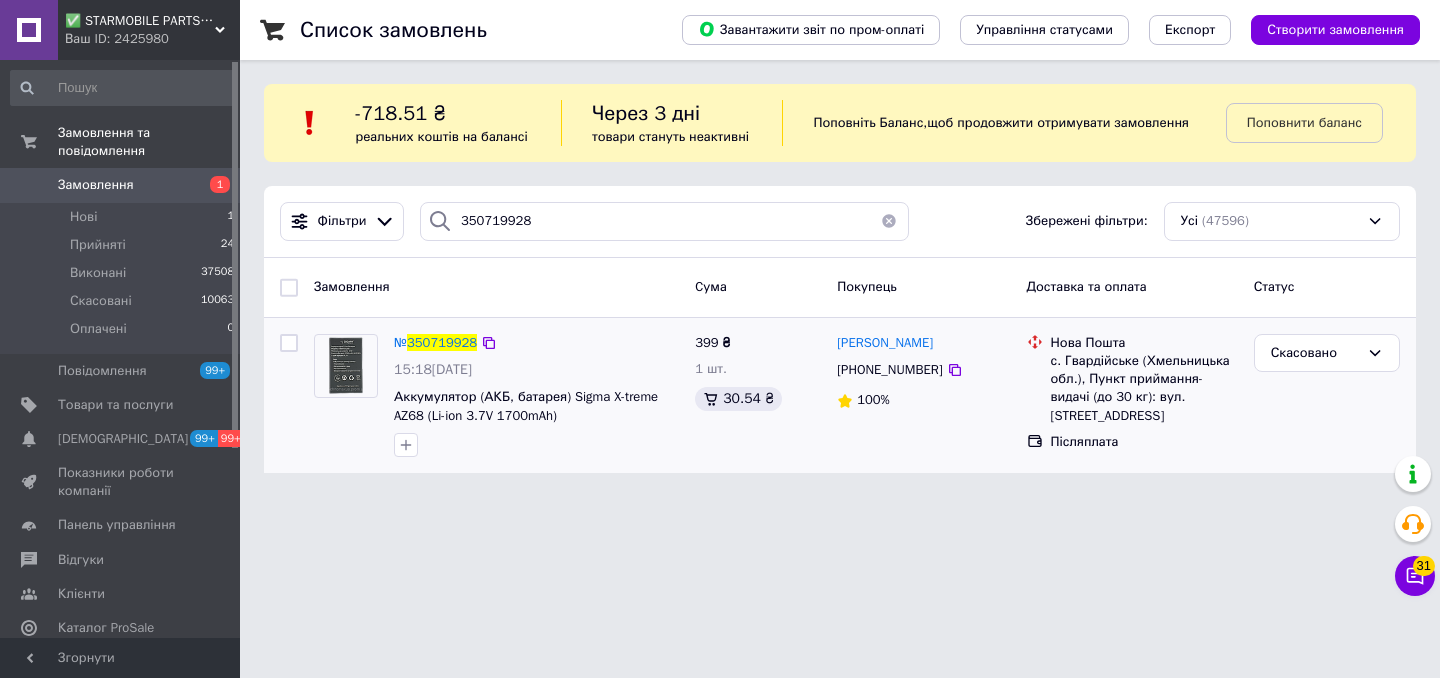 click on "Фільтри 350719928 Збережені фільтри: Усі (47596)" at bounding box center [840, 222] 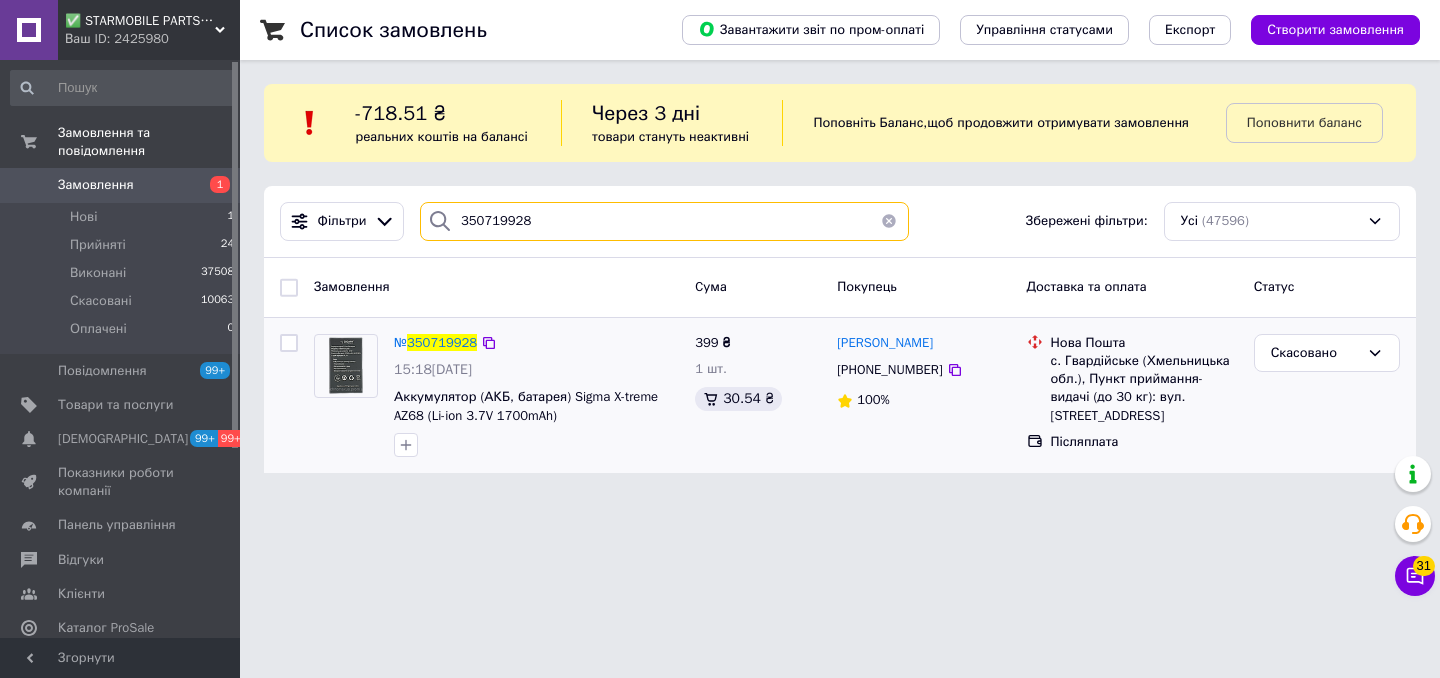 click on "350719928" at bounding box center (664, 221) 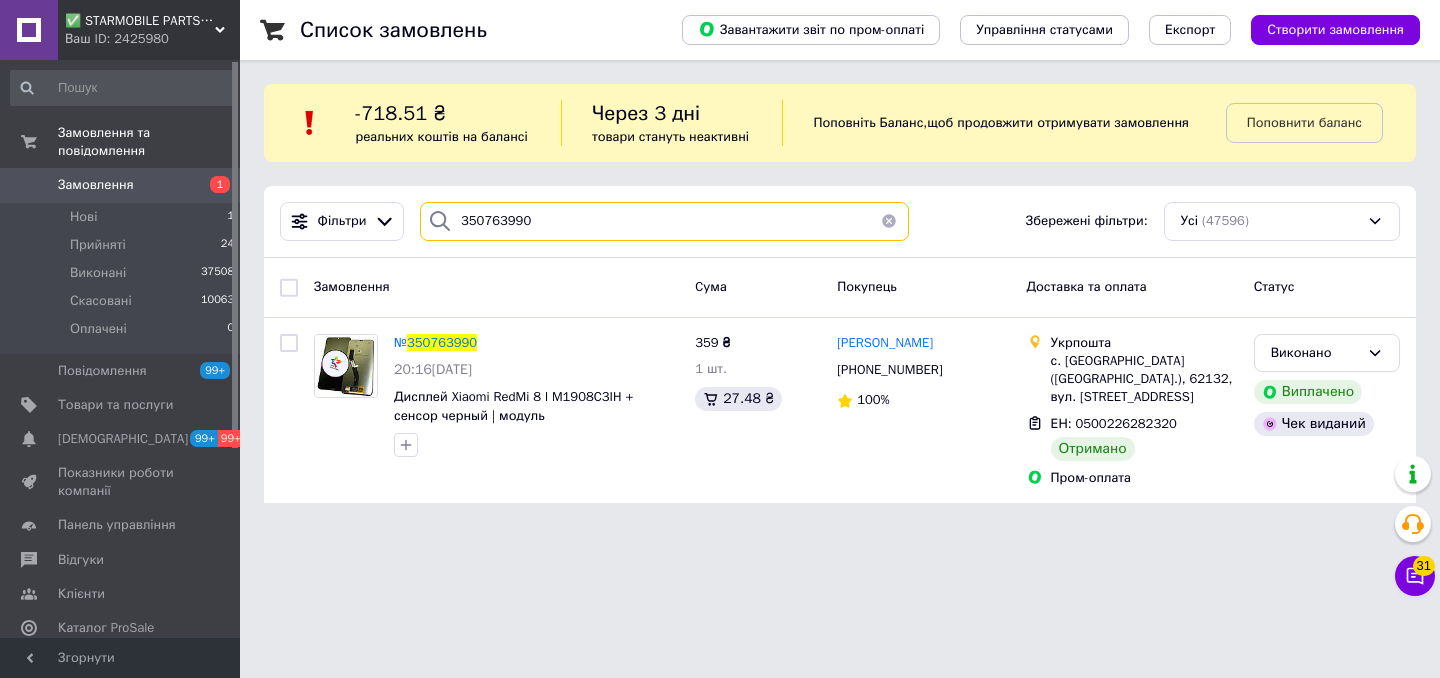 click on "350763990" at bounding box center (664, 221) 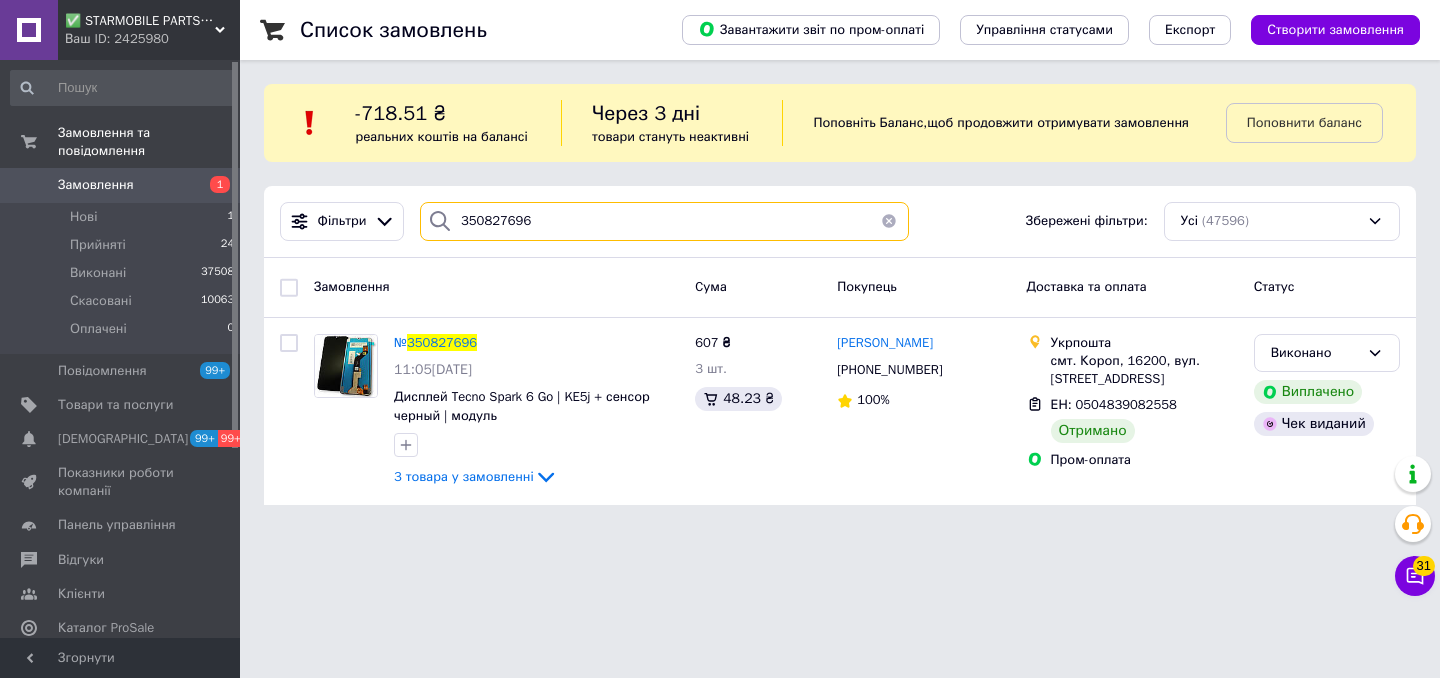click on "350827696" at bounding box center (664, 221) 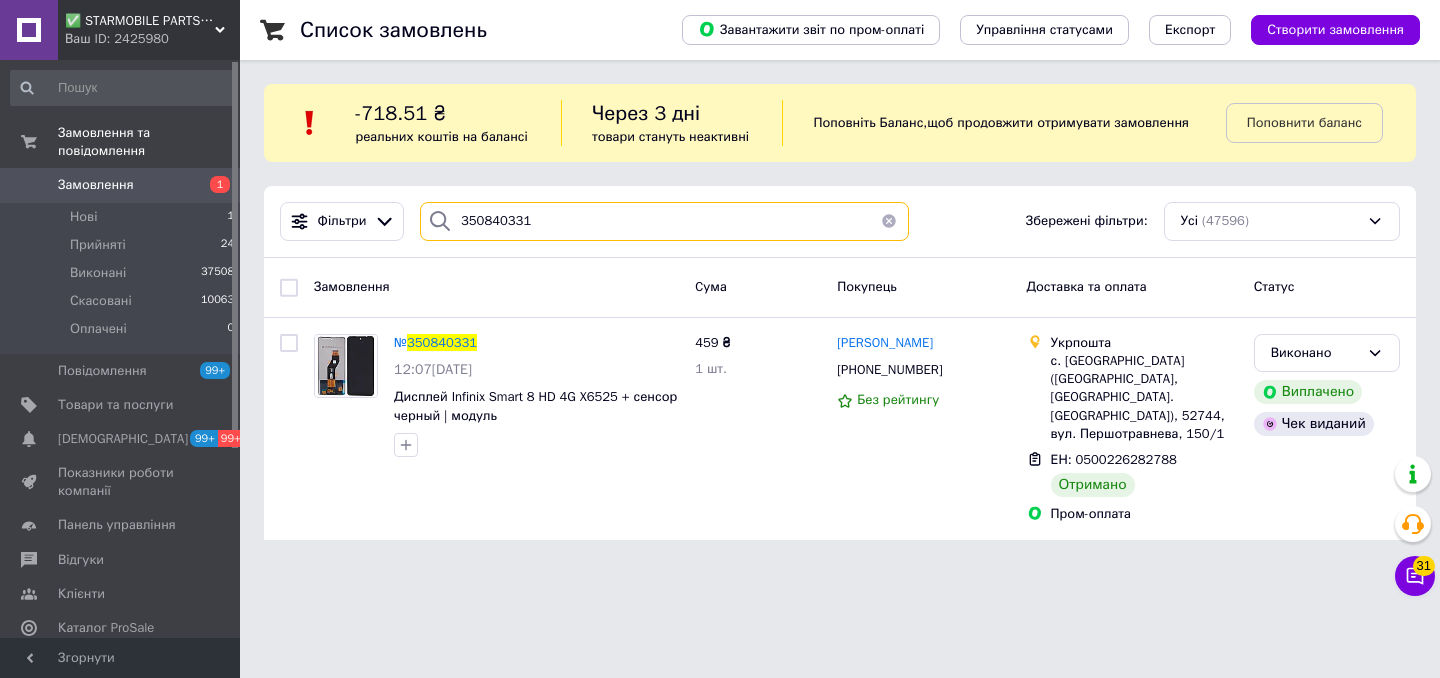 type on "350840331" 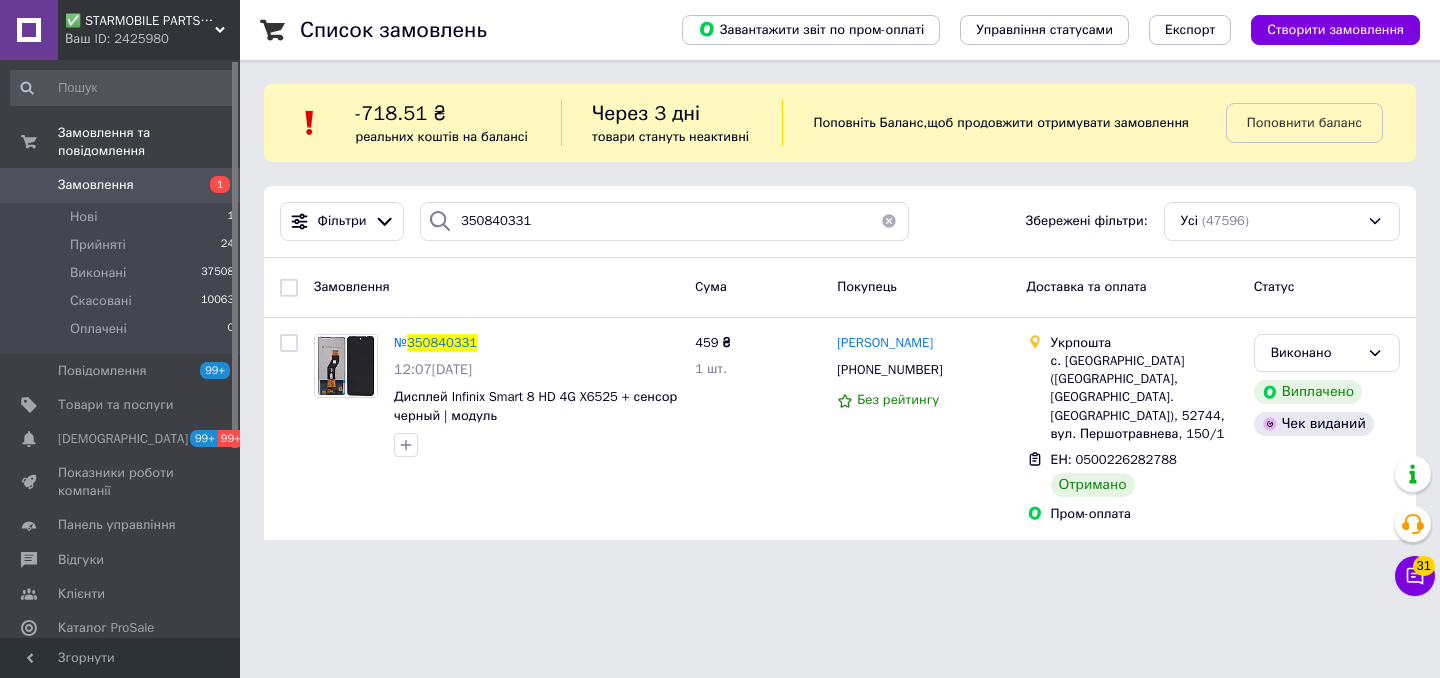 click on "Замовлення 1" at bounding box center (123, 185) 